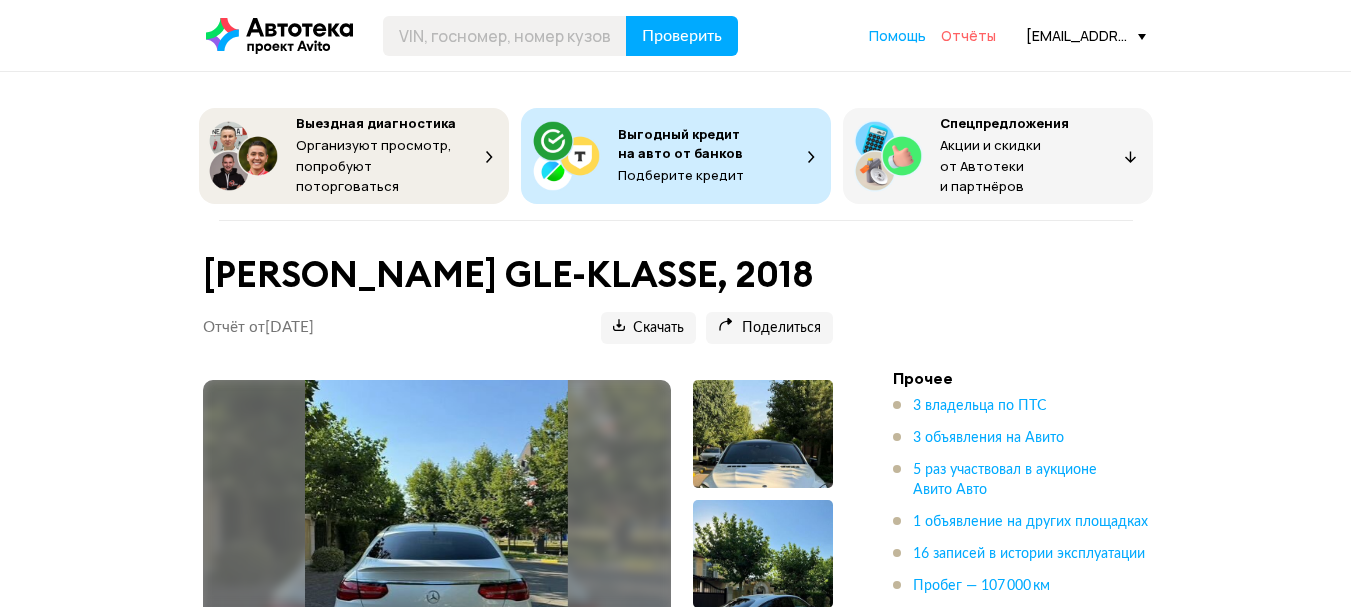 scroll, scrollTop: 0, scrollLeft: 0, axis: both 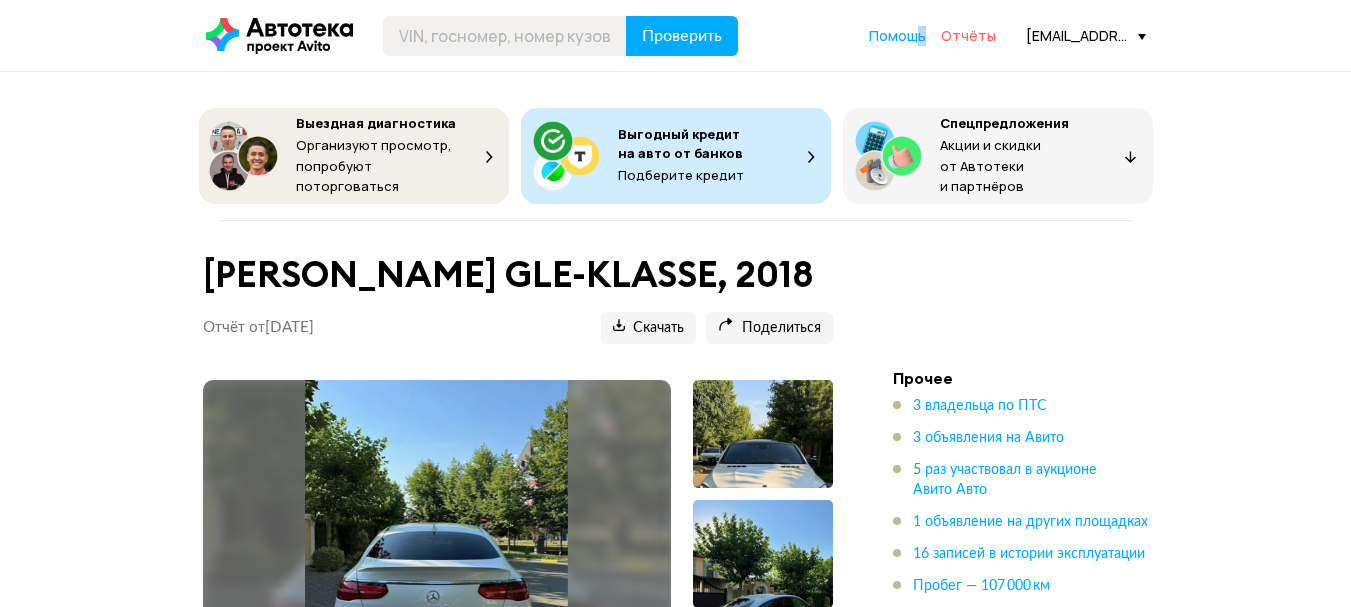 click on "Проверить Помощь Отчёты [EMAIL_ADDRESS][DOMAIN_NAME]" at bounding box center (676, 36) 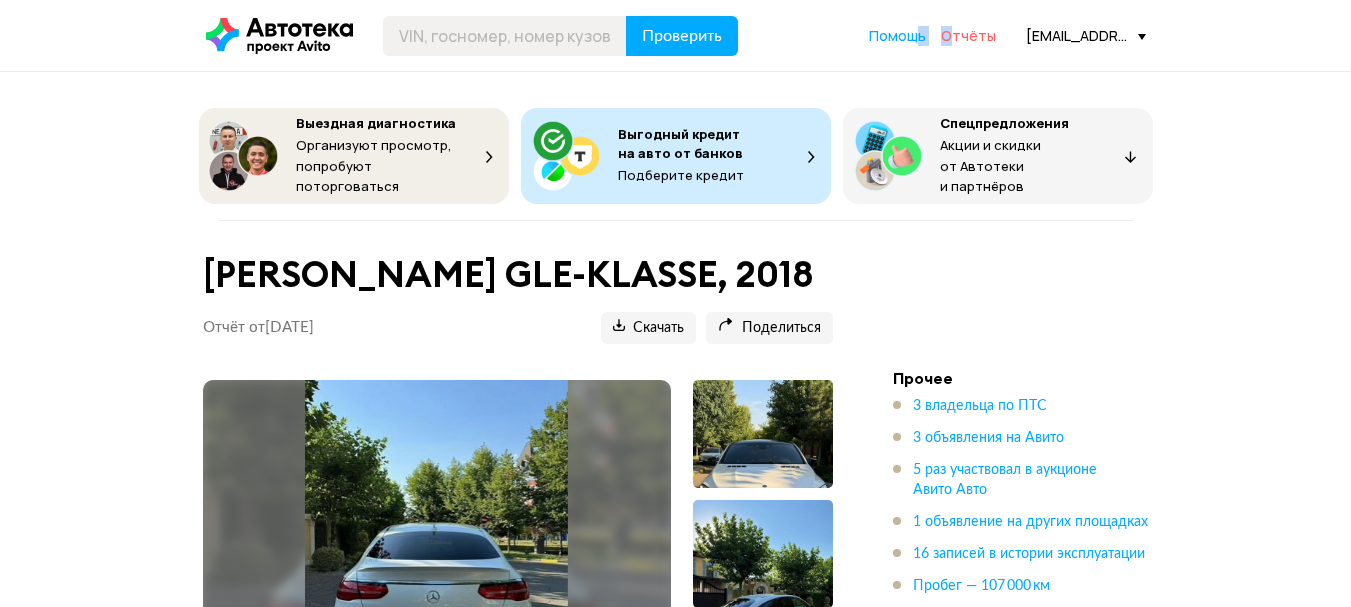 click on "Отчёты" at bounding box center [968, 35] 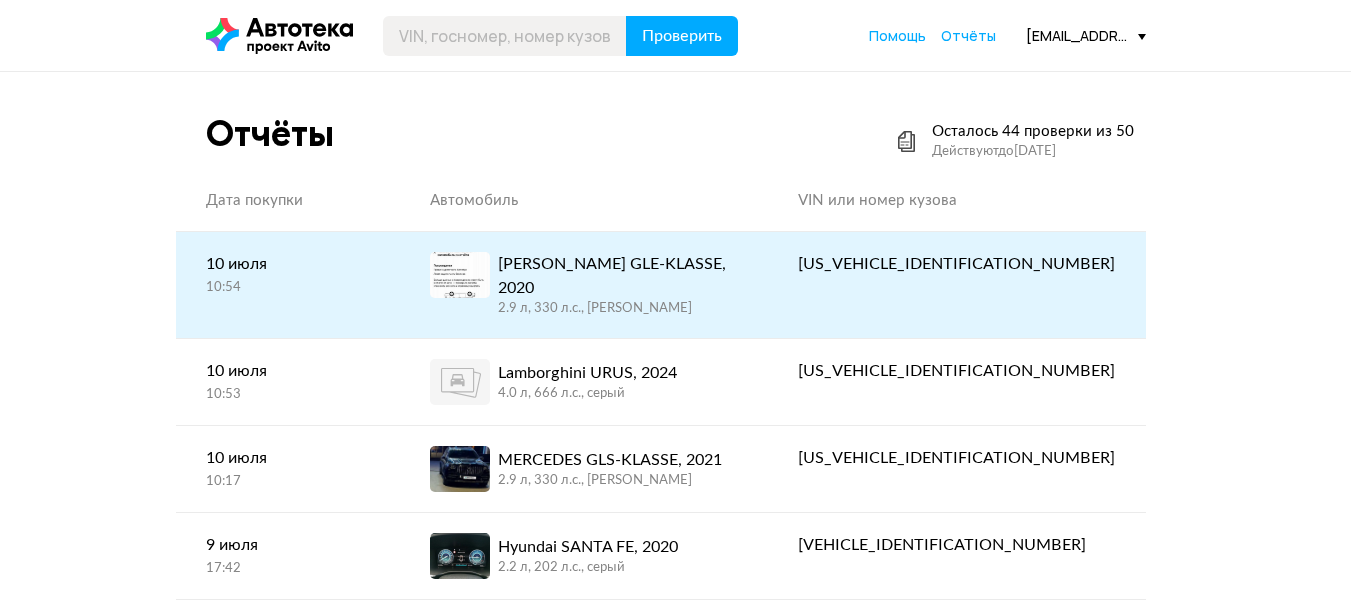 click on "2.9 л, 330 л.c., [PERSON_NAME]" at bounding box center [618, 309] 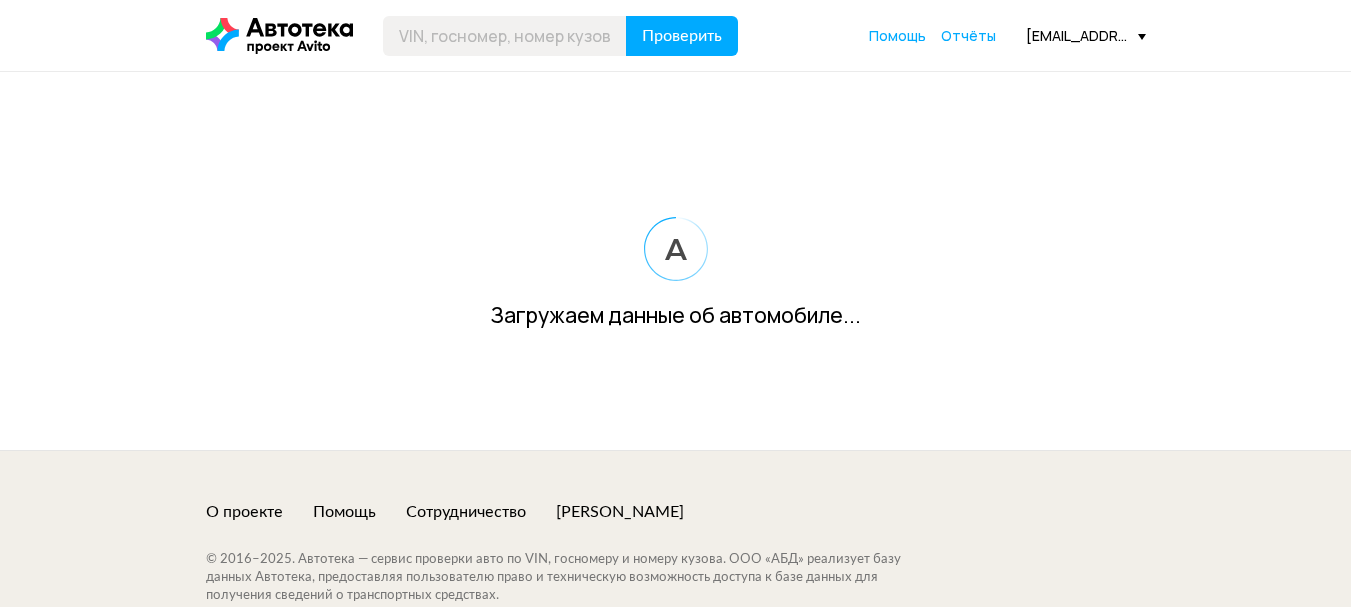click on "Проверить Помощь Отчёты [EMAIL_ADDRESS][DOMAIN_NAME] Помощь Отчёты [EMAIL_ADDRESS][DOMAIN_NAME] Загружаем данные об автомобиле... О проекте Помощь Сотрудничество [PERSON_NAME] © [DATE]– [DATE] . Автотека — сервис проверки авто по VIN, госномеру и номеру кузова. ООО «АБД» реализует базу данных Автотека, предоставляя пользователю право и техническую возможность доступа к базе данных для получения сведений о транспортных средствах. Информация о cookies Лицензионное соглашение Правила использования промокодов Политика обработки данных Пользовательское соглашение Исследование «Автостата»" at bounding box center [675, 397] 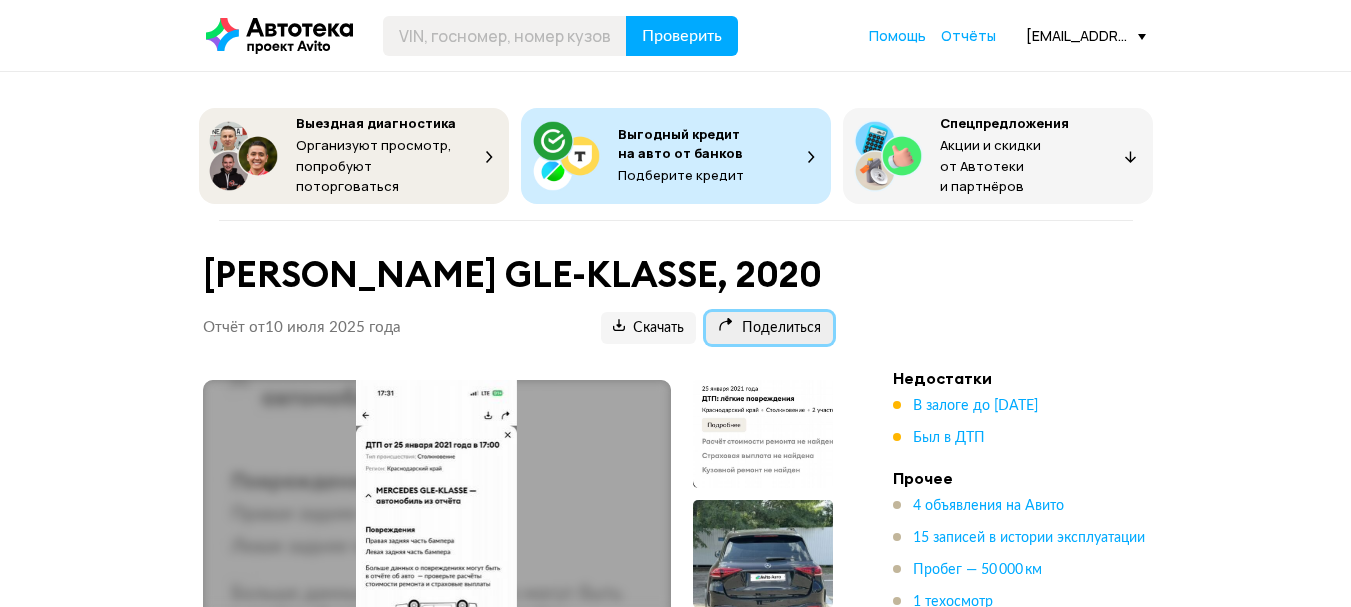 click on "Поделиться" at bounding box center [769, 328] 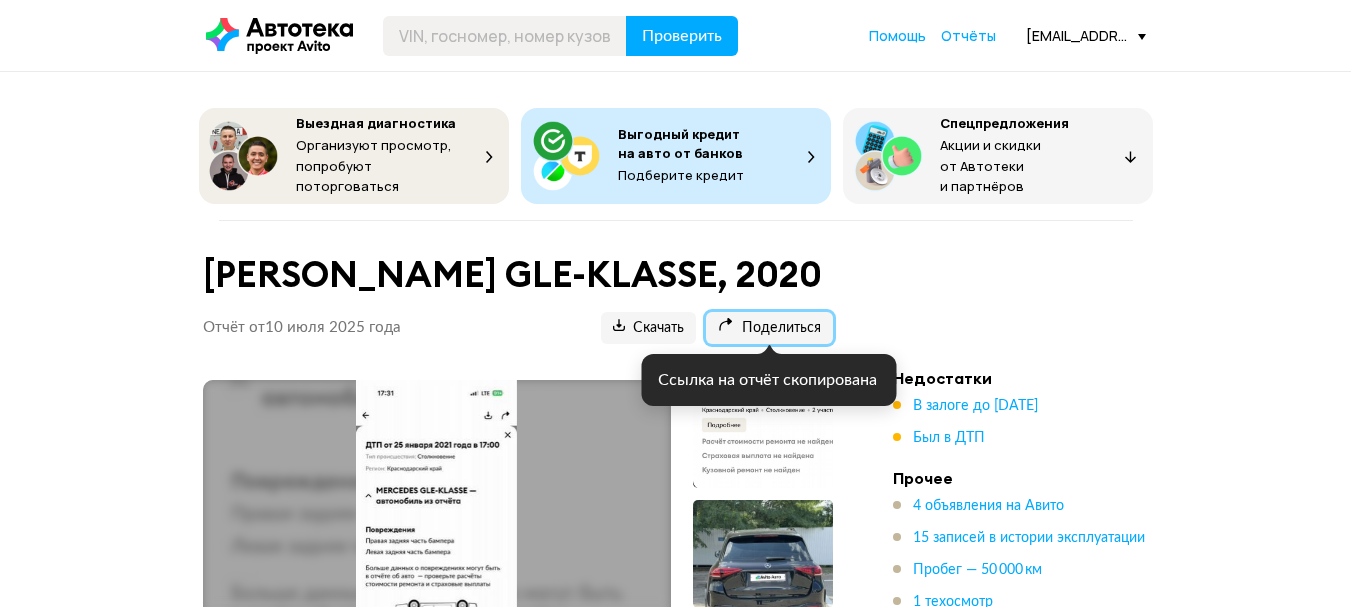 drag, startPoint x: 784, startPoint y: 318, endPoint x: 777, endPoint y: 286, distance: 32.75668 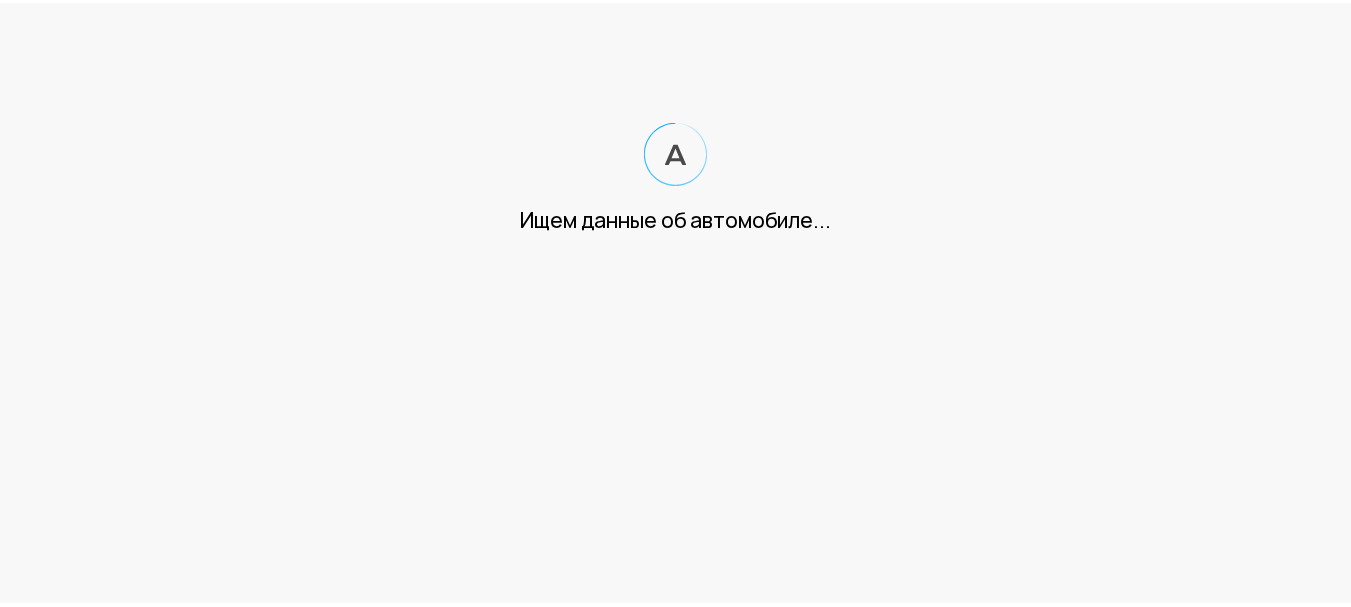scroll, scrollTop: 0, scrollLeft: 0, axis: both 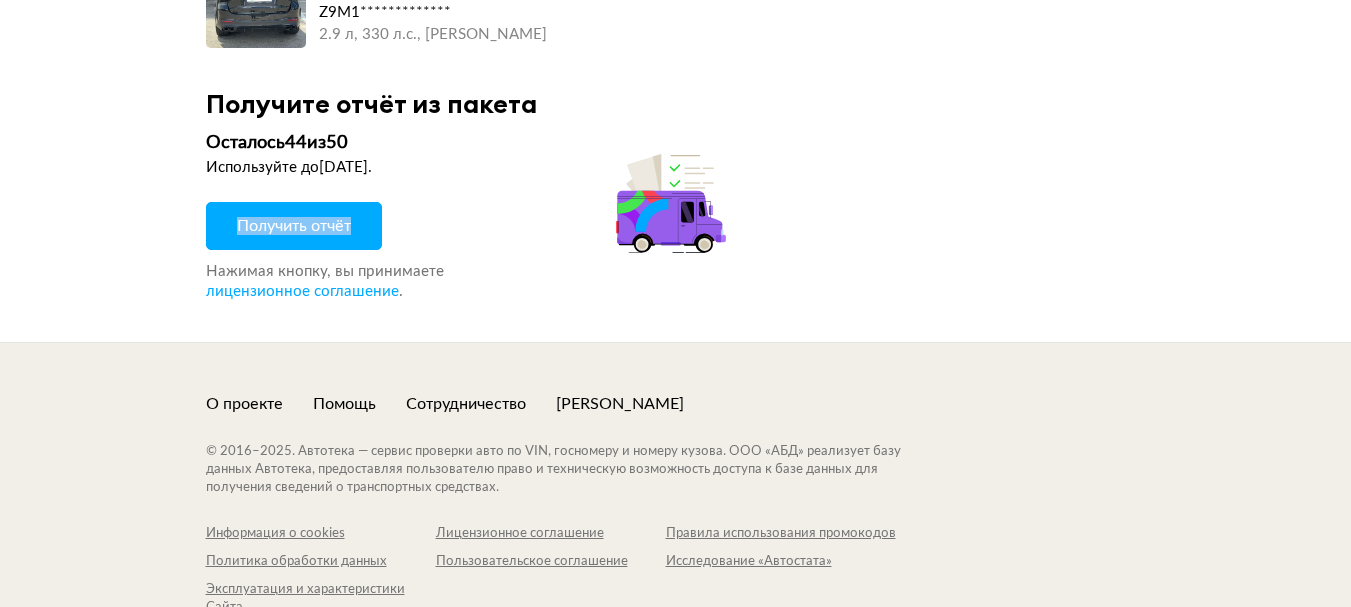 drag, startPoint x: 358, startPoint y: 208, endPoint x: 383, endPoint y: 191, distance: 30.232433 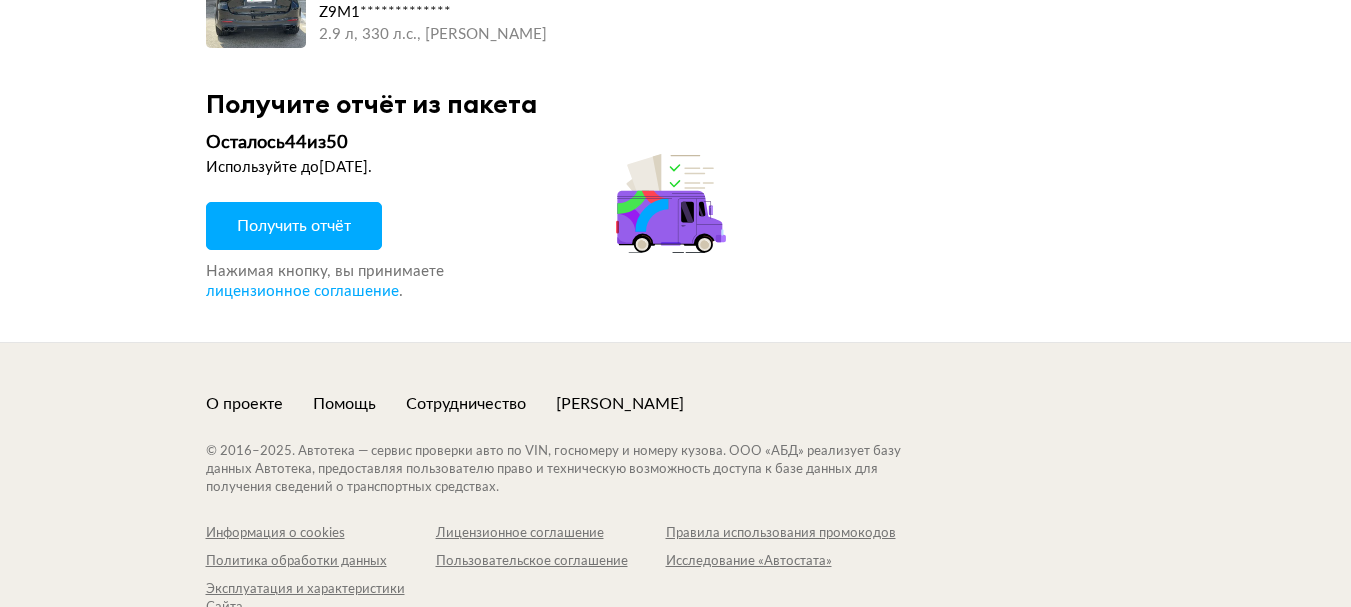 click on "Используйте до  5 января 2026 года ." at bounding box center [469, 168] 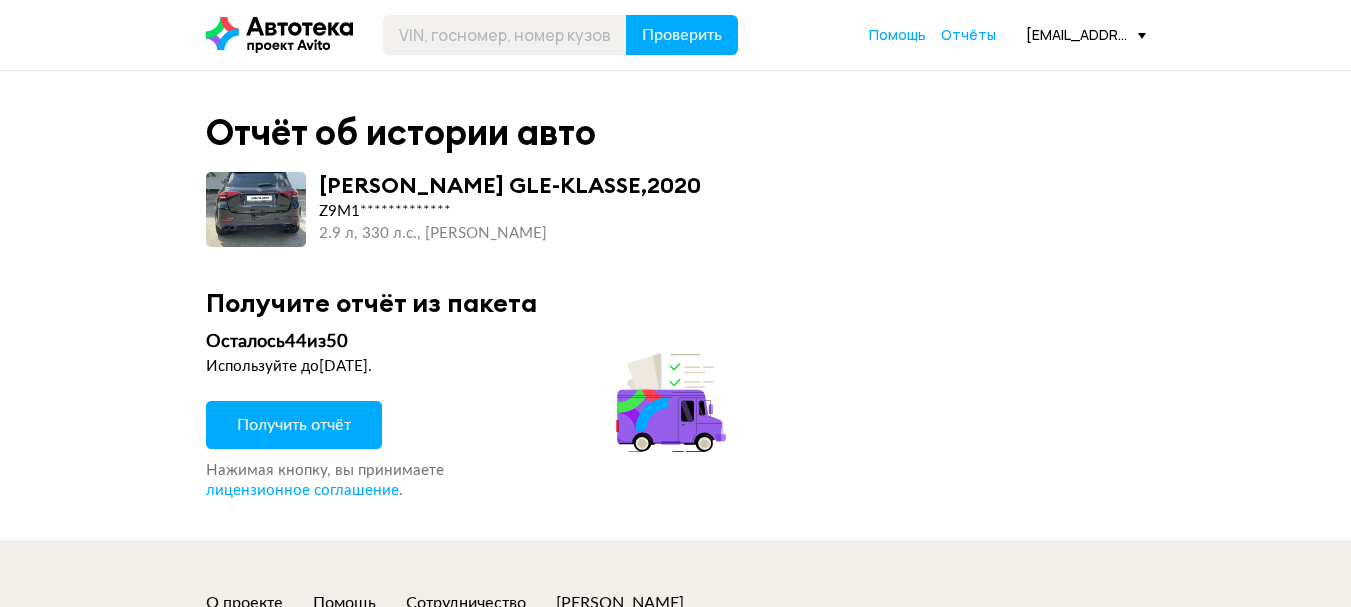 scroll, scrollTop: 0, scrollLeft: 0, axis: both 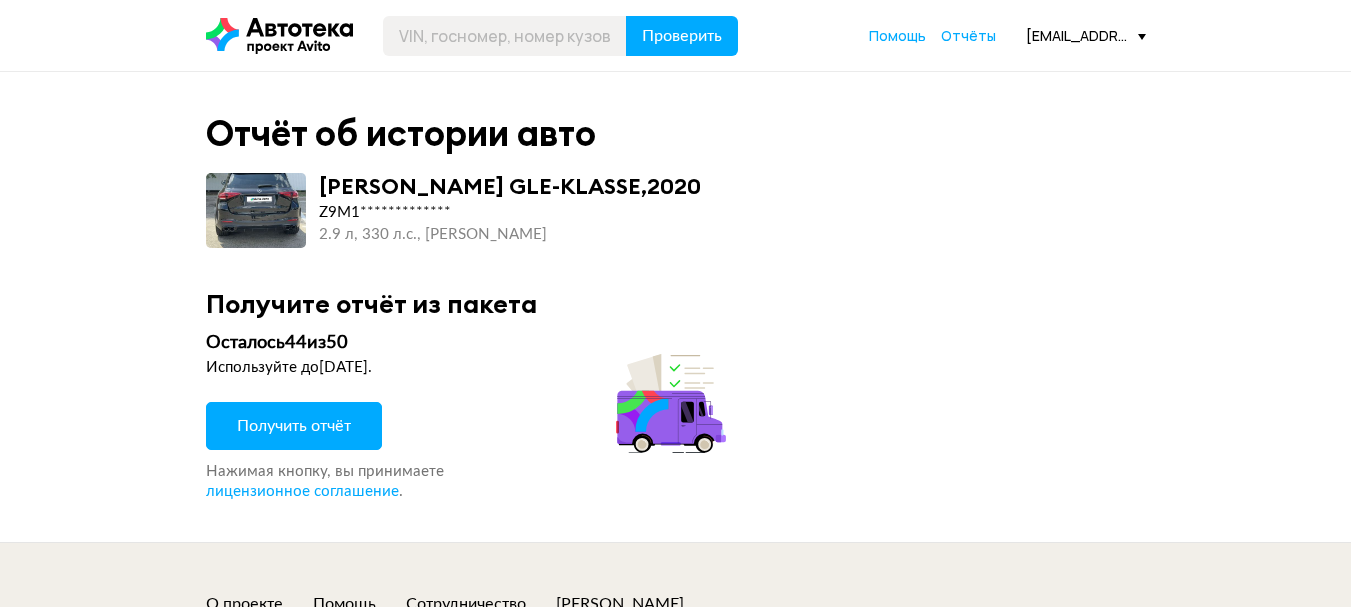 drag, startPoint x: 419, startPoint y: 181, endPoint x: 478, endPoint y: 195, distance: 60.63827 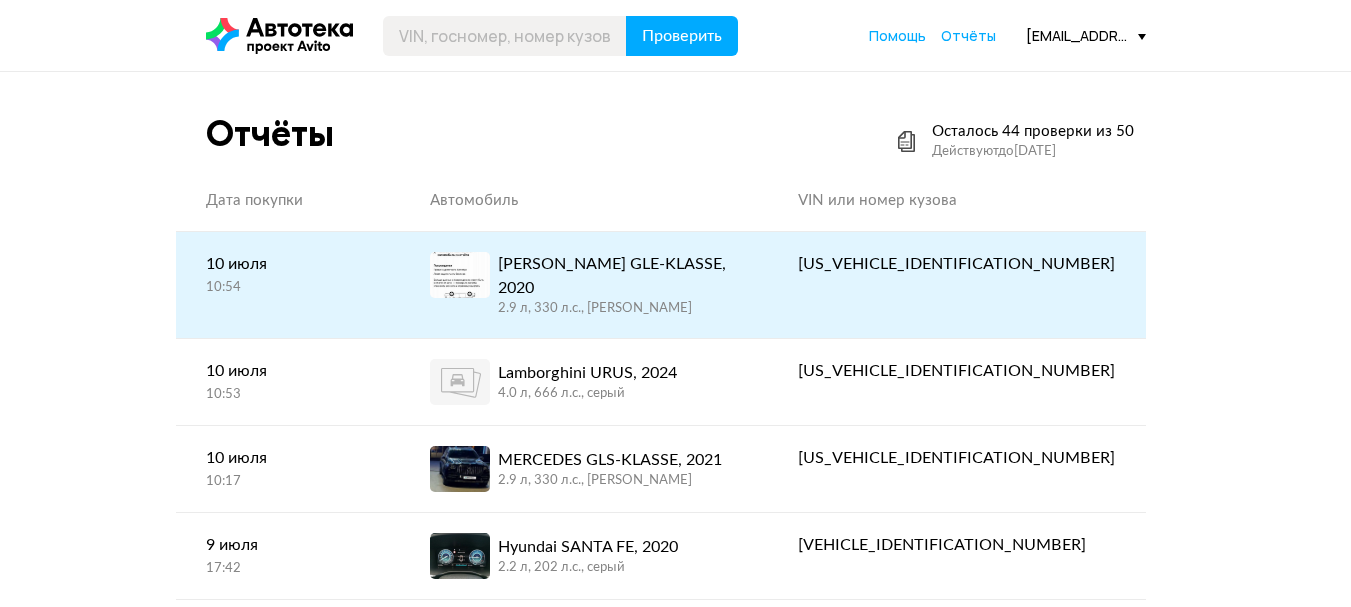 click on "[PERSON_NAME] GLE-KLASSE, 2020" at bounding box center (618, 276) 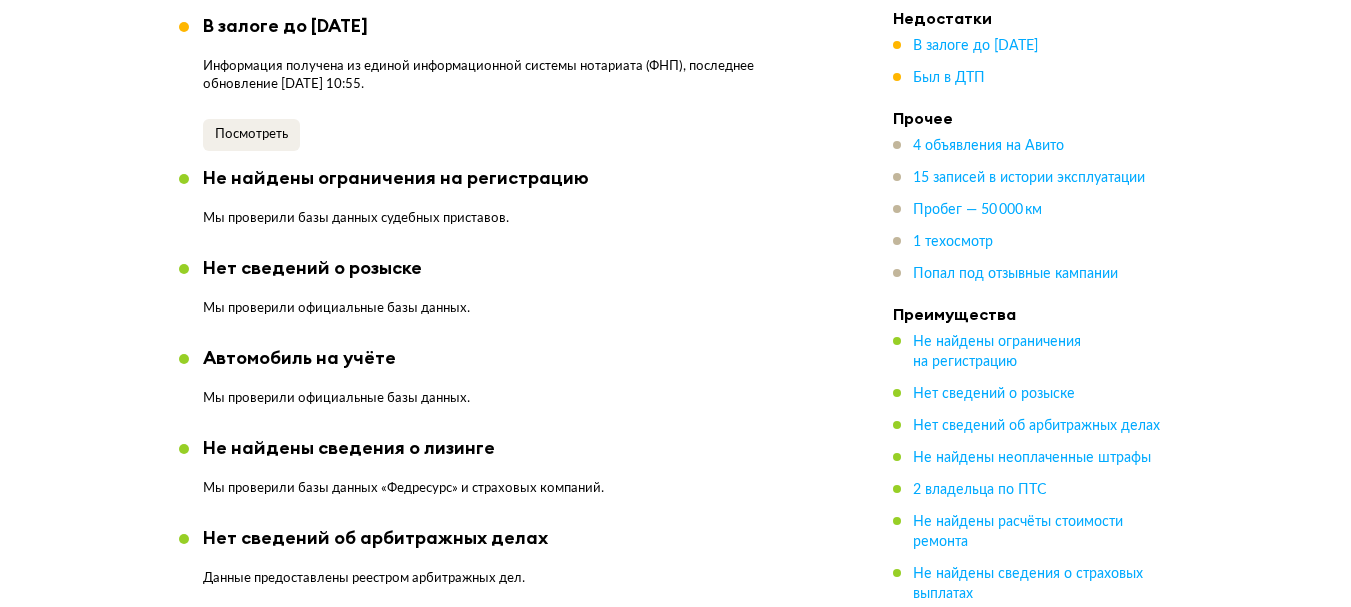 scroll, scrollTop: 2200, scrollLeft: 0, axis: vertical 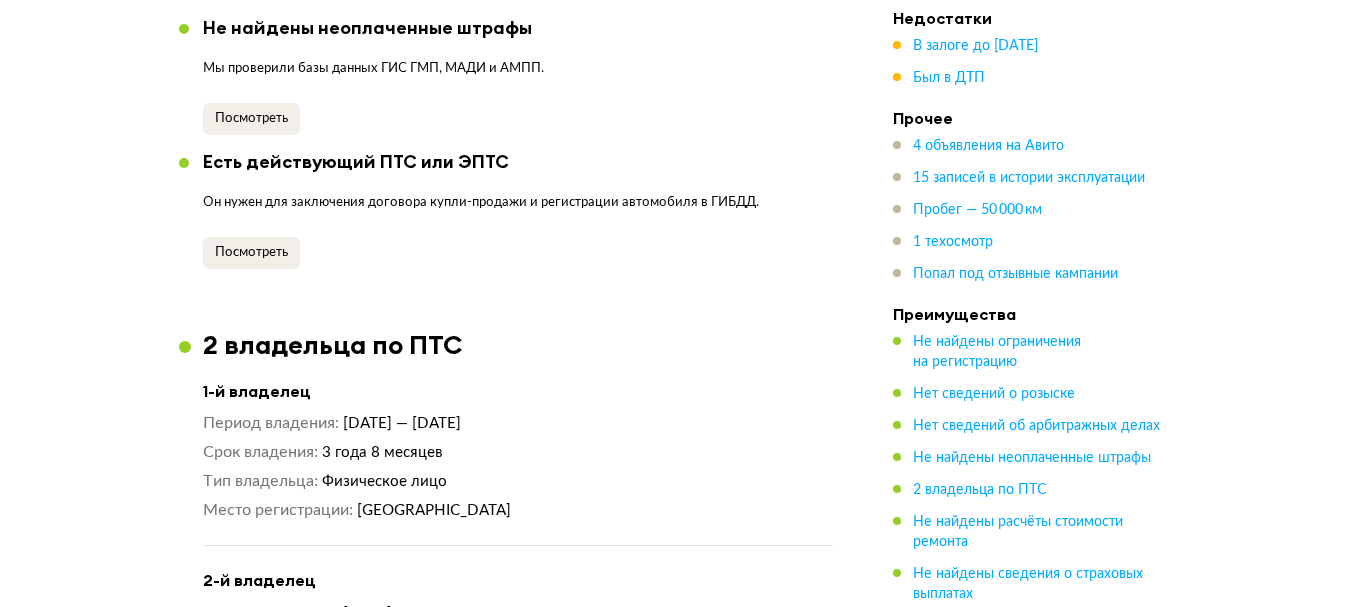 click on "Новое Юридическая чистота Судя по нашим данным, этот автомобиль поставят на учёт в ГИБДД. Обратите внимание на информацию, которая отмечена оранжевым кружком — её стоит обсудить с продавцом. В залоге до 9 июля 2029 года Информация получена из единой информационной системы нотариата (ФНП), последнее обновление 10.07.2025 10:55. Посмотреть Не найдены ограничения на регистрацию Мы проверили базы данных судебных приставов. Нет сведений о розыске Мы проверили официальные базы данных. Автомобиль на учёте Мы проверили официальные базы данных. Посмотреть + 9 Цена +" at bounding box center (518, 3762) 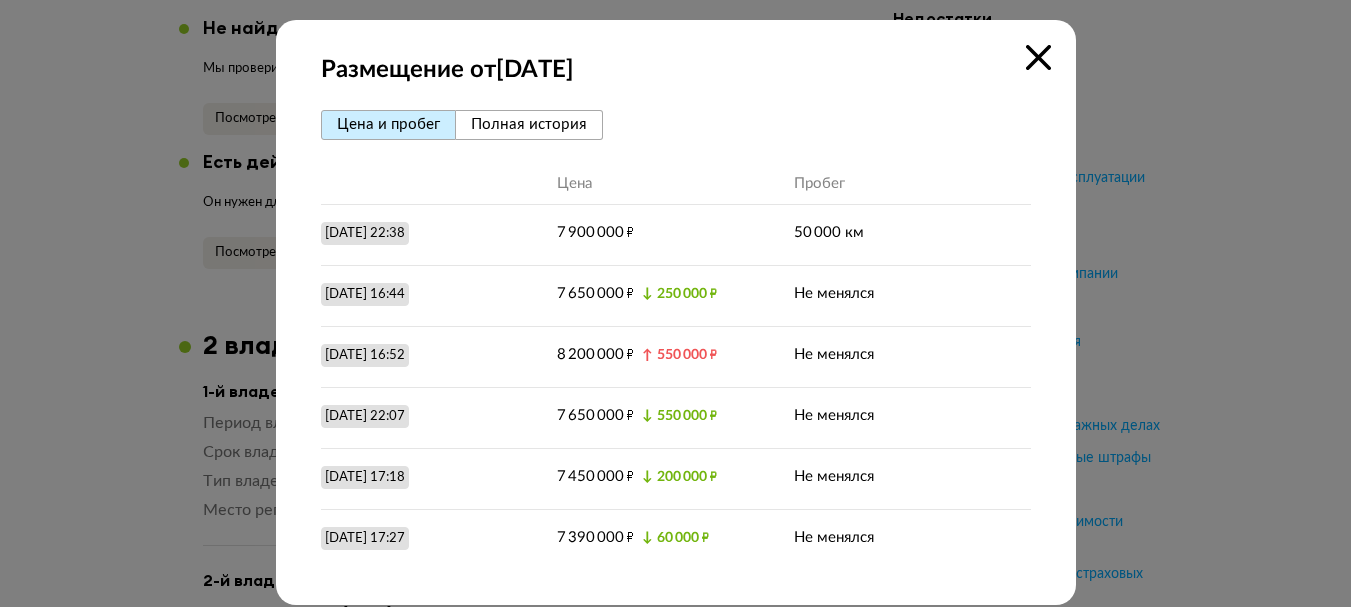 click on "Пробег" at bounding box center [912, 184] 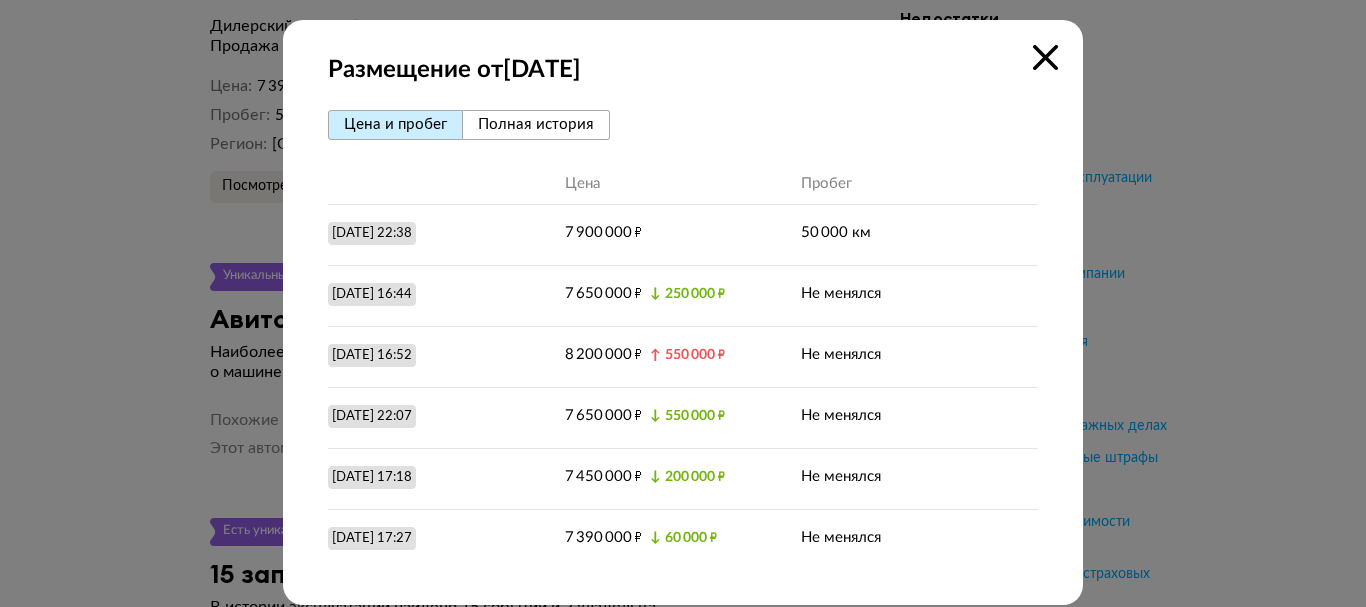 click on "Пробег" at bounding box center [919, 184] 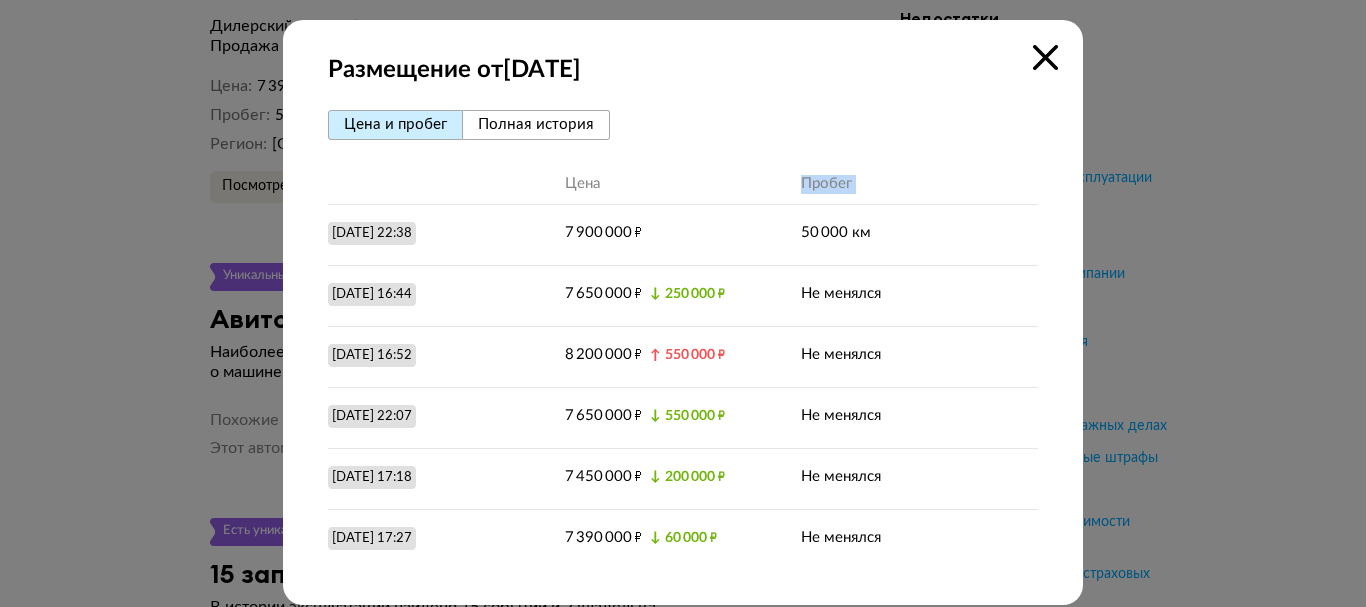 click at bounding box center (1045, 57) 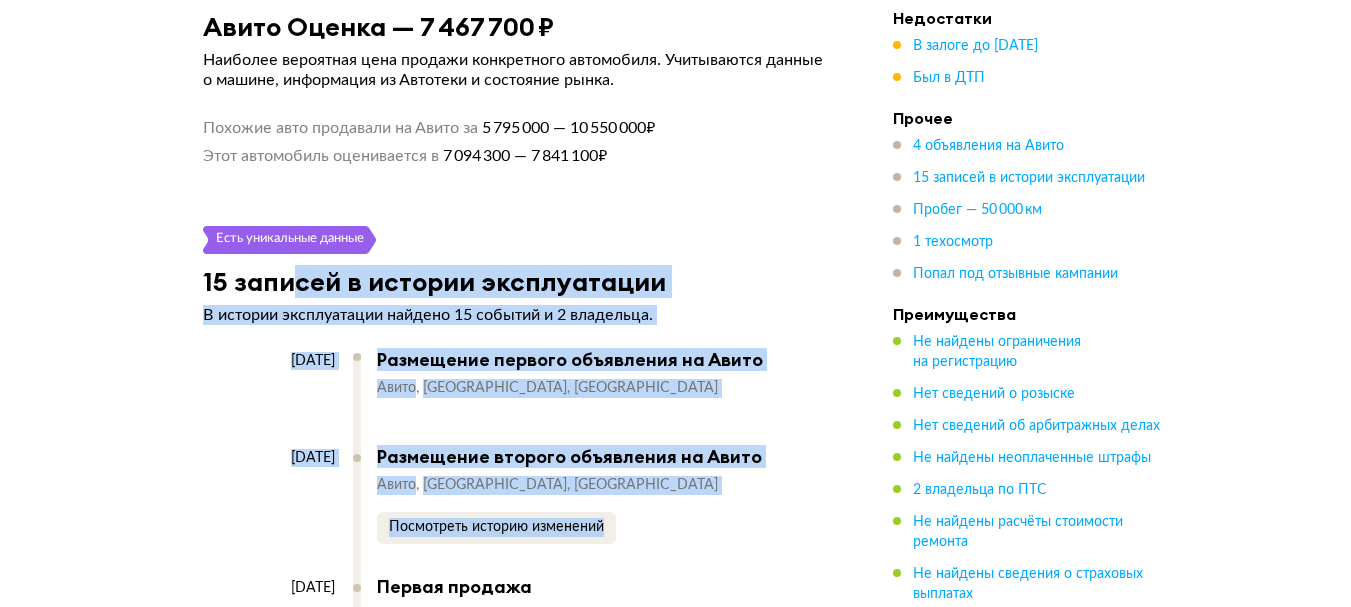 drag, startPoint x: 285, startPoint y: 577, endPoint x: 221, endPoint y: 646, distance: 94.11163 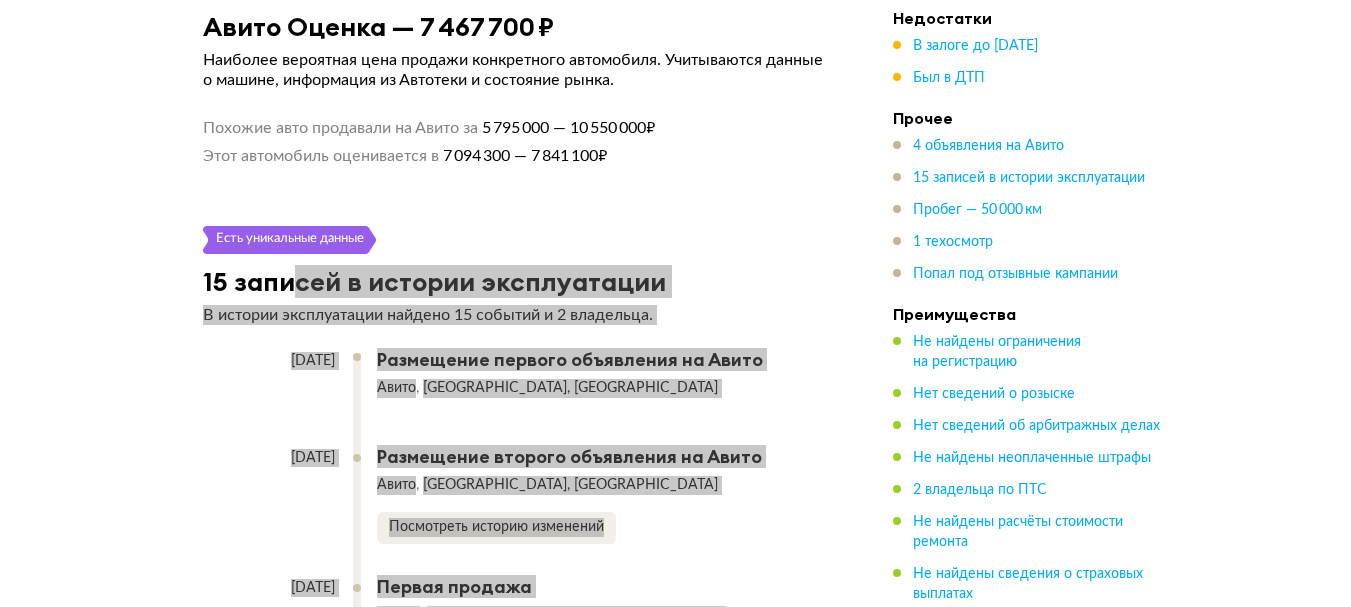 scroll, scrollTop: 6132, scrollLeft: 0, axis: vertical 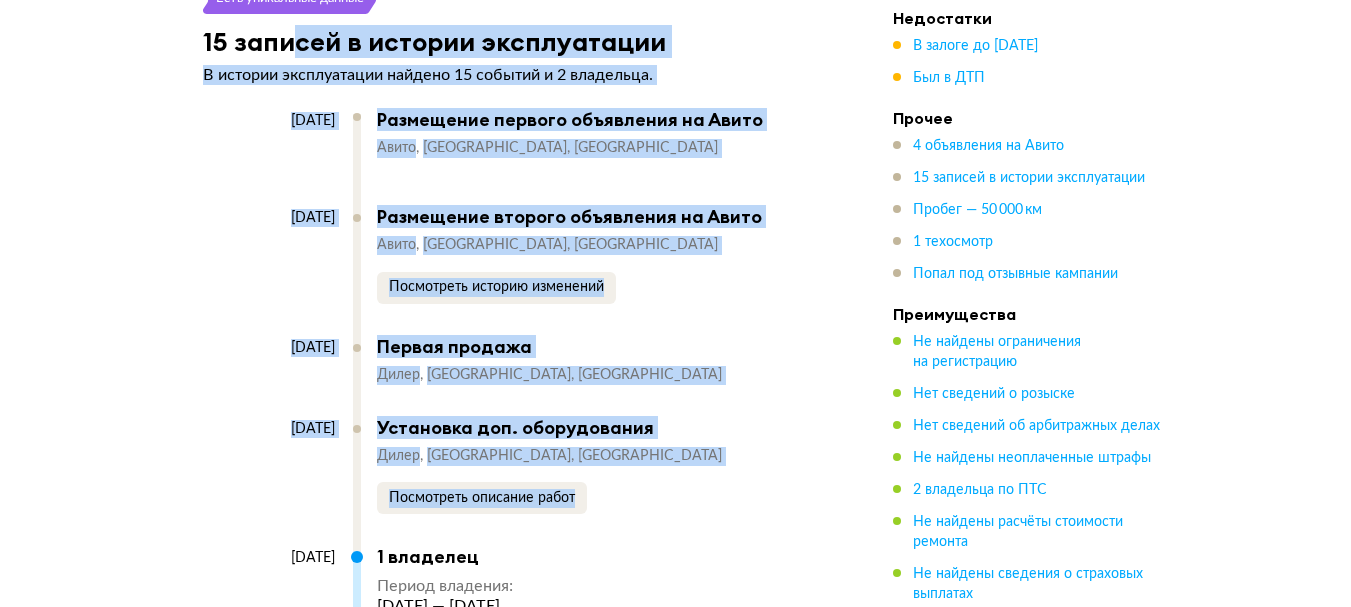 drag, startPoint x: 246, startPoint y: 614, endPoint x: 233, endPoint y: 617, distance: 13.341664 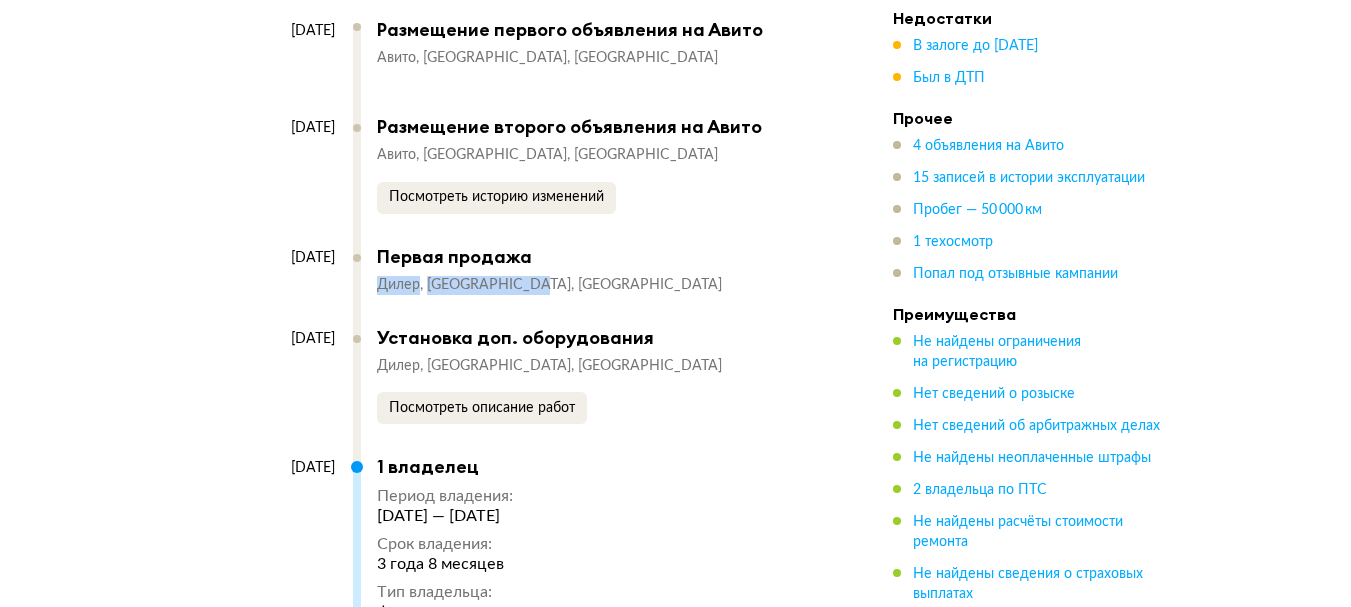 click on "23 ноября 2020 Первая продажа Дилер Краснодарский край, Сочи" at bounding box center (508, 286) 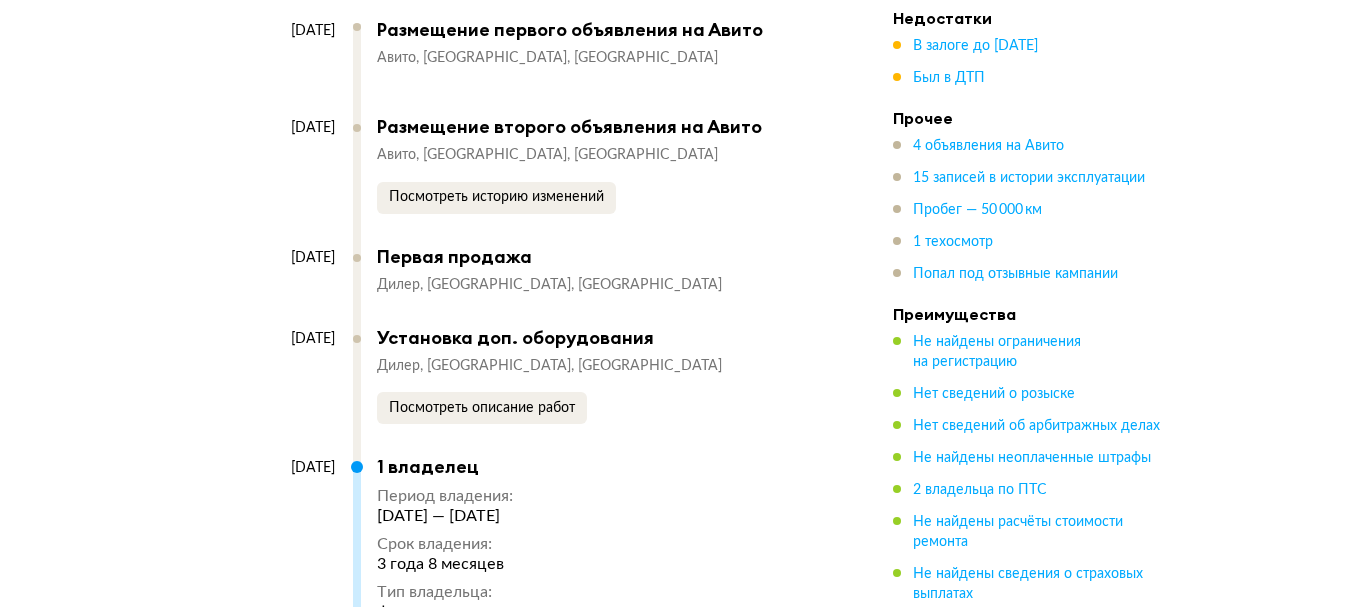 click on "23 ноября 2020 Первая продажа Дилер Краснодарский край, Сочи" at bounding box center [508, 286] 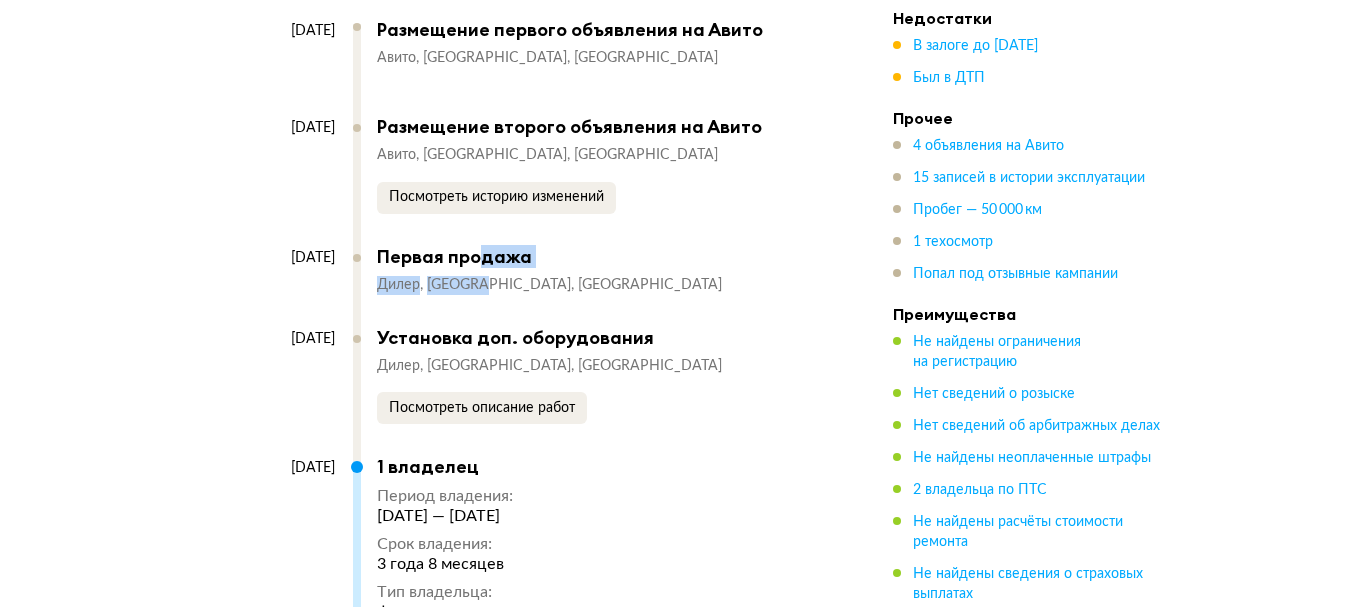 drag, startPoint x: 483, startPoint y: 260, endPoint x: 479, endPoint y: 241, distance: 19.416489 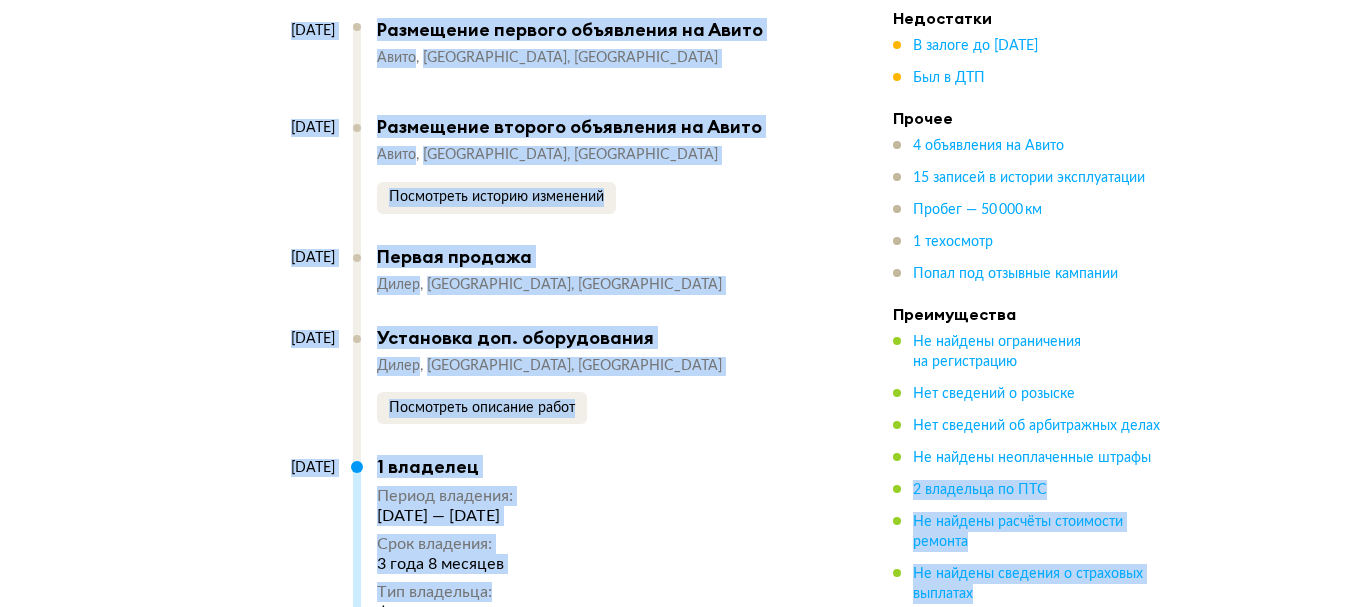 drag, startPoint x: 960, startPoint y: 475, endPoint x: 645, endPoint y: 520, distance: 318.19806 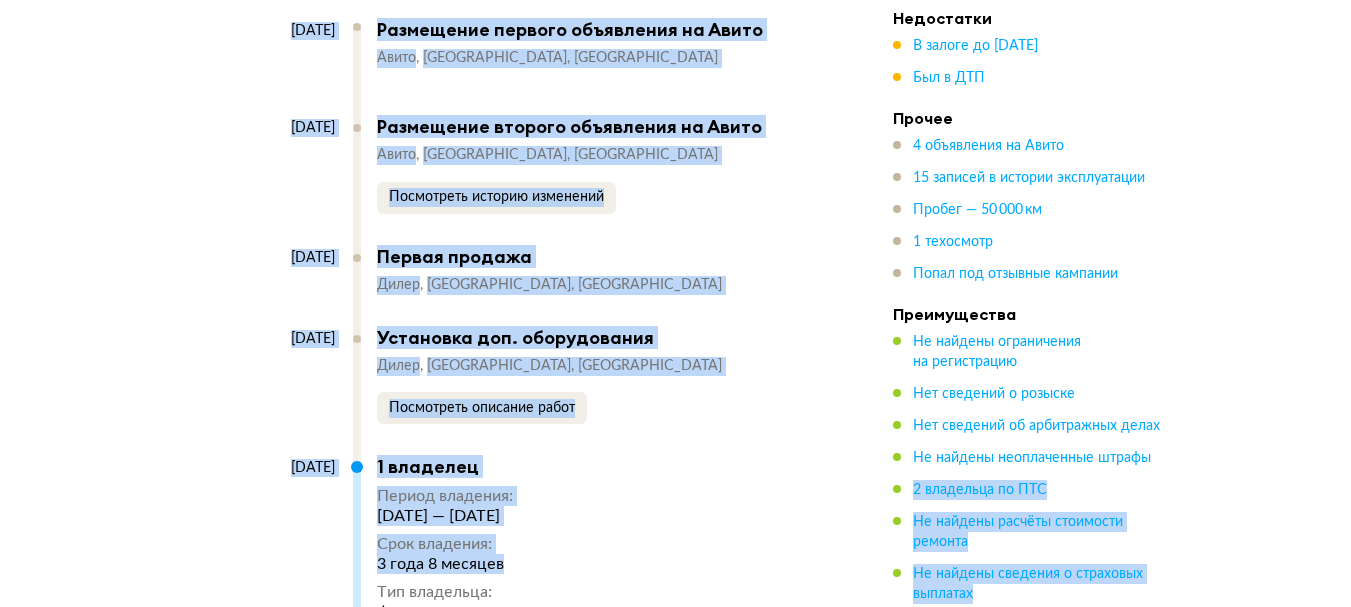 click on "Срок владения :" at bounding box center [459, 544] 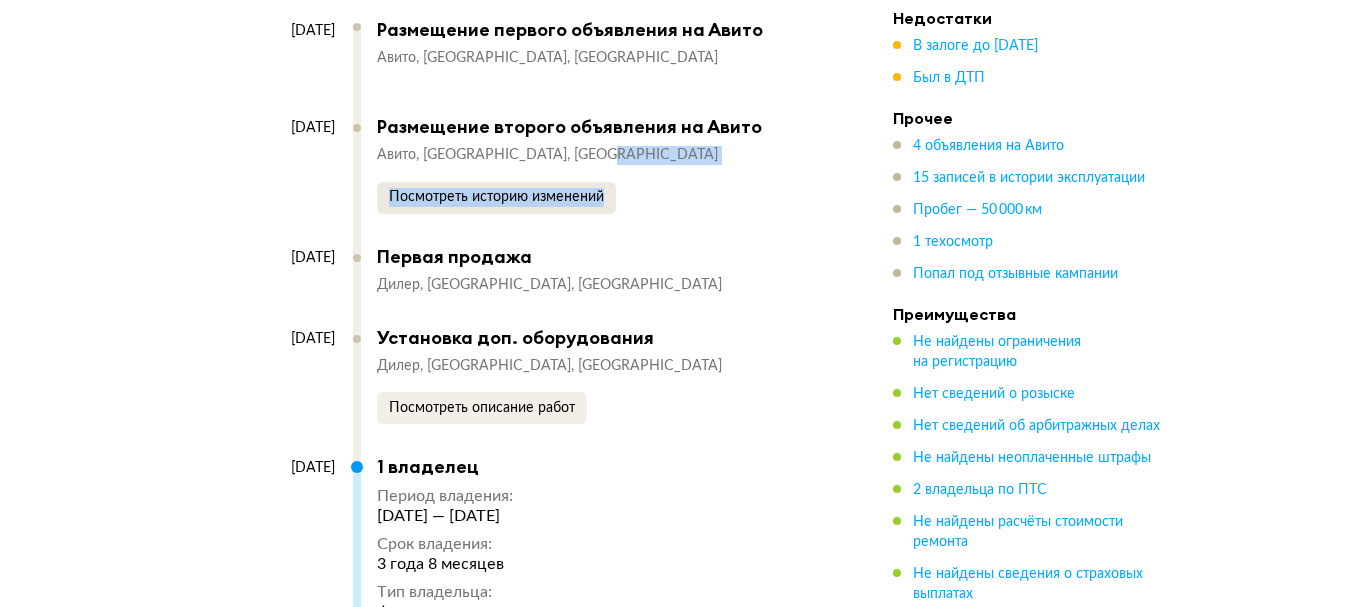 drag, startPoint x: 751, startPoint y: 119, endPoint x: 536, endPoint y: 165, distance: 219.86588 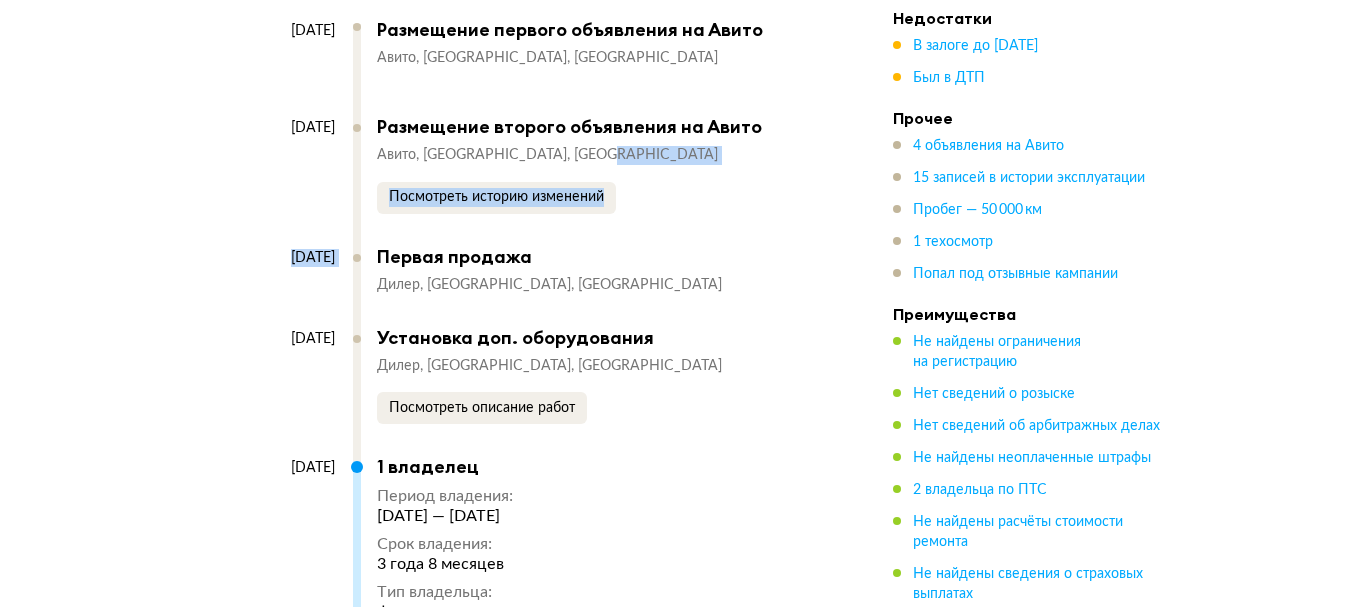click on "[GEOGRAPHIC_DATA], [GEOGRAPHIC_DATA]" at bounding box center [570, 155] 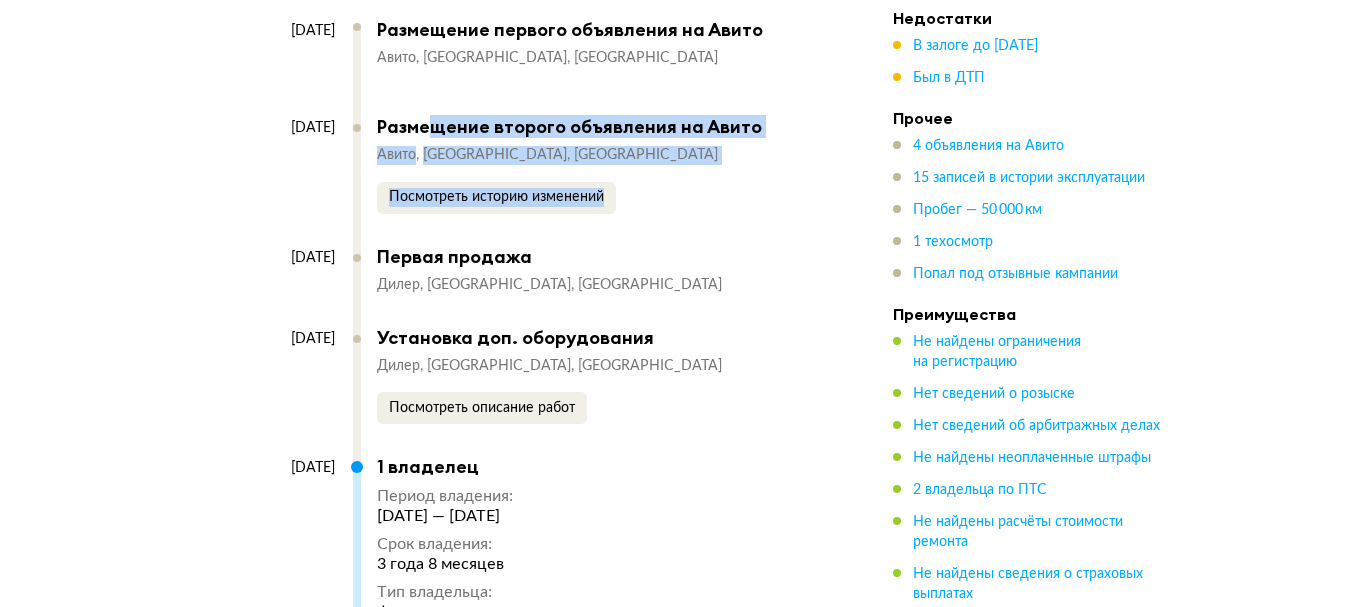 drag, startPoint x: 433, startPoint y: 202, endPoint x: 333, endPoint y: 145, distance: 115.1043 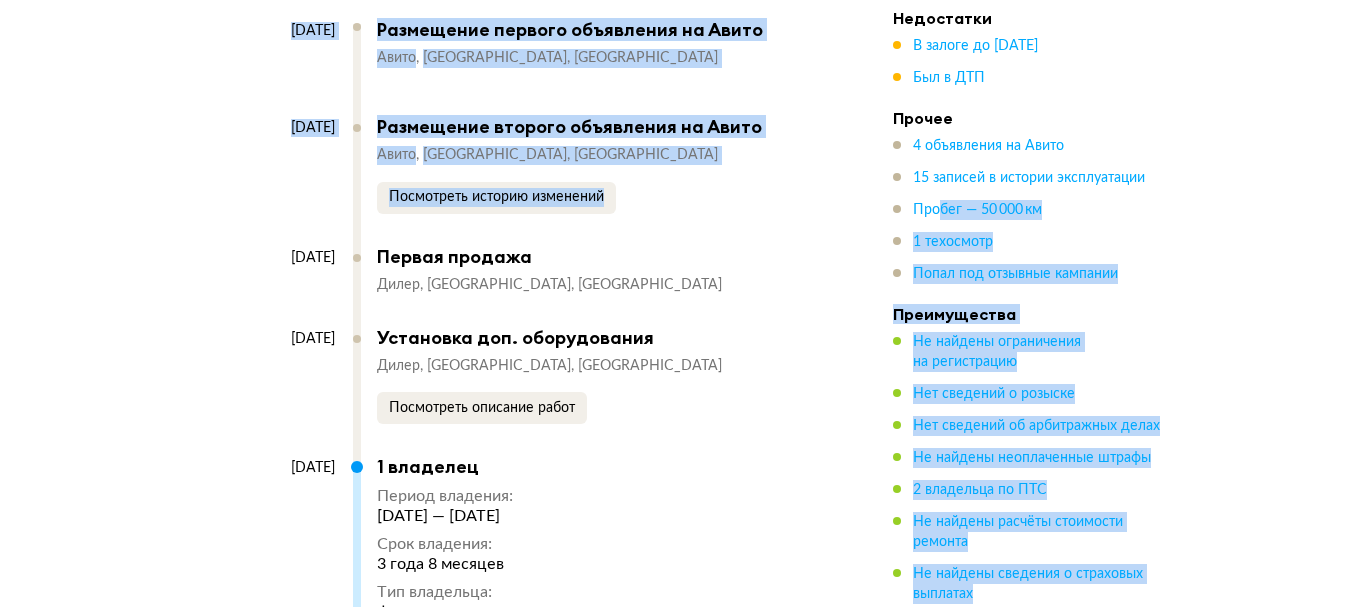 drag, startPoint x: 638, startPoint y: 81, endPoint x: 559, endPoint y: 133, distance: 94.57801 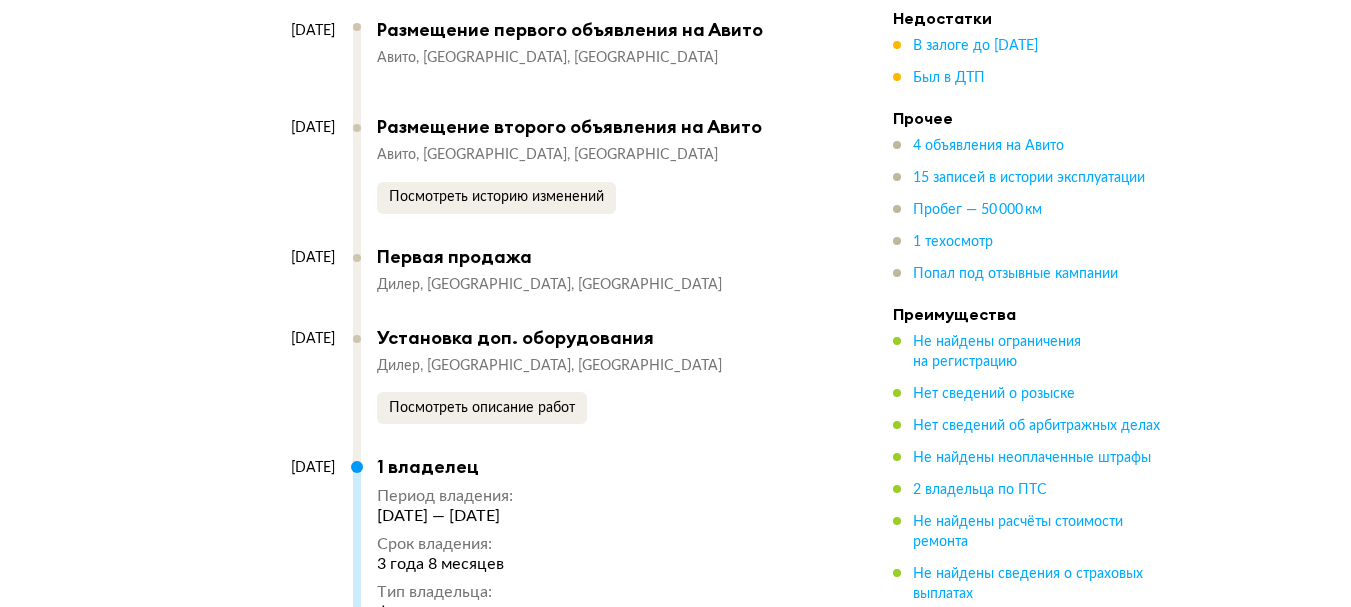 click on "Выездная диагностика Организуют просмотр, попробуют поторговаться Выгодный кредит на авто от банков Подберите кредит Спецпредложения Акции и скидки от Автотеки и партнёров Спецпредложения MERCEDES GLE-KLASSE, 2020 Отчёт от  10 июля 2025 года Ccылка на отчёт скопирована Скачать Поделиться Ccылка на отчёт скопирована 9 июля 2025 года + 94 Рекомендация Нужен взгляд эксперта Наш искусственный интеллект смотрит на отчёт как опытный автоподборщик и диагност: изучает данные, сравнивает машину с похожими предложениями на рынке и выносит свой вердикт. В залоге Был в ДТП . ." at bounding box center (675, -576) 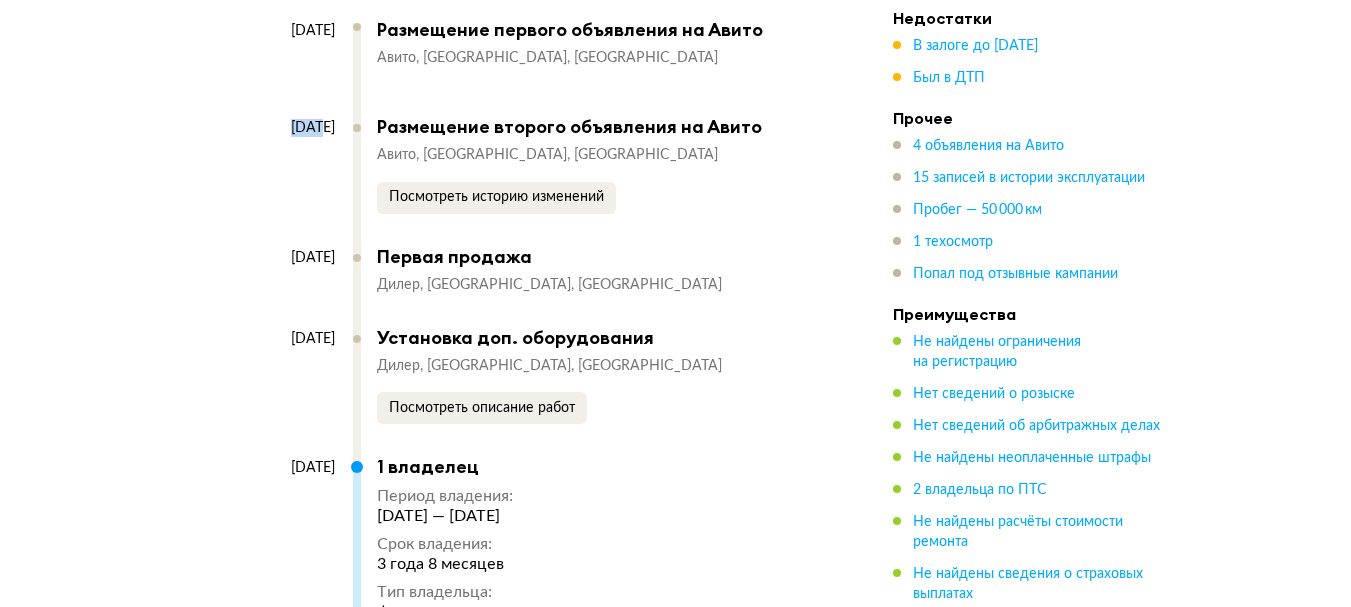 drag, startPoint x: 195, startPoint y: 114, endPoint x: 272, endPoint y: 124, distance: 77.64664 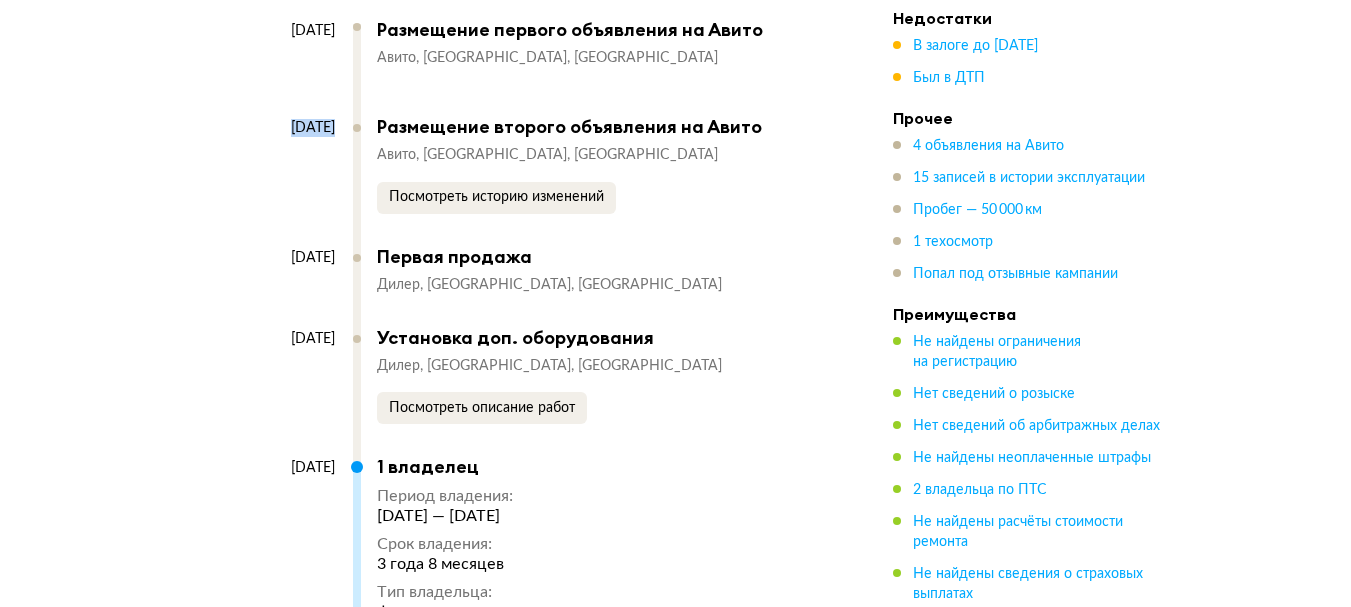 click on "[DATE]" at bounding box center (278, 182) 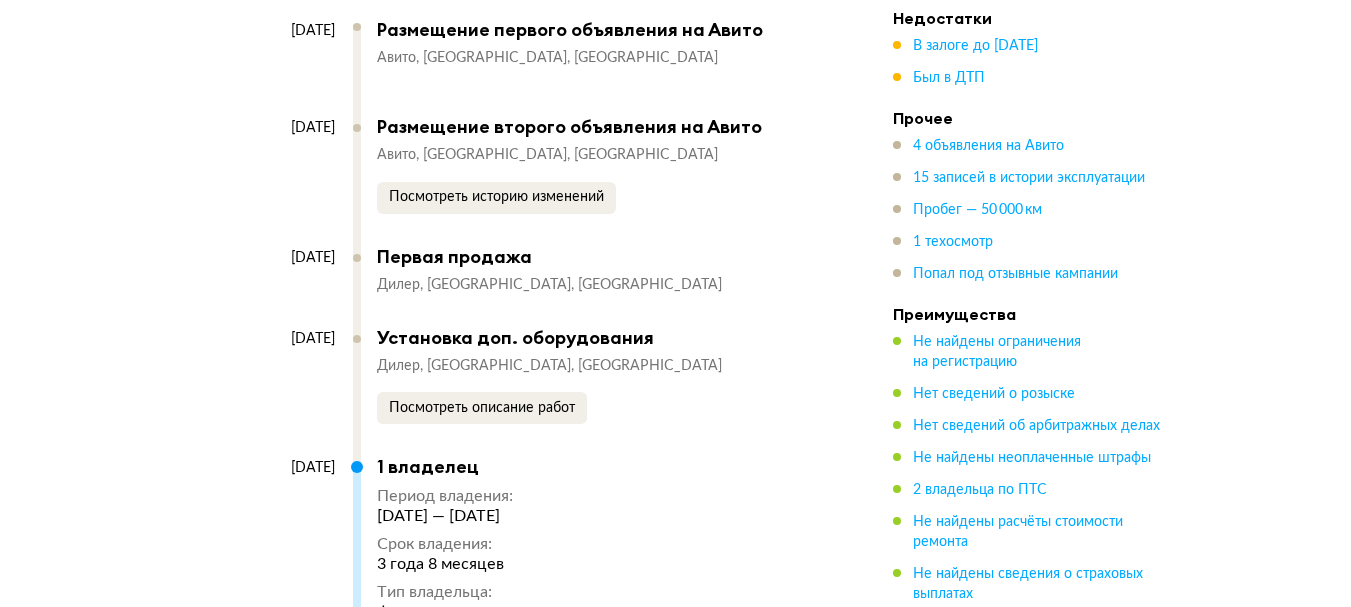 drag, startPoint x: 307, startPoint y: 128, endPoint x: 304, endPoint y: 93, distance: 35.128338 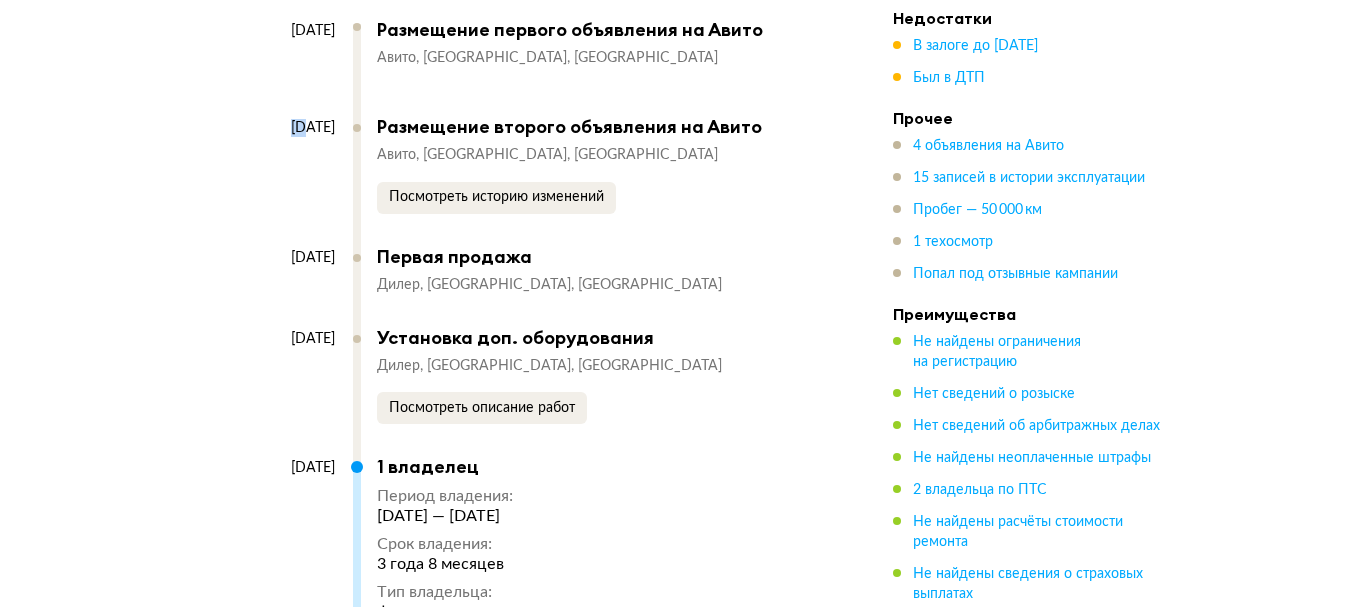 drag, startPoint x: 240, startPoint y: 111, endPoint x: 224, endPoint y: 101, distance: 18.867962 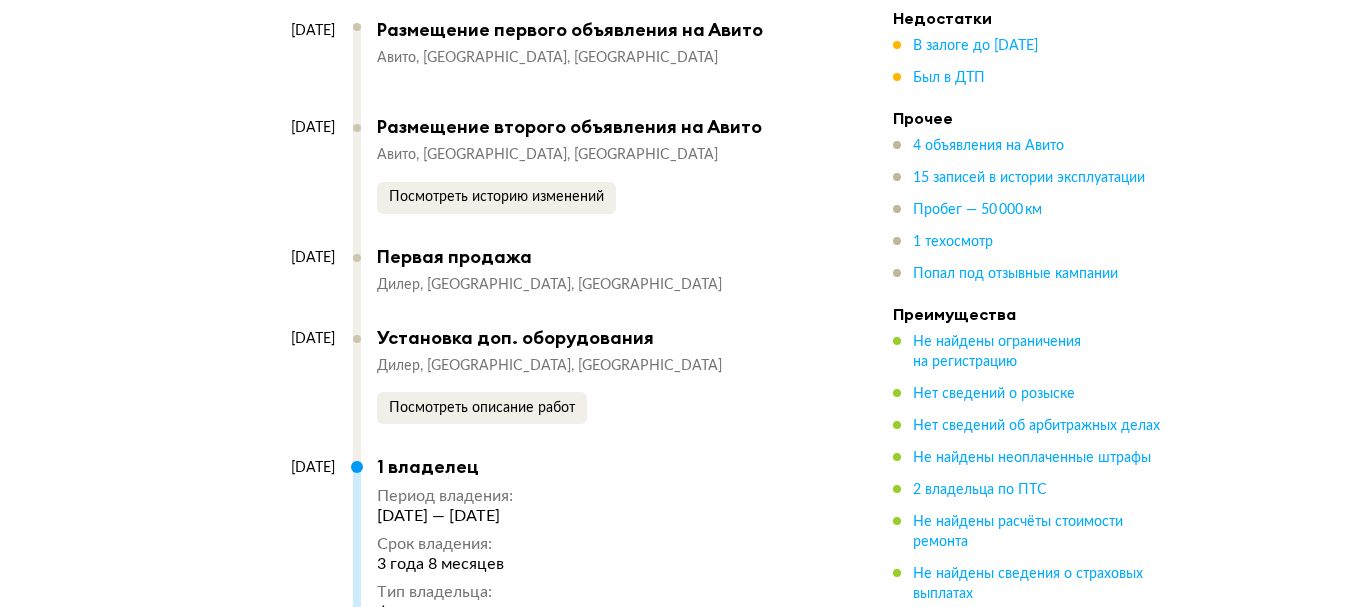 click on "Выездная диагностика Организуют просмотр, попробуют поторговаться Выгодный кредит на авто от банков Подберите кредит Спецпредложения Акции и скидки от Автотеки и партнёров Спецпредложения MERCEDES GLE-KLASSE, 2020 Отчёт от  10 июля 2025 года Ccылка на отчёт скопирована Скачать Поделиться Ccылка на отчёт скопирована 9 июля 2025 года + 94 Рекомендация Нужен взгляд эксперта Наш искусственный интеллект смотрит на отчёт как опытный автоподборщик и диагност: изучает данные, сравнивает машину с похожими предложениями на рынке и выносит свой вердикт. В залоге Был в ДТП . ." at bounding box center (675, -576) 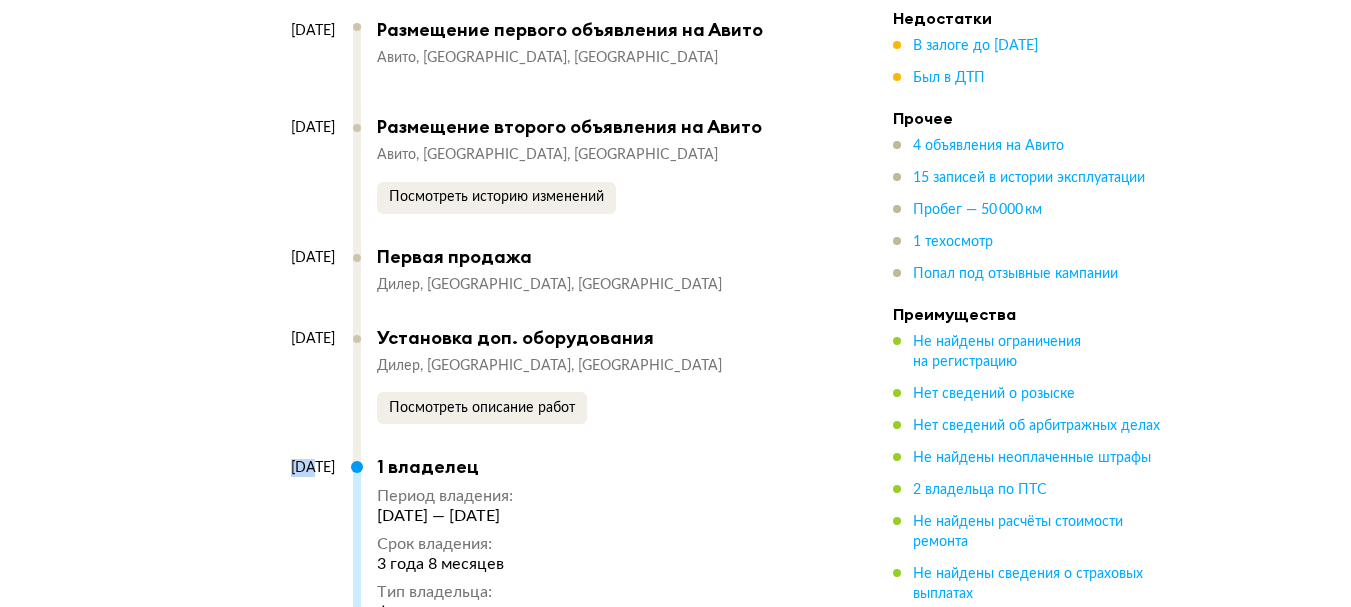 click on "Есть уникальные данные 15 записей в истории эксплуатации В истории эксплуатации найдено 15 событий и 2 владельца. 18 июня 2020 Размещение первого объявления на Авито Авито Тверская область, Тверь 25 августа 2020 Размещение второго объявления на Авито Авито Краснодарский край, Сочи Посмотреть историю изменений 23 ноября 2020 Первая продажа Дилер Краснодарский край, Сочи 23 ноября 2020 Установка доп. оборудования Дилер Краснодарский край, Сочи Посмотреть описание работ 27 ноября 2020  1 владелец Период владения : 27 ноября 2020 — 5 июля 2024 Срок владения : 3 года 8 месяцев : :  км :" at bounding box center (518, 938) 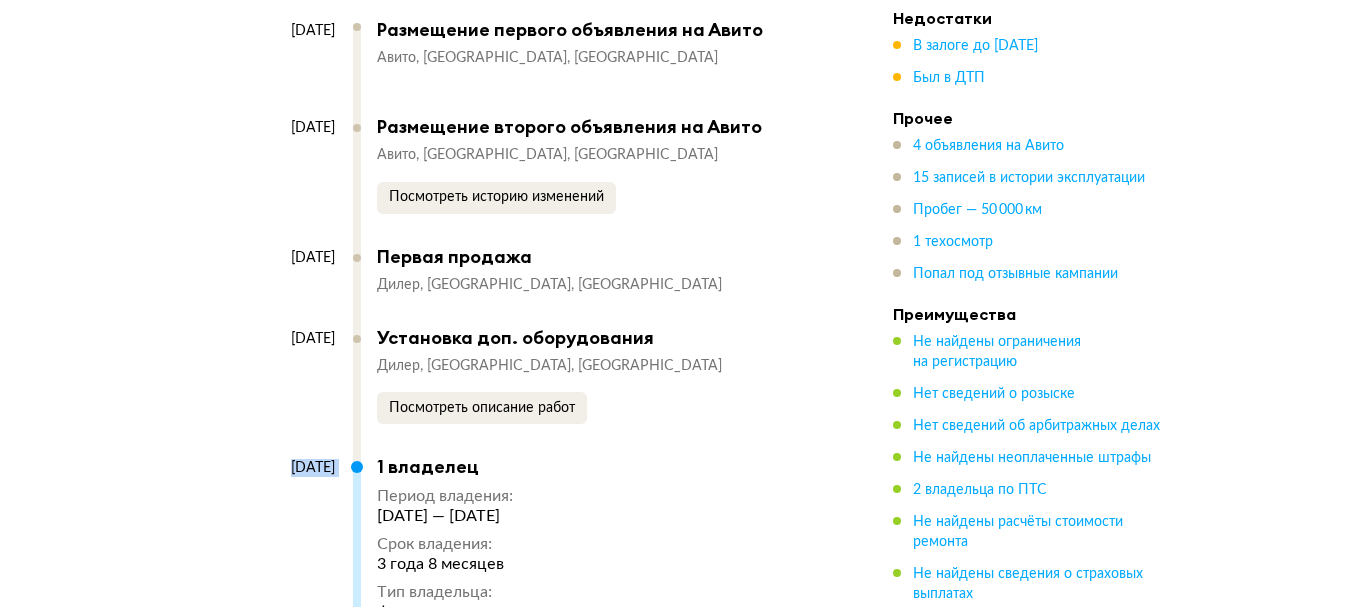 click on "Есть уникальные данные 15 записей в истории эксплуатации В истории эксплуатации найдено 15 событий и 2 владельца. 18 июня 2020 Размещение первого объявления на Авито Авито Тверская область, Тверь 25 августа 2020 Размещение второго объявления на Авито Авито Краснодарский край, Сочи Посмотреть историю изменений 23 ноября 2020 Первая продажа Дилер Краснодарский край, Сочи 23 ноября 2020 Установка доп. оборудования Дилер Краснодарский край, Сочи Посмотреть описание работ 27 ноября 2020  1 владелец Период владения : 27 ноября 2020 — 5 июля 2024 Срок владения : 3 года 8 месяцев : :  км :" at bounding box center (518, 938) 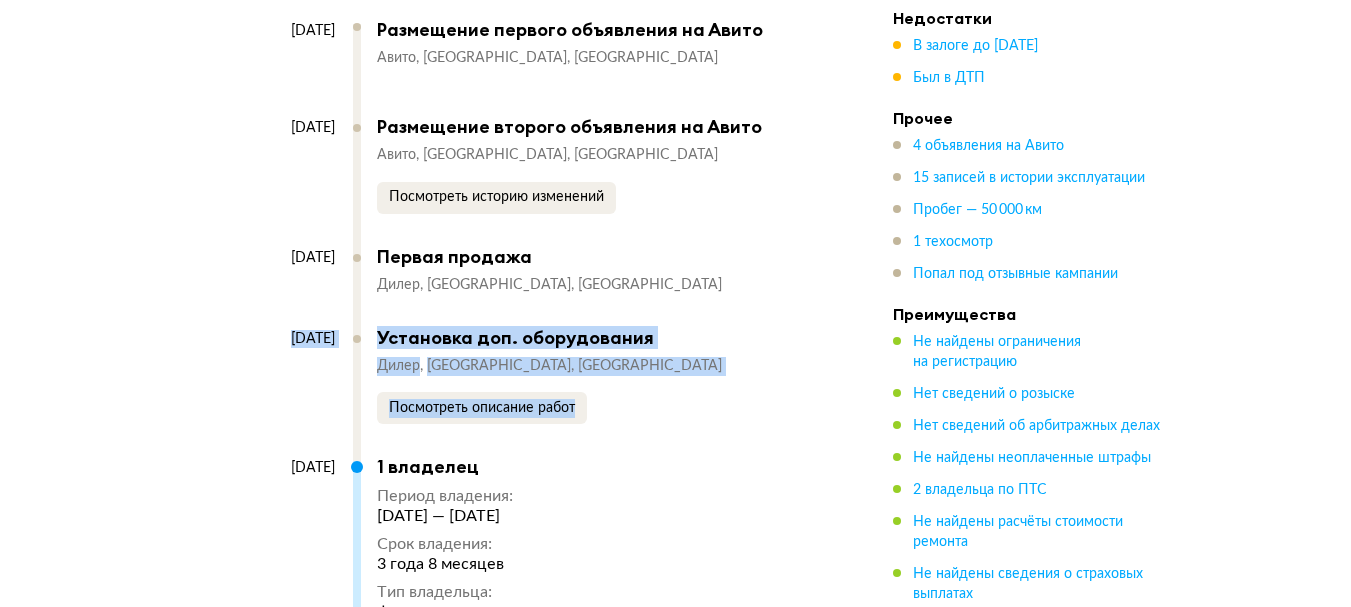 drag, startPoint x: 108, startPoint y: 442, endPoint x: 52, endPoint y: 583, distance: 151.71355 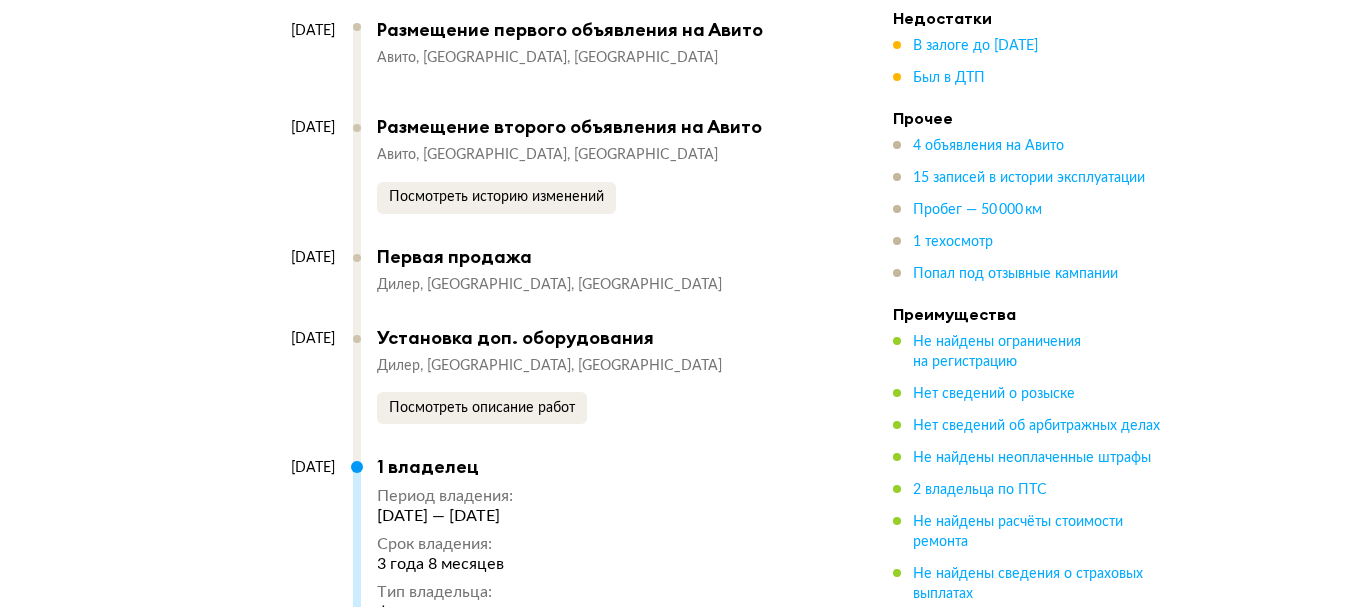 click on "Выездная диагностика Организуют просмотр, попробуют поторговаться Выгодный кредит на авто от банков Подберите кредит Спецпредложения Акции и скидки от Автотеки и партнёров Спецпредложения MERCEDES GLE-KLASSE, 2020 Отчёт от  10 июля 2025 года Ccылка на отчёт скопирована Скачать Поделиться Ccылка на отчёт скопирована 9 июля 2025 года + 94 Рекомендация Нужен взгляд эксперта Наш искусственный интеллект смотрит на отчёт как опытный автоподборщик и диагност: изучает данные, сравнивает машину с похожими предложениями на рынке и выносит свой вердикт. В залоге Был в ДТП . ." at bounding box center (675, -576) 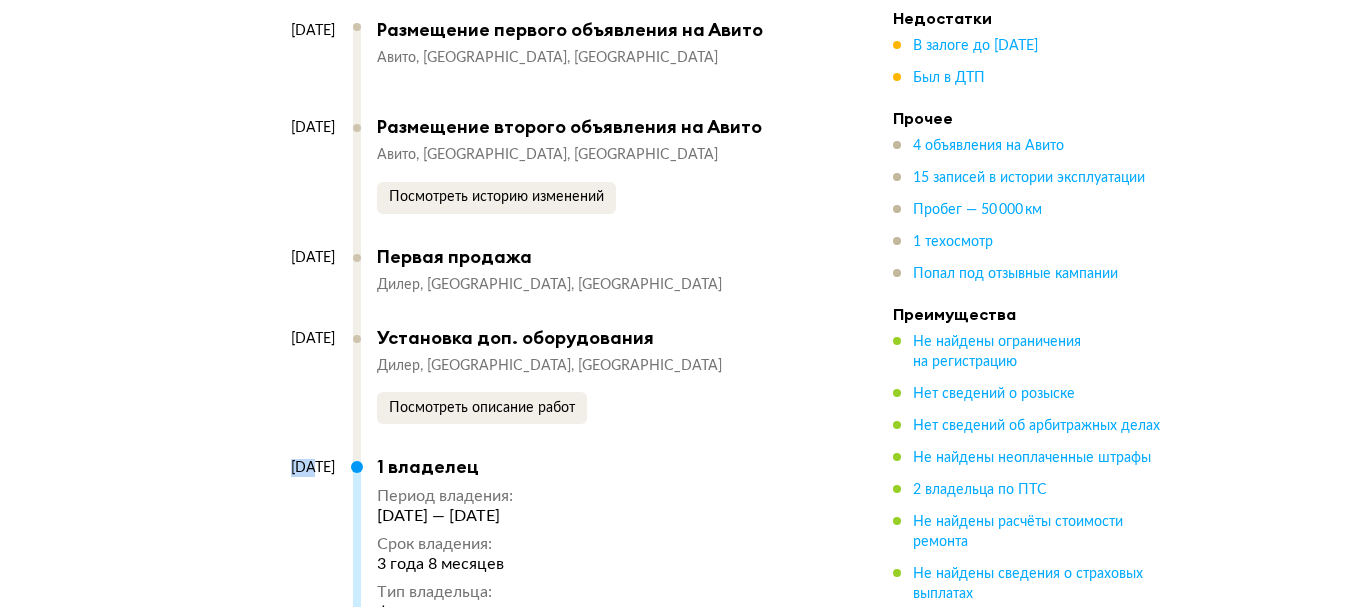 click on "Выездная диагностика Организуют просмотр, попробуют поторговаться Выгодный кредит на авто от банков Подберите кредит Спецпредложения Акции и скидки от Автотеки и партнёров Спецпредложения MERCEDES GLE-KLASSE, 2020 Отчёт от  10 июля 2025 года Ccылка на отчёт скопирована Скачать Поделиться Ccылка на отчёт скопирована 9 июля 2025 года + 94 Рекомендация Нужен взгляд эксперта Наш искусственный интеллект смотрит на отчёт как опытный автоподборщик и диагност: изучает данные, сравнивает машину с похожими предложениями на рынке и выносит свой вердикт. В залоге Был в ДТП . ." at bounding box center (675, -576) 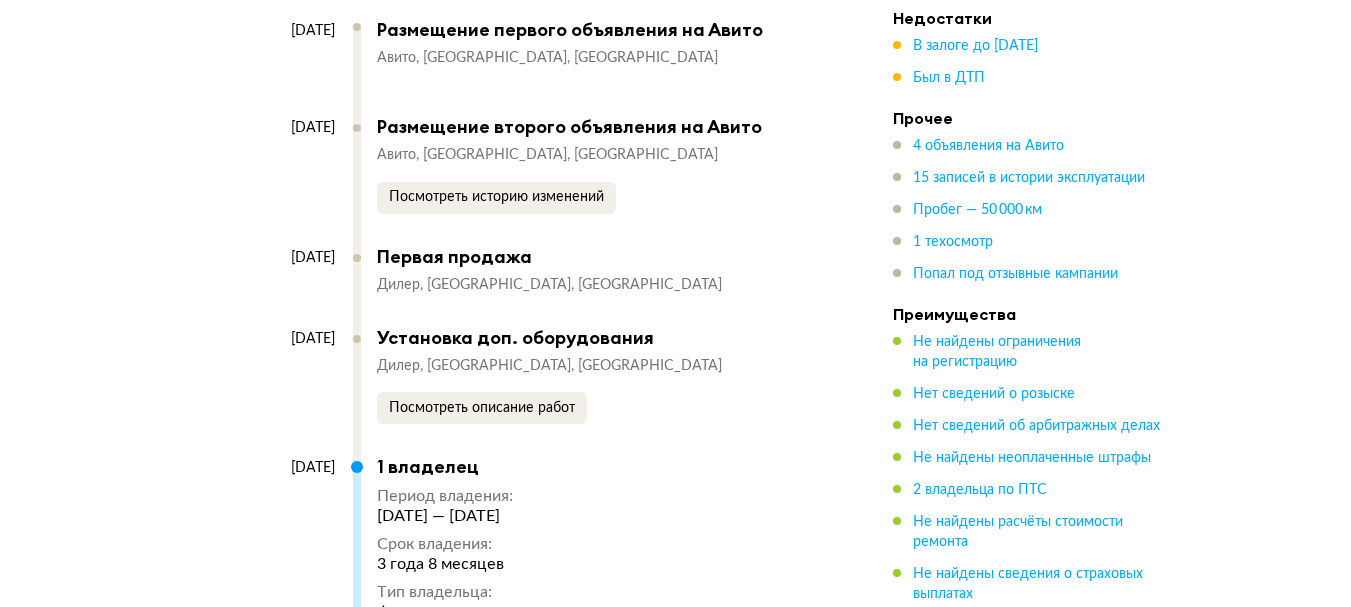 click on "Выездная диагностика Организуют просмотр, попробуют поторговаться Выгодный кредит на авто от банков Подберите кредит Спецпредложения Акции и скидки от Автотеки и партнёров Спецпредложения MERCEDES GLE-KLASSE, 2020 Отчёт от  10 июля 2025 года Ccылка на отчёт скопирована Скачать Поделиться Ccылка на отчёт скопирована 9 июля 2025 года + 94 Рекомендация Нужен взгляд эксперта Наш искусственный интеллект смотрит на отчёт как опытный автоподборщик и диагност: изучает данные, сравнивает машину с похожими предложениями на рынке и выносит свой вердикт. В залоге Был в ДТП . ." at bounding box center [675, -576] 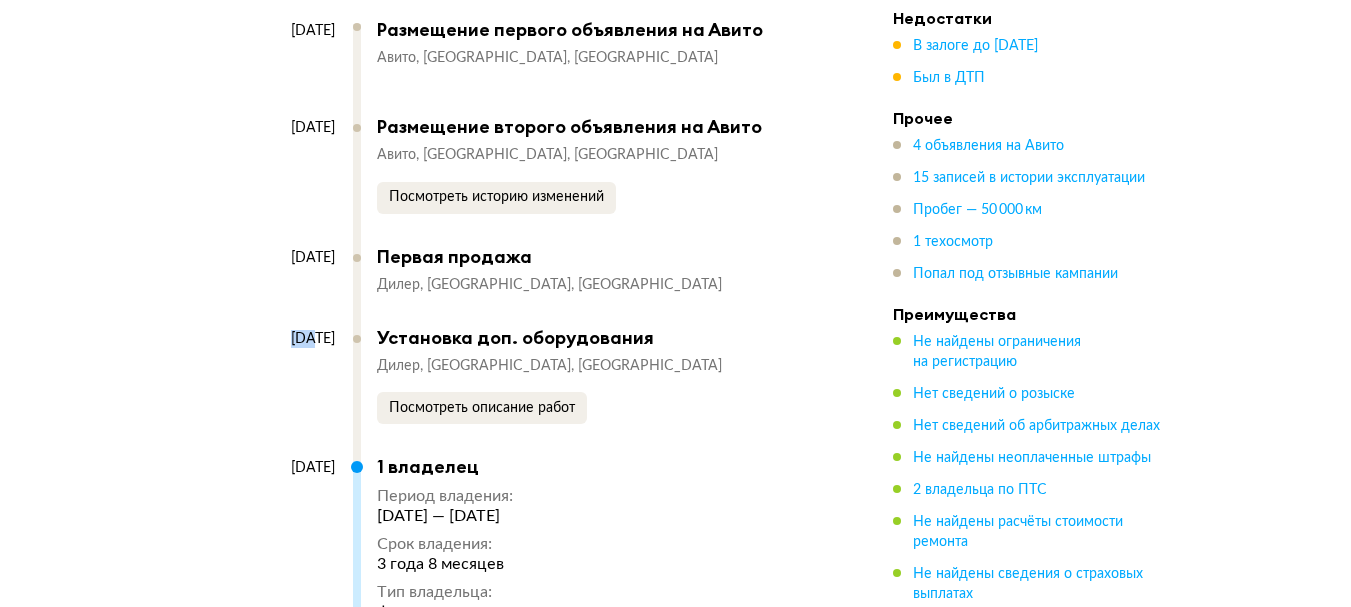 click on "Выездная диагностика Организуют просмотр, попробуют поторговаться Выгодный кредит на авто от банков Подберите кредит Спецпредложения Акции и скидки от Автотеки и партнёров Спецпредложения MERCEDES GLE-KLASSE, 2020 Отчёт от  10 июля 2025 года Ccылка на отчёт скопирована Скачать Поделиться Ccылка на отчёт скопирована 9 июля 2025 года + 94 Рекомендация Нужен взгляд эксперта Наш искусственный интеллект смотрит на отчёт как опытный автоподборщик и диагност: изучает данные, сравнивает машину с похожими предложениями на рынке и выносит свой вердикт. В залоге Был в ДТП . ." at bounding box center [675, -576] 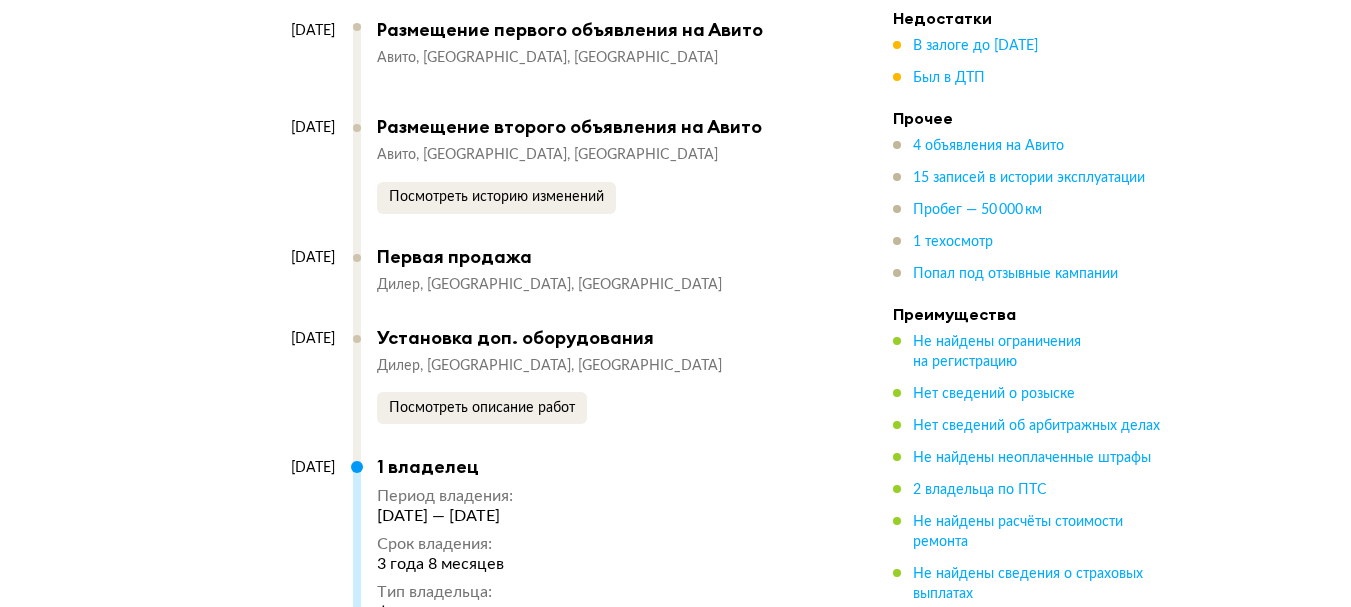 click on "Выездная диагностика Организуют просмотр, попробуют поторговаться Выгодный кредит на авто от банков Подберите кредит Спецпредложения Акции и скидки от Автотеки и партнёров Спецпредложения MERCEDES GLE-KLASSE, 2020 Отчёт от  10 июля 2025 года Ccылка на отчёт скопирована Скачать Поделиться Ccылка на отчёт скопирована 9 июля 2025 года + 94 Рекомендация Нужен взгляд эксперта Наш искусственный интеллект смотрит на отчёт как опытный автоподборщик и диагност: изучает данные, сравнивает машину с похожими предложениями на рынке и выносит свой вердикт. В залоге Был в ДТП . ." at bounding box center [675, -576] 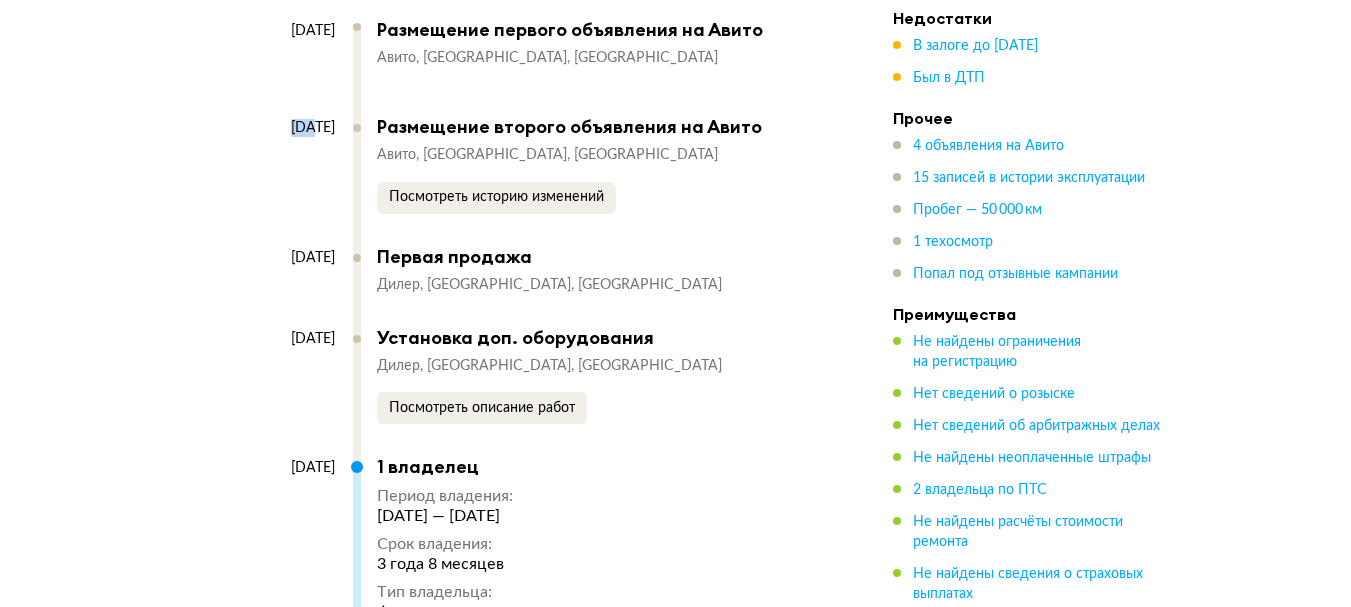 click on "Выездная диагностика Организуют просмотр, попробуют поторговаться Выгодный кредит на авто от банков Подберите кредит Спецпредложения Акции и скидки от Автотеки и партнёров Спецпредложения MERCEDES GLE-KLASSE, 2020 Отчёт от  10 июля 2025 года Ccылка на отчёт скопирована Скачать Поделиться Ccылка на отчёт скопирована 9 июля 2025 года + 94 Рекомендация Нужен взгляд эксперта Наш искусственный интеллект смотрит на отчёт как опытный автоподборщик и диагност: изучает данные, сравнивает машину с похожими предложениями на рынке и выносит свой вердикт. В залоге Был в ДТП . ." at bounding box center [675, -576] 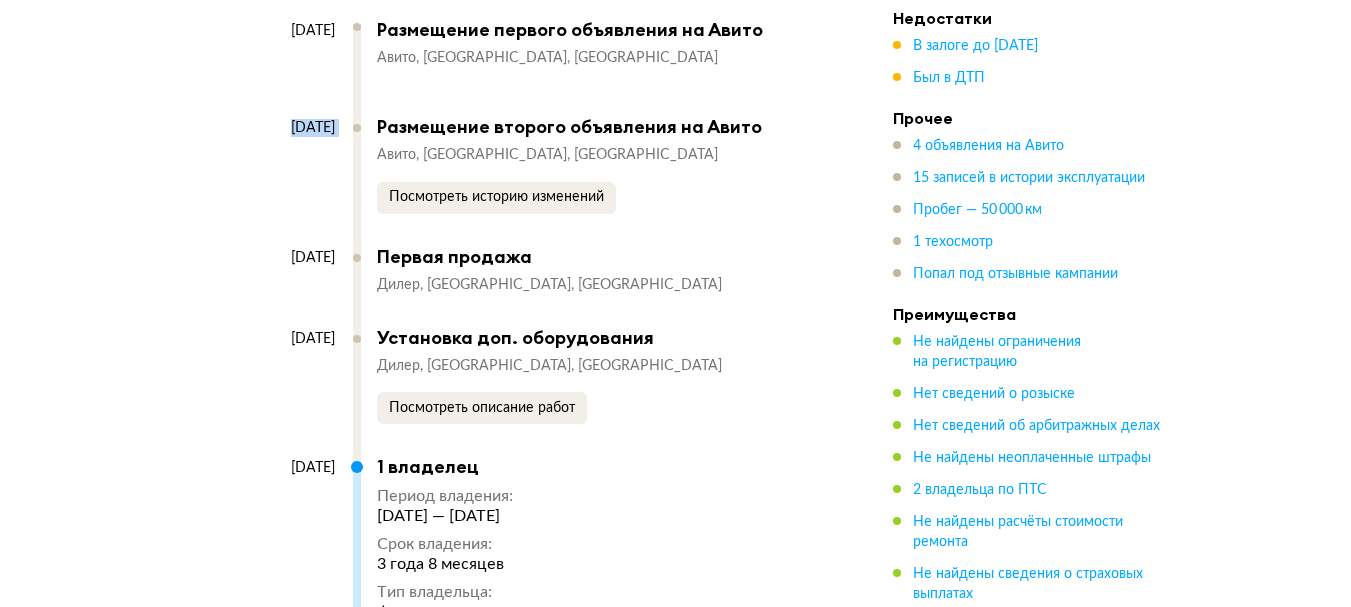 click on "Выездная диагностика Организуют просмотр, попробуют поторговаться Выгодный кредит на авто от банков Подберите кредит Спецпредложения Акции и скидки от Автотеки и партнёров Спецпредложения MERCEDES GLE-KLASSE, 2020 Отчёт от  10 июля 2025 года Ccылка на отчёт скопирована Скачать Поделиться Ccылка на отчёт скопирована 9 июля 2025 года + 94 Рекомендация Нужен взгляд эксперта Наш искусственный интеллект смотрит на отчёт как опытный автоподборщик и диагност: изучает данные, сравнивает машину с похожими предложениями на рынке и выносит свой вердикт. В залоге Был в ДТП . ." at bounding box center [675, -576] 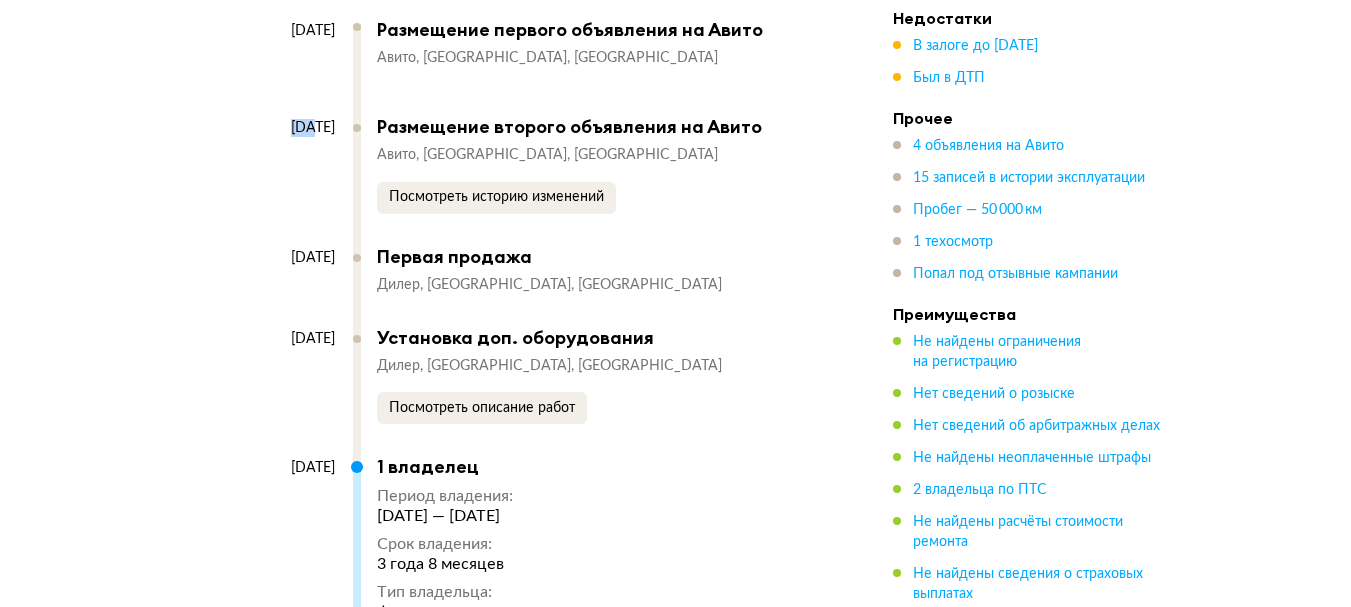 click on "Выездная диагностика Организуют просмотр, попробуют поторговаться Выгодный кредит на авто от банков Подберите кредит Спецпредложения Акции и скидки от Автотеки и партнёров Спецпредложения MERCEDES GLE-KLASSE, 2020 Отчёт от  10 июля 2025 года Ccылка на отчёт скопирована Скачать Поделиться Ccылка на отчёт скопирована 9 июля 2025 года + 94 Рекомендация Нужен взгляд эксперта Наш искусственный интеллект смотрит на отчёт как опытный автоподборщик и диагност: изучает данные, сравнивает машину с похожими предложениями на рынке и выносит свой вердикт. В залоге Был в ДТП . ." at bounding box center (675, -576) 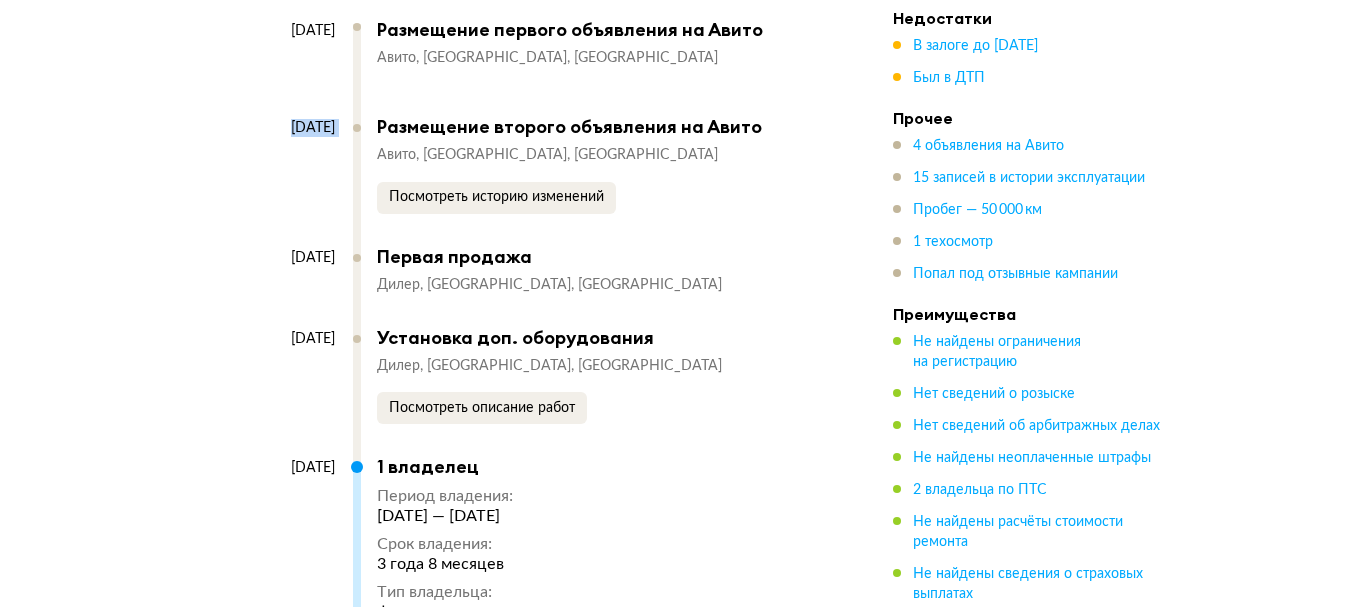 click on "Выездная диагностика Организуют просмотр, попробуют поторговаться Выгодный кредит на авто от банков Подберите кредит Спецпредложения Акции и скидки от Автотеки и партнёров Спецпредложения MERCEDES GLE-KLASSE, 2020 Отчёт от  10 июля 2025 года Ccылка на отчёт скопирована Скачать Поделиться Ccылка на отчёт скопирована 9 июля 2025 года + 94 Рекомендация Нужен взгляд эксперта Наш искусственный интеллект смотрит на отчёт как опытный автоподборщик и диагност: изучает данные, сравнивает машину с похожими предложениями на рынке и выносит свой вердикт. В залоге Был в ДТП . ." at bounding box center [675, -576] 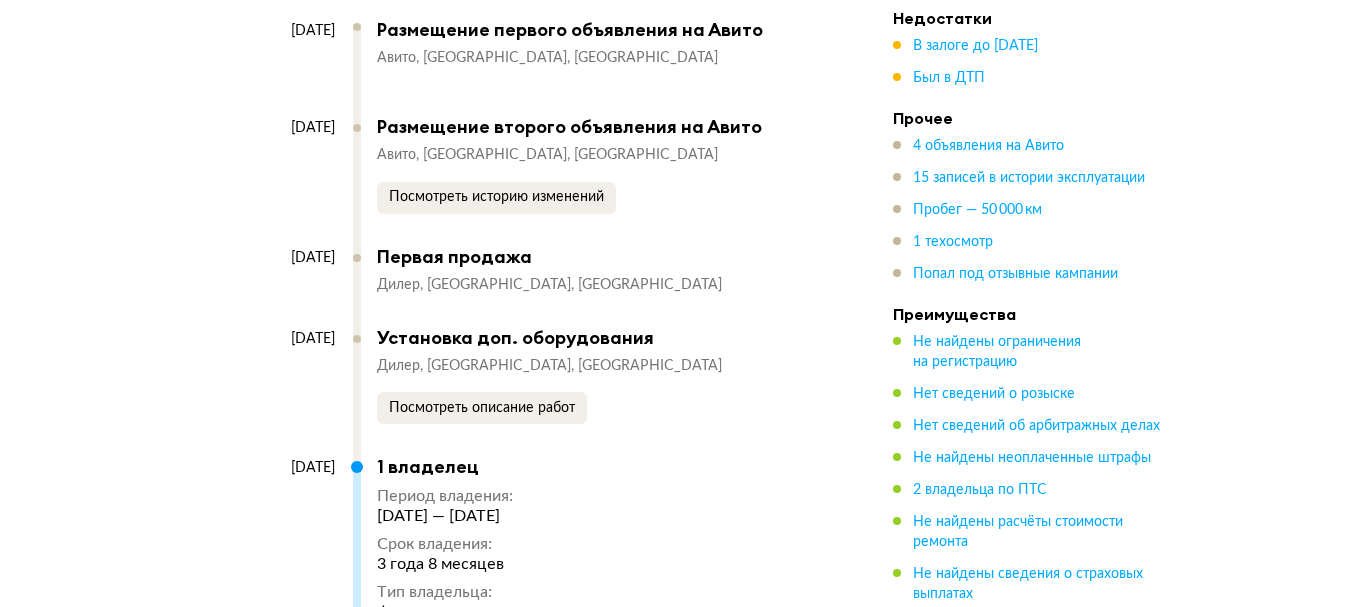 click on "Выездная диагностика Организуют просмотр, попробуют поторговаться Выгодный кредит на авто от банков Подберите кредит Спецпредложения Акции и скидки от Автотеки и партнёров Спецпредложения MERCEDES GLE-KLASSE, 2020 Отчёт от  10 июля 2025 года Ccылка на отчёт скопирована Скачать Поделиться Ccылка на отчёт скопирована 9 июля 2025 года + 94 Рекомендация Нужен взгляд эксперта Наш искусственный интеллект смотрит на отчёт как опытный автоподборщик и диагност: изучает данные, сравнивает машину с похожими предложениями на рынке и выносит свой вердикт. В залоге Был в ДТП . ." at bounding box center [675, -576] 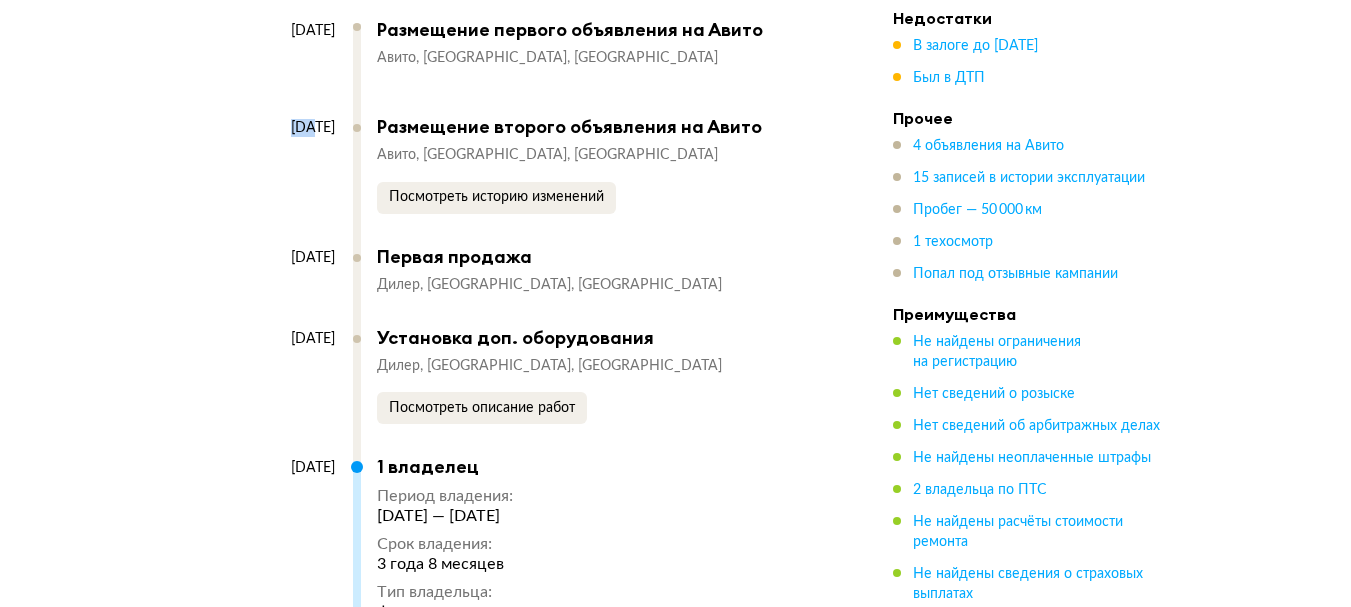 click on "Выездная диагностика Организуют просмотр, попробуют поторговаться Выгодный кредит на авто от банков Подберите кредит Спецпредложения Акции и скидки от Автотеки и партнёров Спецпредложения MERCEDES GLE-KLASSE, 2020 Отчёт от  10 июля 2025 года Ccылка на отчёт скопирована Скачать Поделиться Ccылка на отчёт скопирована 9 июля 2025 года + 94 Рекомендация Нужен взгляд эксперта Наш искусственный интеллект смотрит на отчёт как опытный автоподборщик и диагност: изучает данные, сравнивает машину с похожими предложениями на рынке и выносит свой вердикт. В залоге Был в ДТП . ." at bounding box center [675, -576] 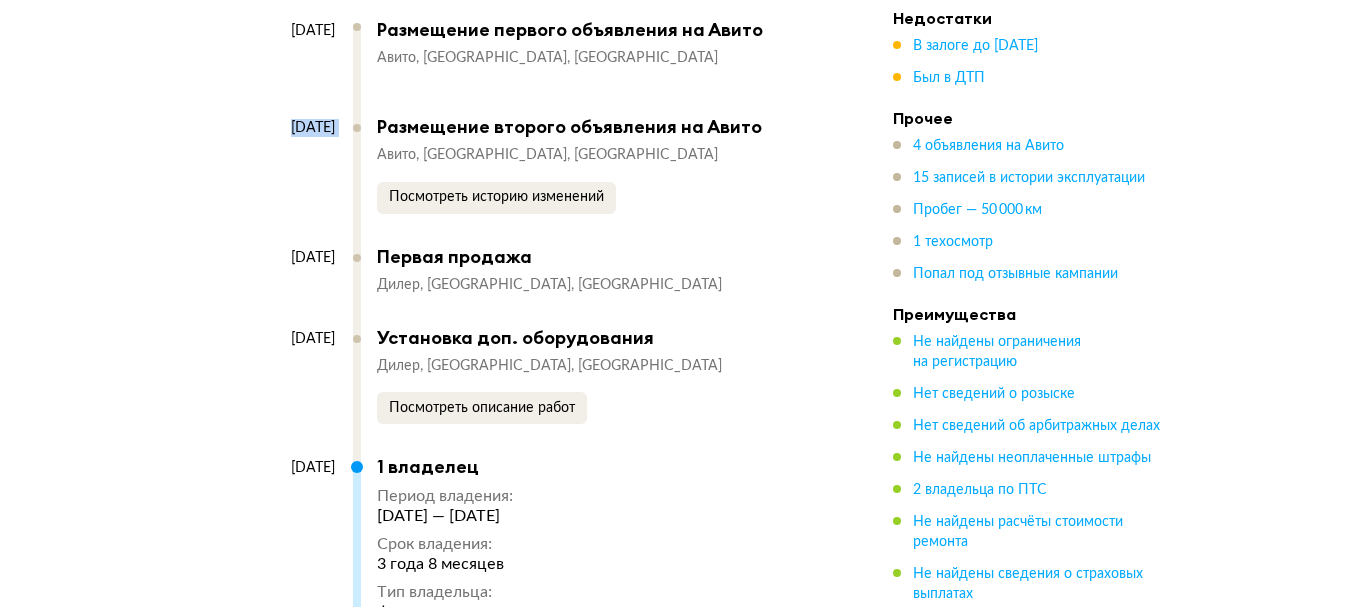 click on "Выездная диагностика Организуют просмотр, попробуют поторговаться Выгодный кредит на авто от банков Подберите кредит Спецпредложения Акции и скидки от Автотеки и партнёров Спецпредложения MERCEDES GLE-KLASSE, 2020 Отчёт от  10 июля 2025 года Ccылка на отчёт скопирована Скачать Поделиться Ccылка на отчёт скопирована 9 июля 2025 года + 94 Рекомендация Нужен взгляд эксперта Наш искусственный интеллект смотрит на отчёт как опытный автоподборщик и диагност: изучает данные, сравнивает машину с похожими предложениями на рынке и выносит свой вердикт. В залоге Был в ДТП . ." at bounding box center (675, -576) 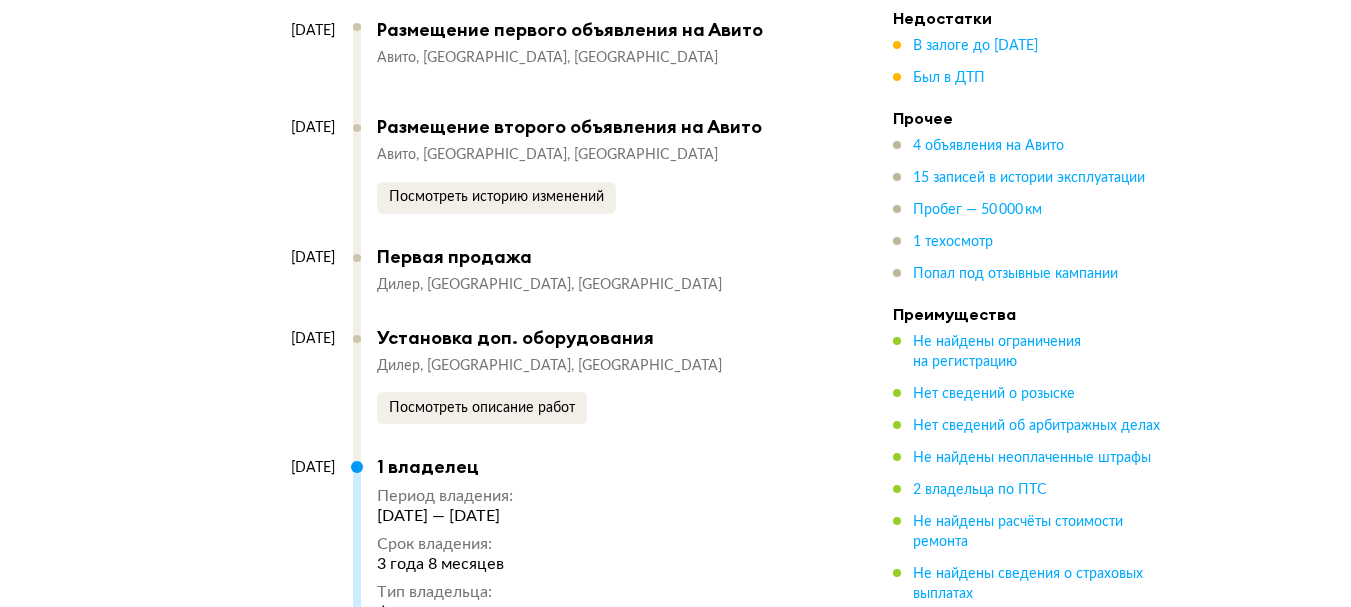 click on "Выездная диагностика Организуют просмотр, попробуют поторговаться Выгодный кредит на авто от банков Подберите кредит Спецпредложения Акции и скидки от Автотеки и партнёров Спецпредложения MERCEDES GLE-KLASSE, 2020 Отчёт от  10 июля 2025 года Ccылка на отчёт скопирована Скачать Поделиться Ccылка на отчёт скопирована 9 июля 2025 года + 94 Рекомендация Нужен взгляд эксперта Наш искусственный интеллект смотрит на отчёт как опытный автоподборщик и диагност: изучает данные, сравнивает машину с похожими предложениями на рынке и выносит свой вердикт. В залоге Был в ДТП . ." at bounding box center [675, -576] 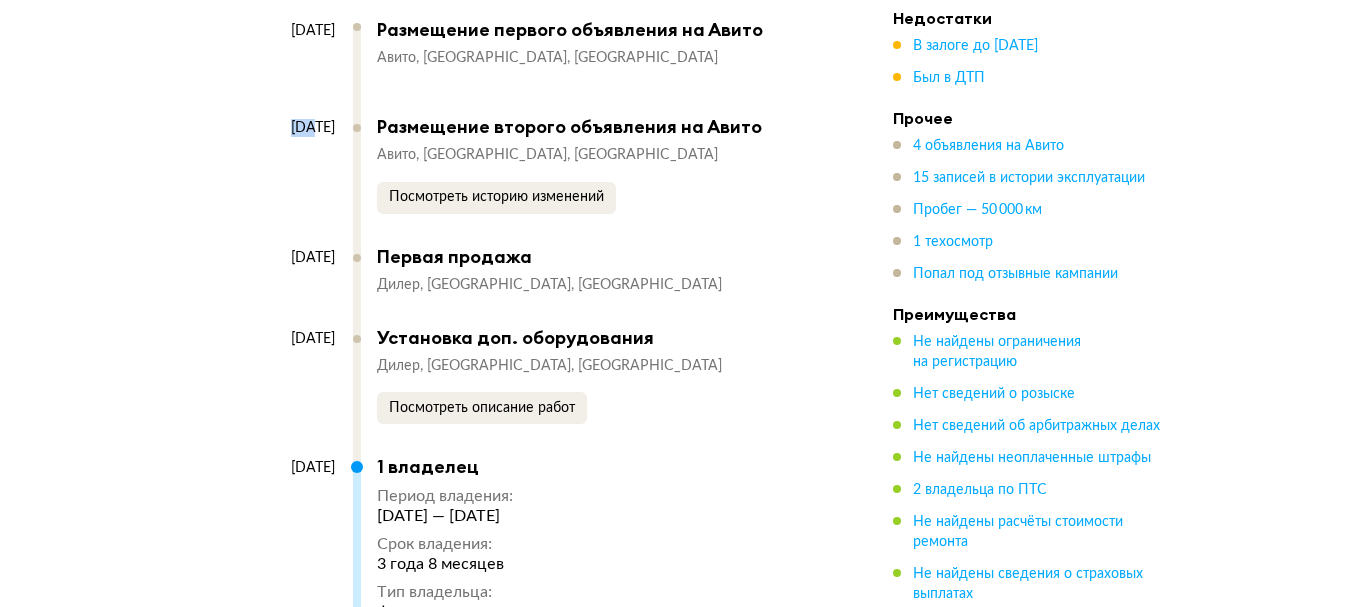 click on "Выездная диагностика Организуют просмотр, попробуют поторговаться Выгодный кредит на авто от банков Подберите кредит Спецпредложения Акции и скидки от Автотеки и партнёров Спецпредложения MERCEDES GLE-KLASSE, 2020 Отчёт от  10 июля 2025 года Ccылка на отчёт скопирована Скачать Поделиться Ccылка на отчёт скопирована 9 июля 2025 года + 94 Рекомендация Нужен взгляд эксперта Наш искусственный интеллект смотрит на отчёт как опытный автоподборщик и диагност: изучает данные, сравнивает машину с похожими предложениями на рынке и выносит свой вердикт. В залоге Был в ДТП . ." at bounding box center (675, -576) 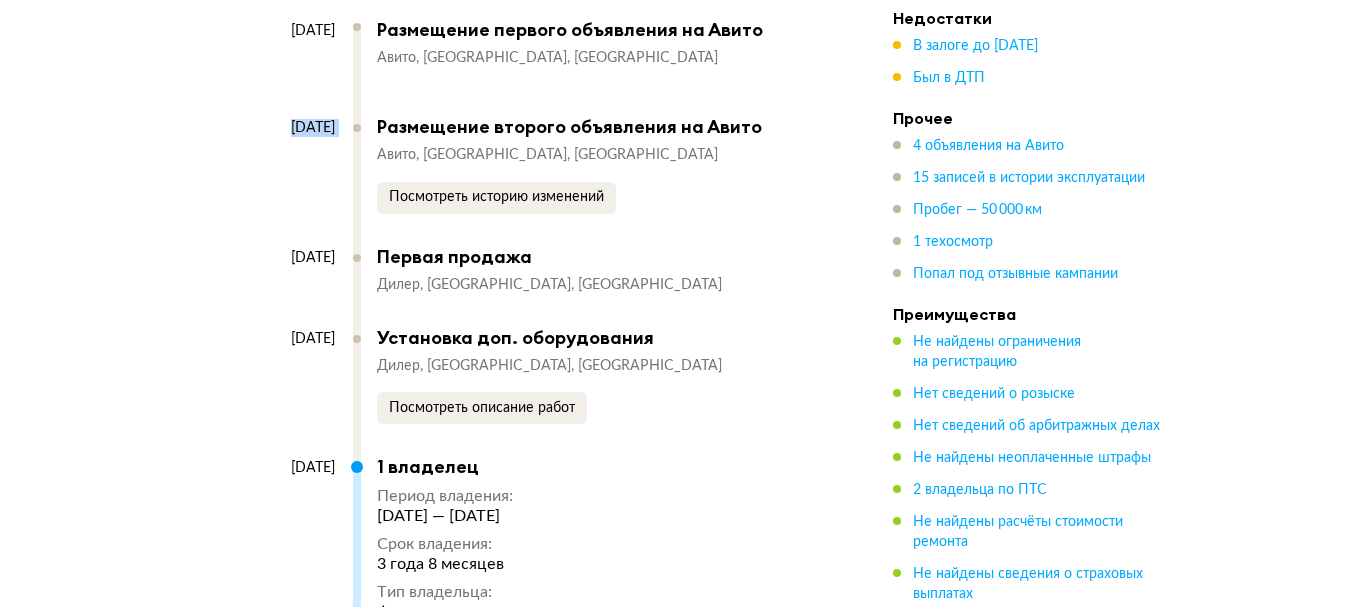 click on "Выездная диагностика Организуют просмотр, попробуют поторговаться Выгодный кредит на авто от банков Подберите кредит Спецпредложения Акции и скидки от Автотеки и партнёров Спецпредложения MERCEDES GLE-KLASSE, 2020 Отчёт от  10 июля 2025 года Ccылка на отчёт скопирована Скачать Поделиться Ccылка на отчёт скопирована 9 июля 2025 года + 94 Рекомендация Нужен взгляд эксперта Наш искусственный интеллект смотрит на отчёт как опытный автоподборщик и диагност: изучает данные, сравнивает машину с похожими предложениями на рынке и выносит свой вердикт. В залоге Был в ДТП . ." at bounding box center (675, -576) 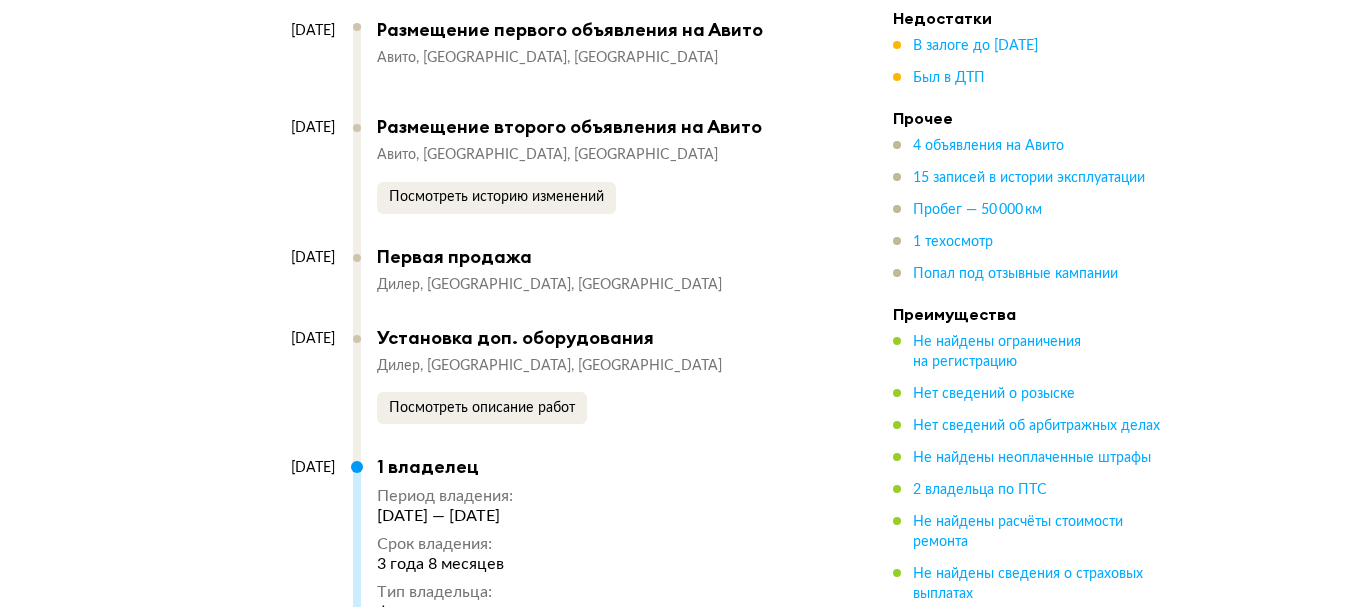 click on "Выездная диагностика Организуют просмотр, попробуют поторговаться Выгодный кредит на авто от банков Подберите кредит Спецпредложения Акции и скидки от Автотеки и партнёров Спецпредложения MERCEDES GLE-KLASSE, 2020 Отчёт от  10 июля 2025 года Ccылка на отчёт скопирована Скачать Поделиться Ccылка на отчёт скопирована 9 июля 2025 года + 94 Рекомендация Нужен взгляд эксперта Наш искусственный интеллект смотрит на отчёт как опытный автоподборщик и диагност: изучает данные, сравнивает машину с похожими предложениями на рынке и выносит свой вердикт. В залоге Был в ДТП . ." at bounding box center (675, -576) 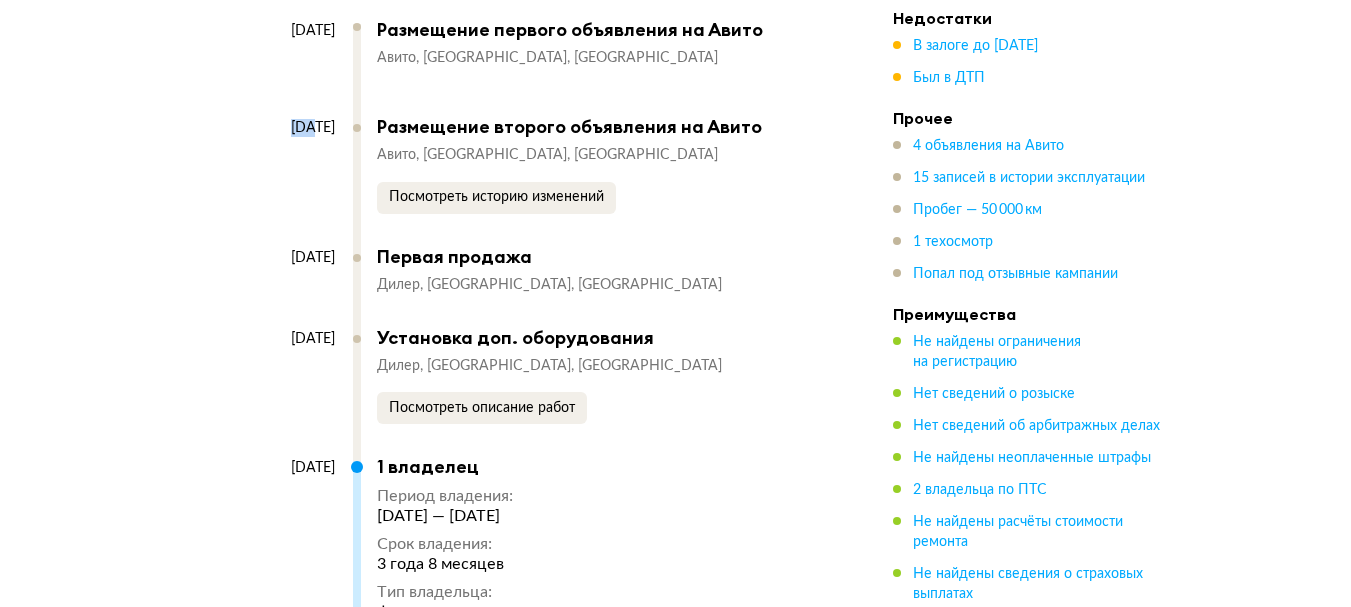 click on "Выездная диагностика Организуют просмотр, попробуют поторговаться Выгодный кредит на авто от банков Подберите кредит Спецпредложения Акции и скидки от Автотеки и партнёров Спецпредложения MERCEDES GLE-KLASSE, 2020 Отчёт от  10 июля 2025 года Ccылка на отчёт скопирована Скачать Поделиться Ccылка на отчёт скопирована 9 июля 2025 года + 94 Рекомендация Нужен взгляд эксперта Наш искусственный интеллект смотрит на отчёт как опытный автоподборщик и диагност: изучает данные, сравнивает машину с похожими предложениями на рынке и выносит свой вердикт. В залоге Был в ДТП . ." at bounding box center [675, -576] 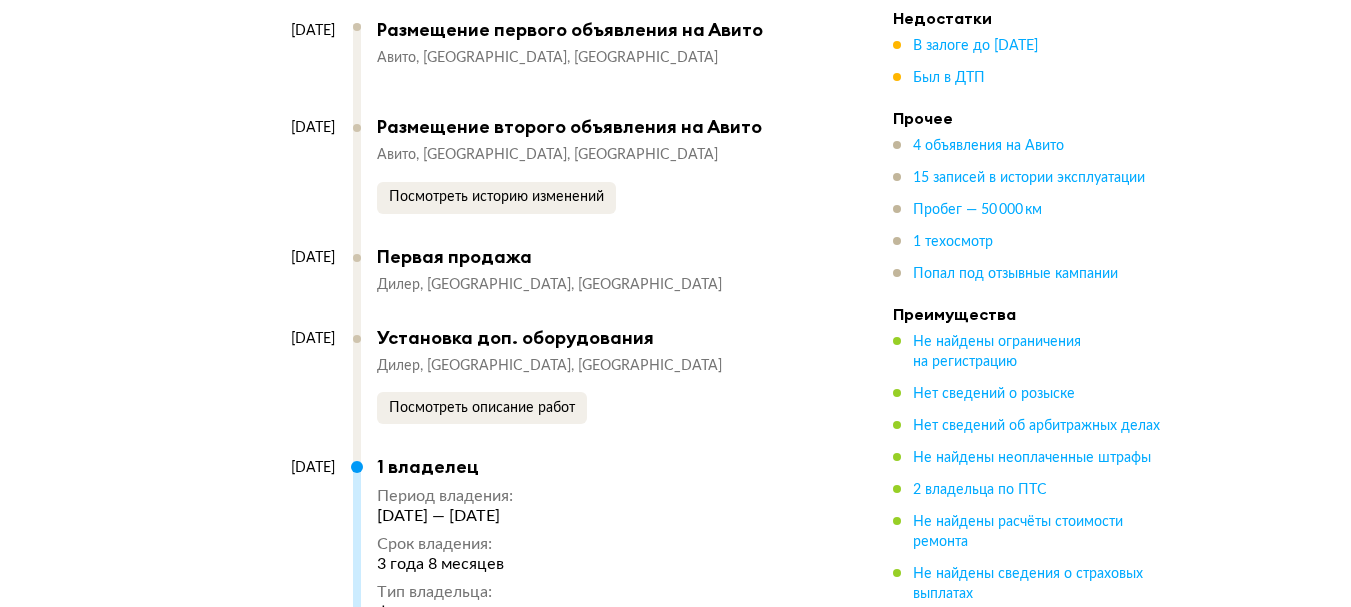 drag, startPoint x: 223, startPoint y: 231, endPoint x: 303, endPoint y: 232, distance: 80.00625 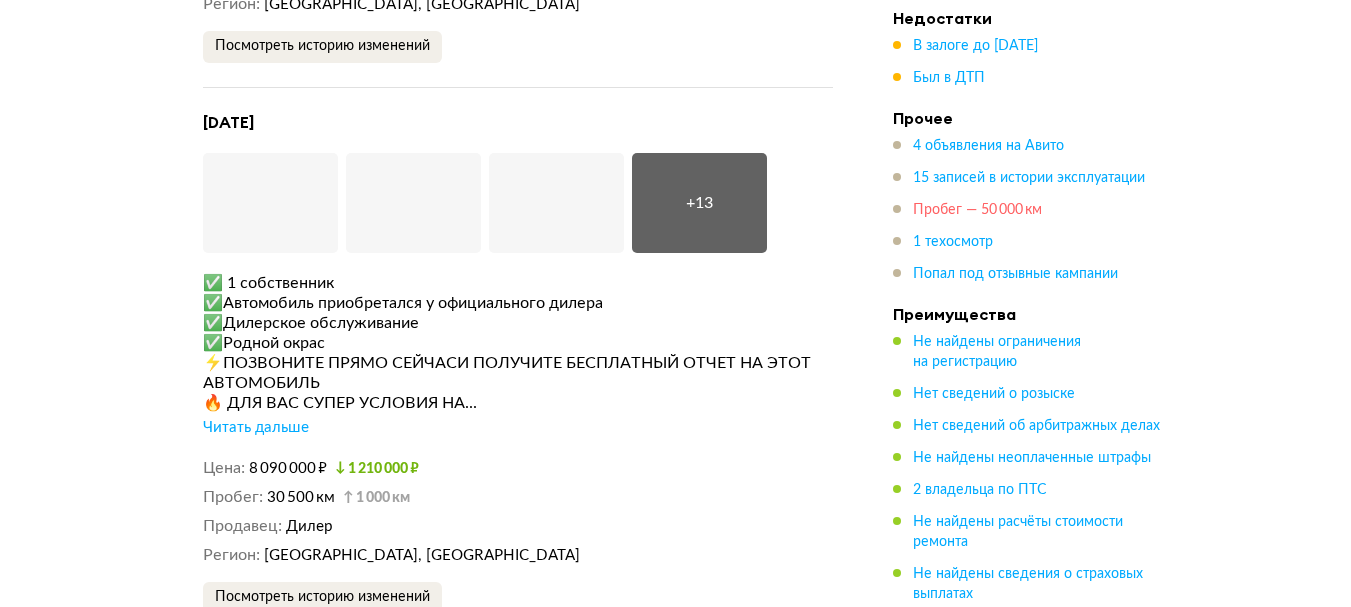 scroll, scrollTop: 4322, scrollLeft: 0, axis: vertical 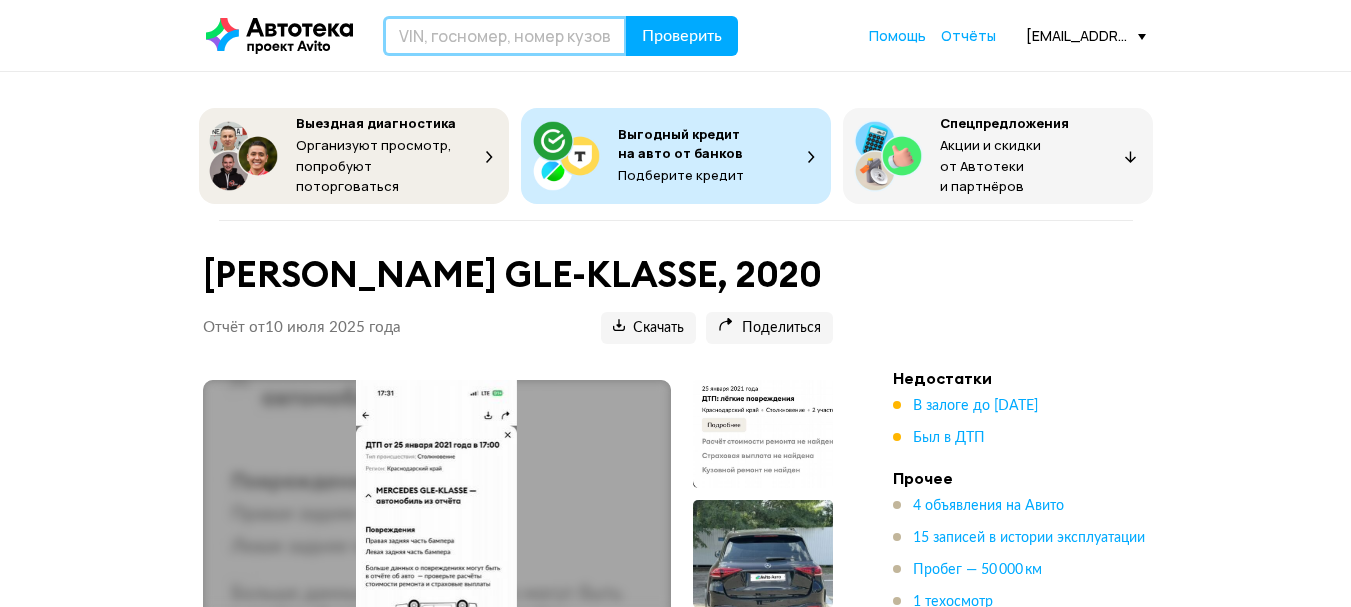 click at bounding box center [505, 36] 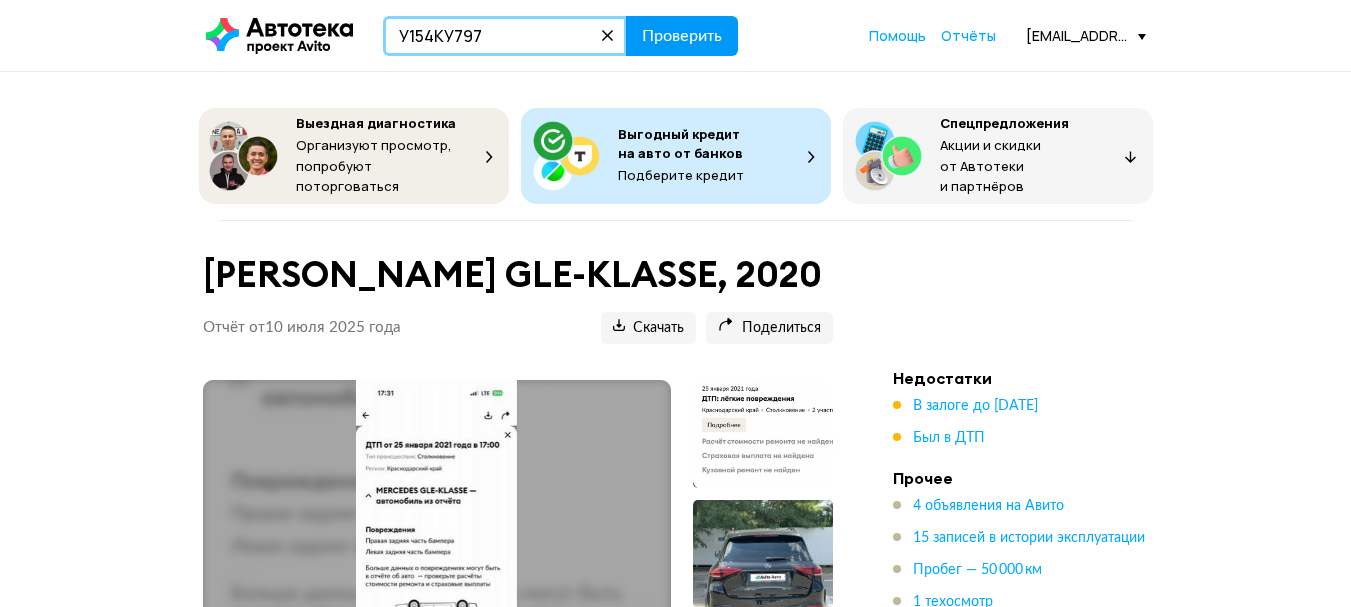 type on "У154КУ797" 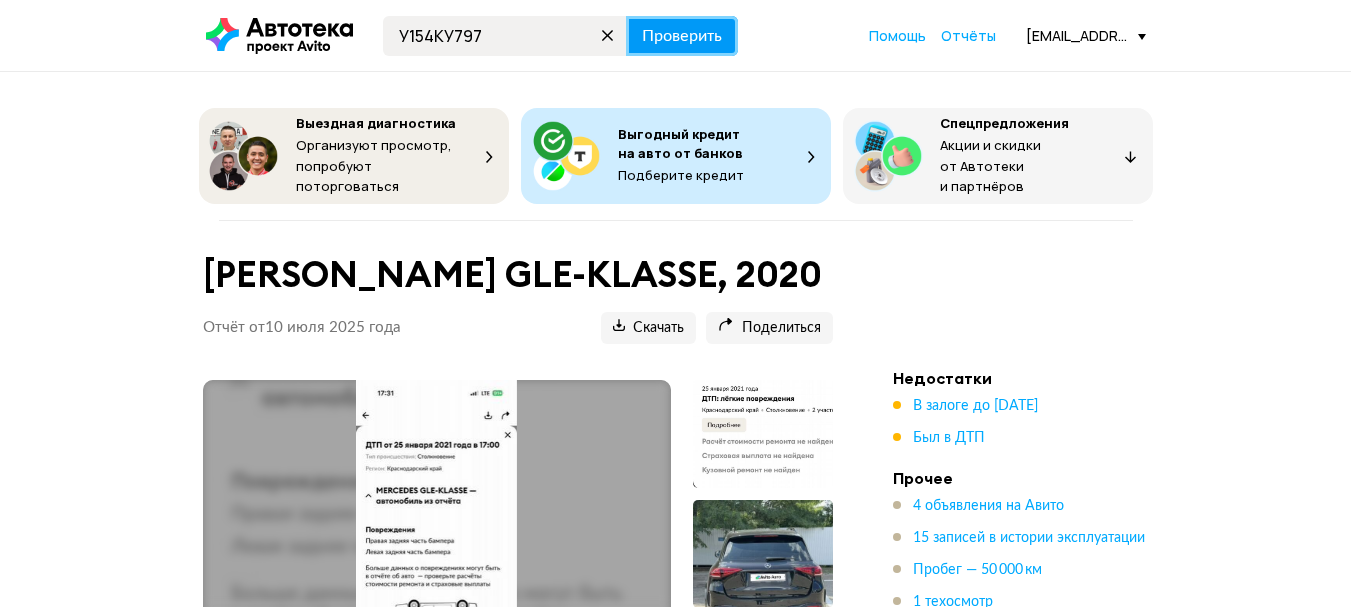 click on "Проверить" at bounding box center [682, 36] 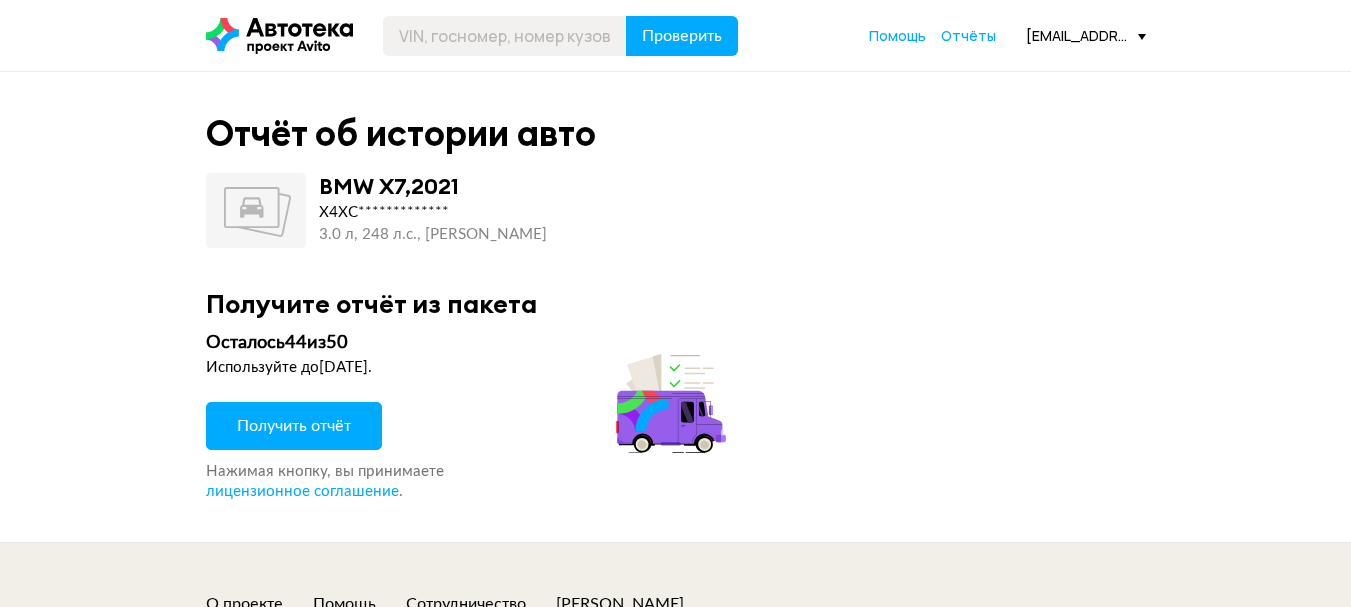 click on "Получить отчёт" at bounding box center (294, 426) 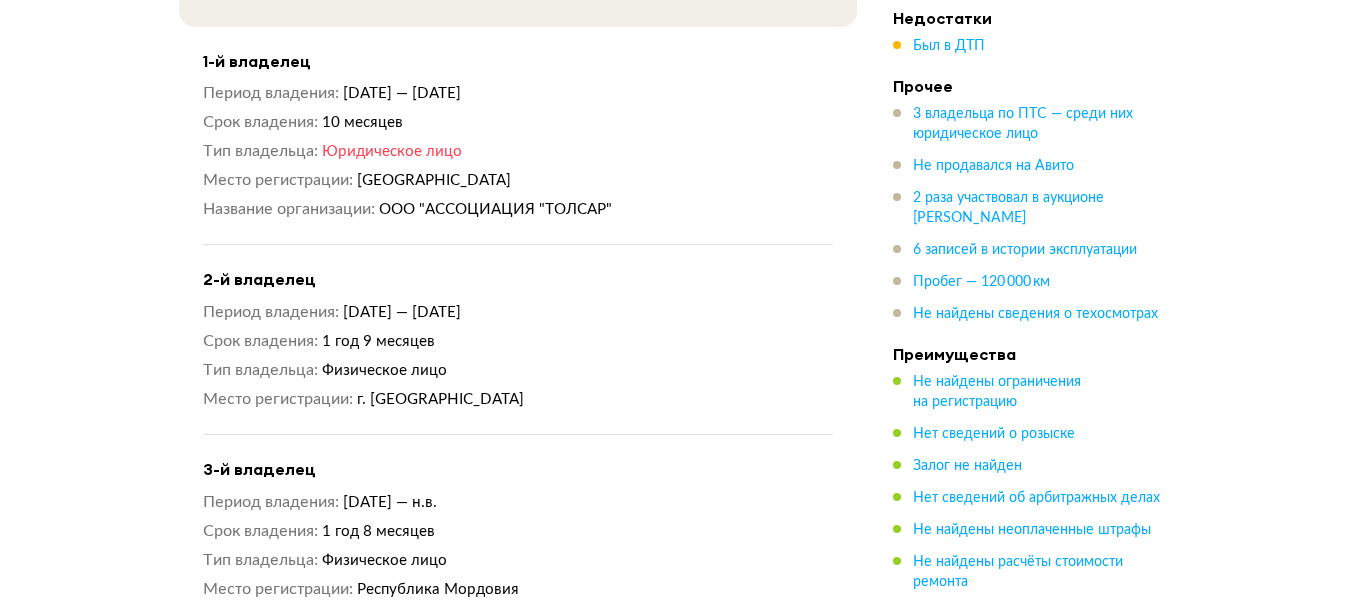 scroll, scrollTop: 2500, scrollLeft: 0, axis: vertical 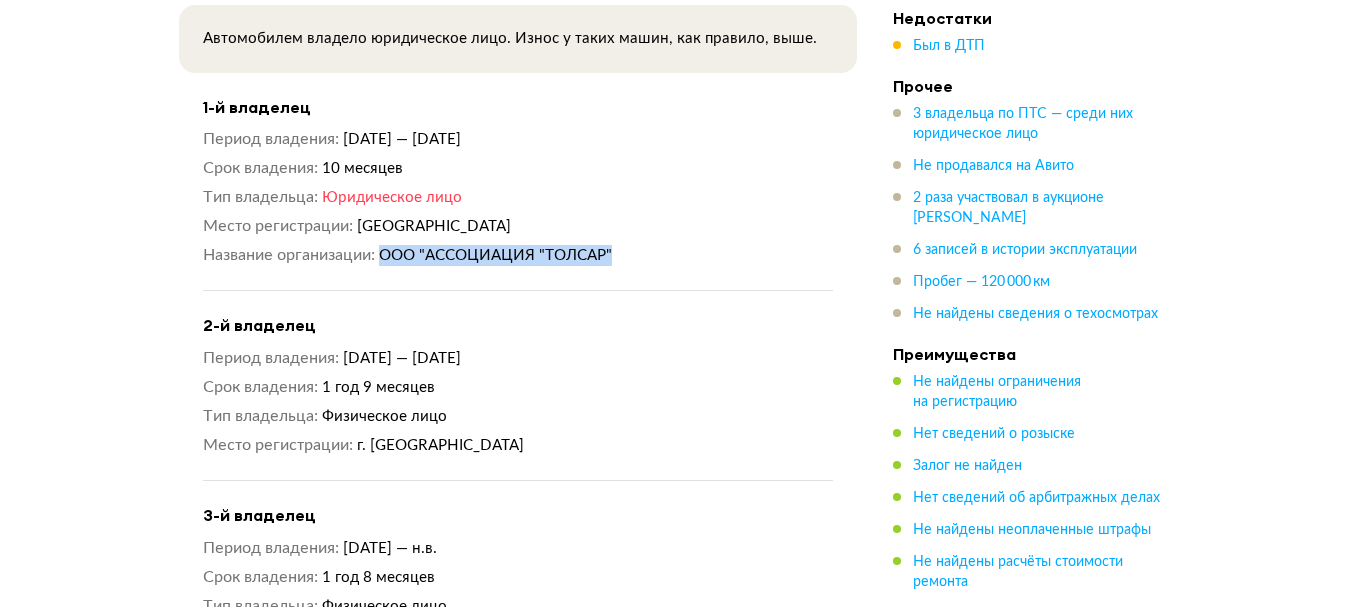 drag, startPoint x: 454, startPoint y: 249, endPoint x: 377, endPoint y: 249, distance: 77 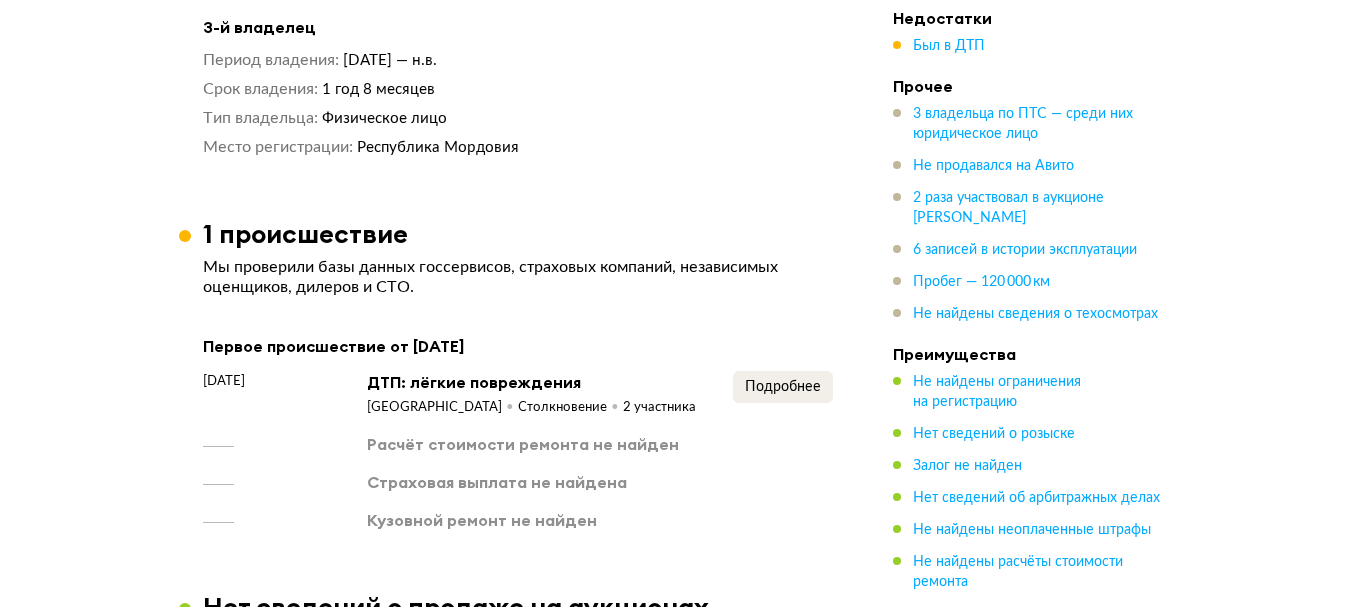 scroll, scrollTop: 3200, scrollLeft: 0, axis: vertical 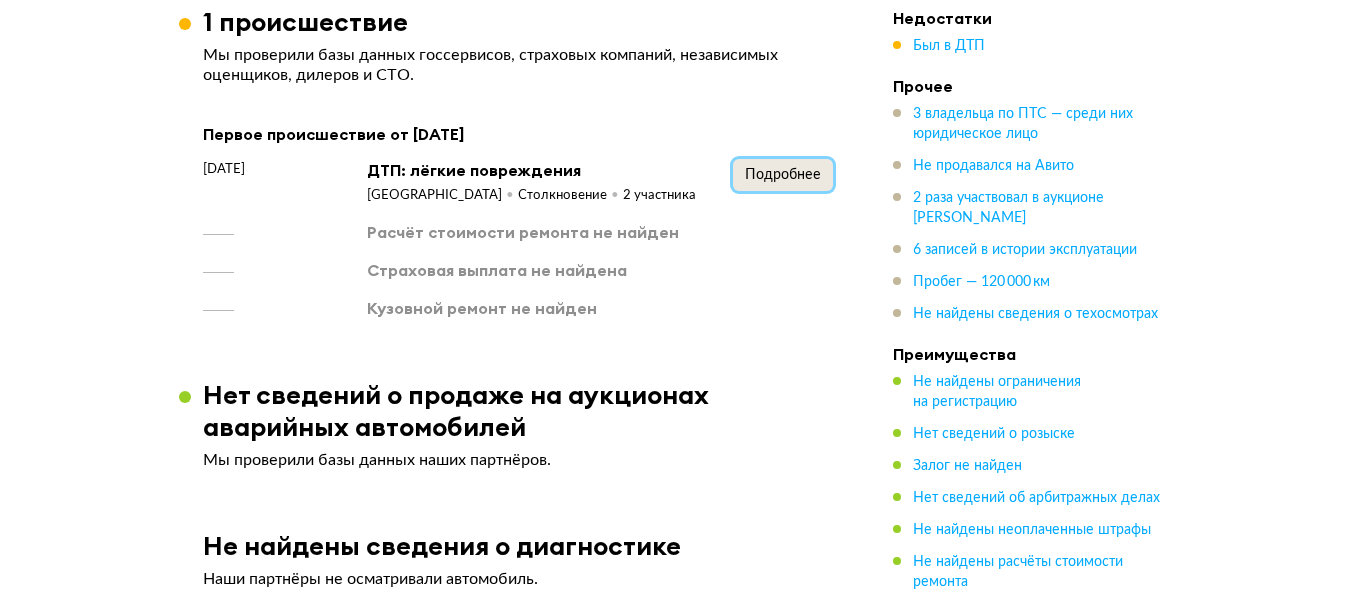 click on "Подробнее" at bounding box center [783, 175] 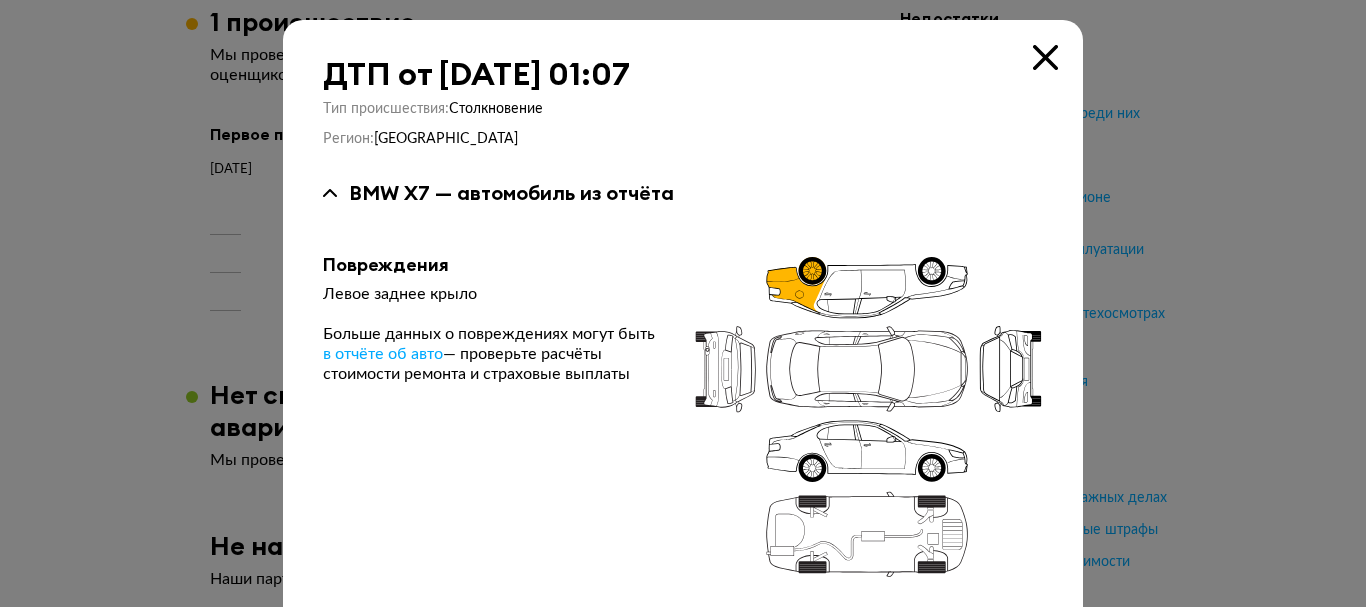 click at bounding box center (1045, 57) 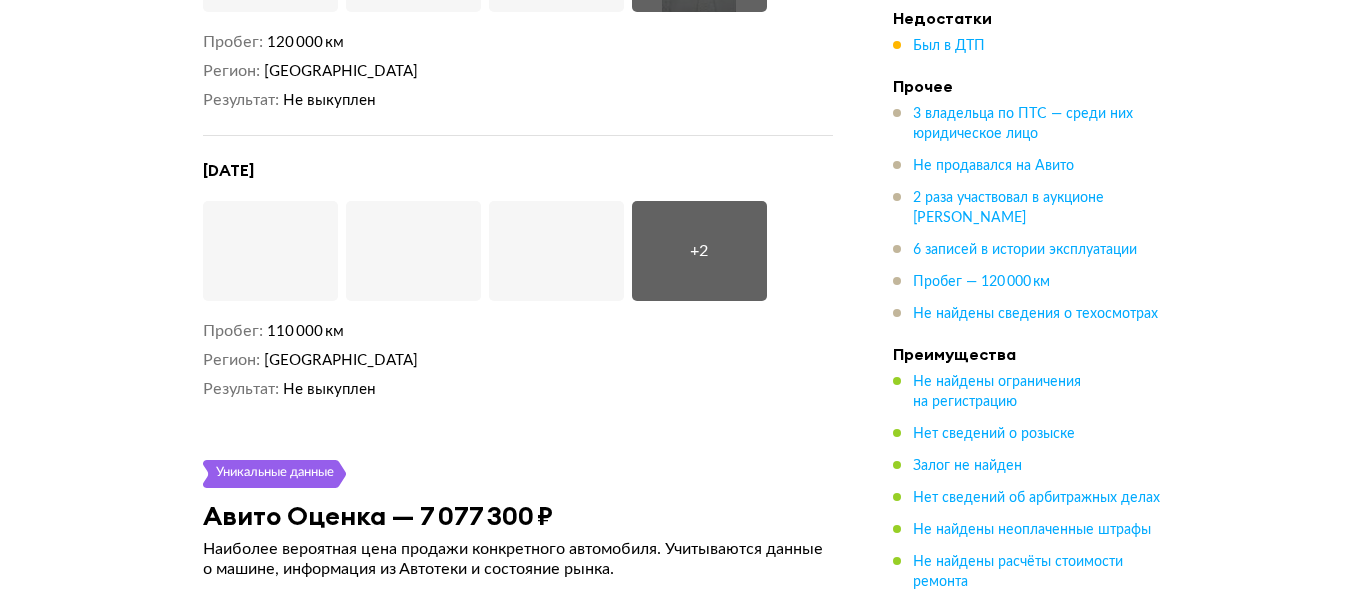 scroll, scrollTop: 4700, scrollLeft: 0, axis: vertical 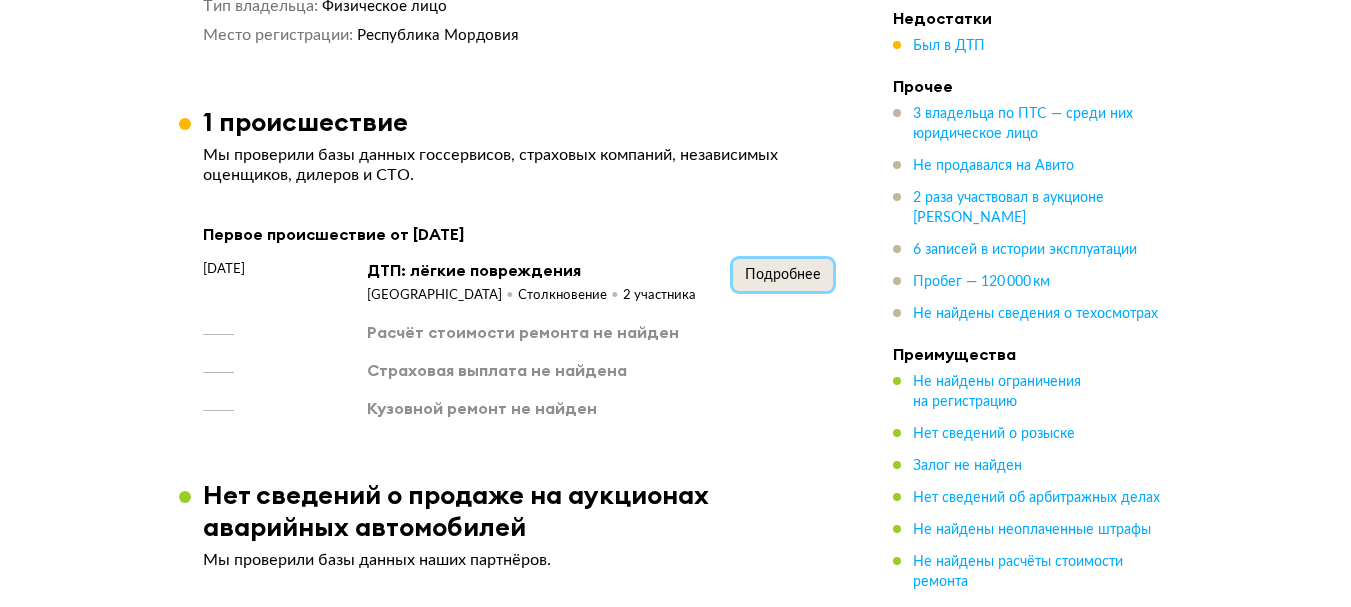 click on "Подробнее" at bounding box center [783, 275] 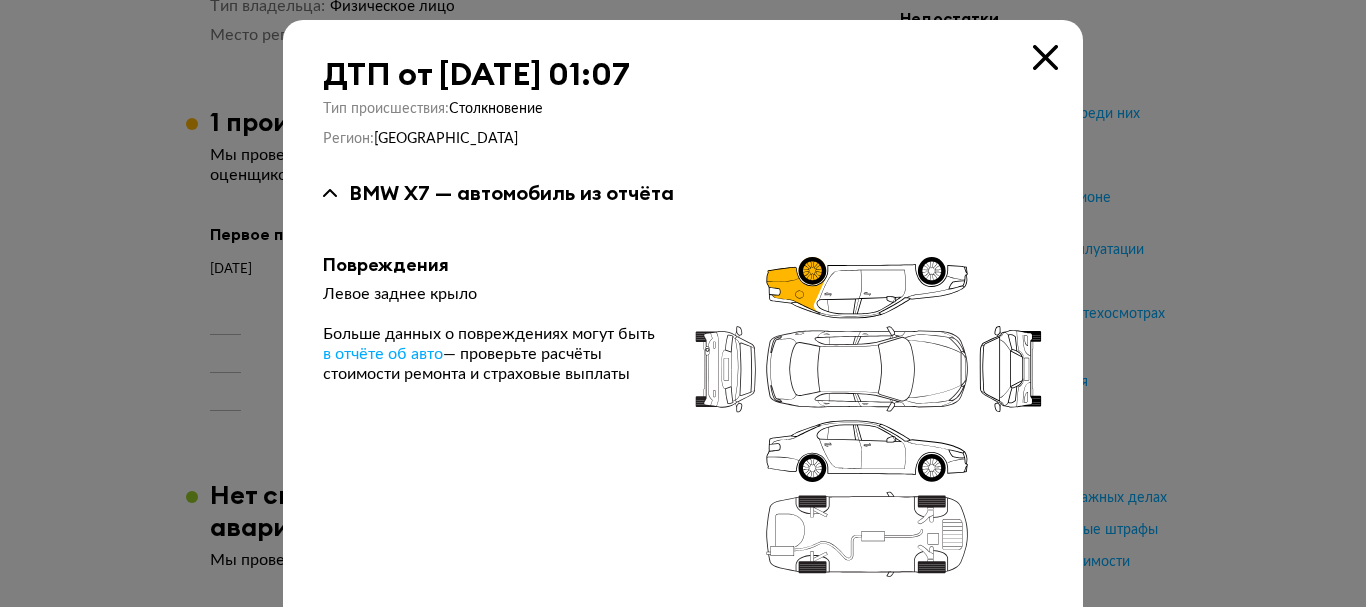 click at bounding box center [1045, 57] 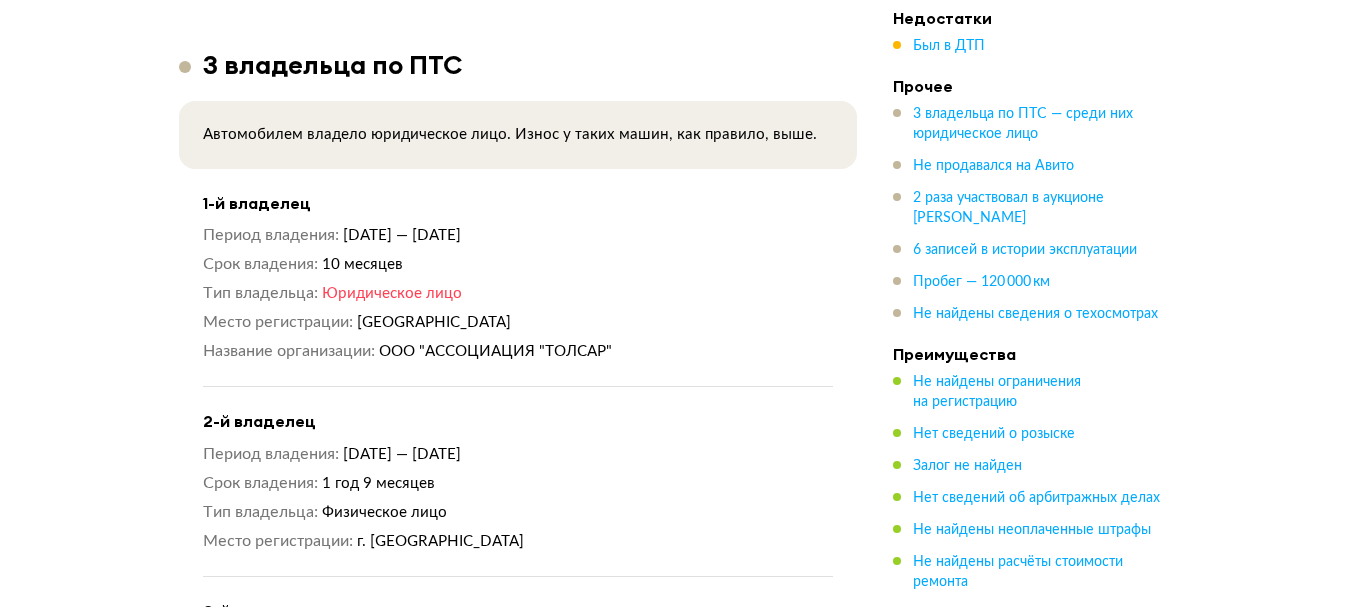 scroll, scrollTop: 2200, scrollLeft: 0, axis: vertical 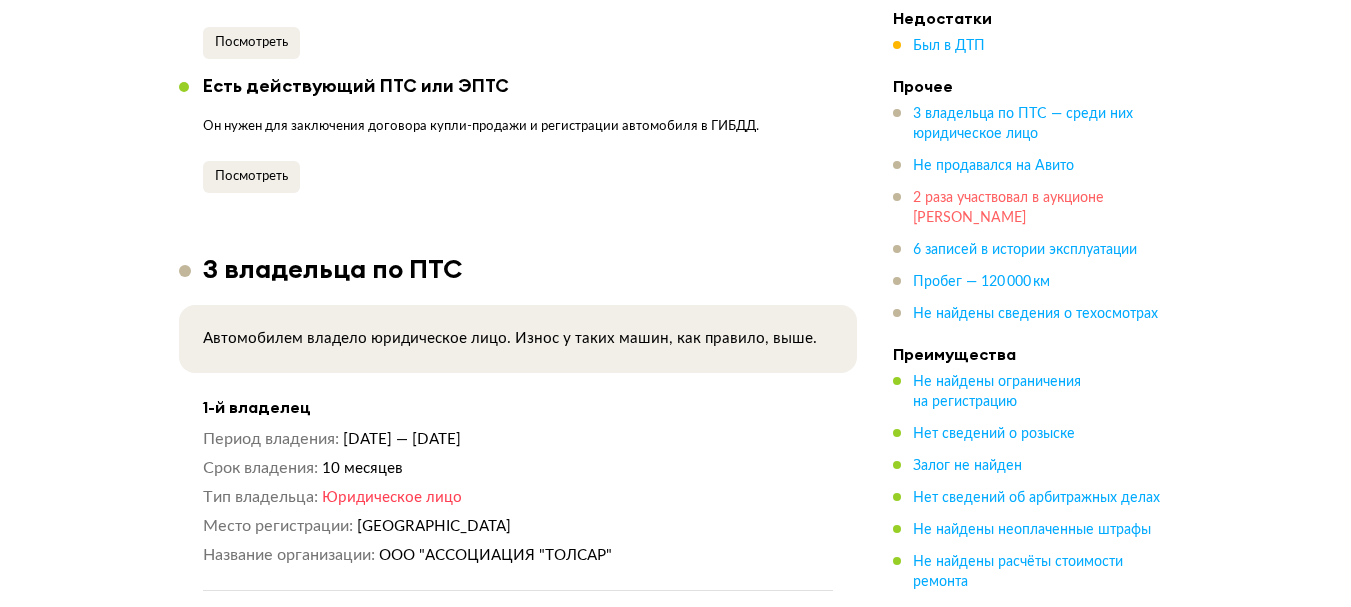 click on "2 раза участвовал в аукционе Авито Авто" at bounding box center [1008, 208] 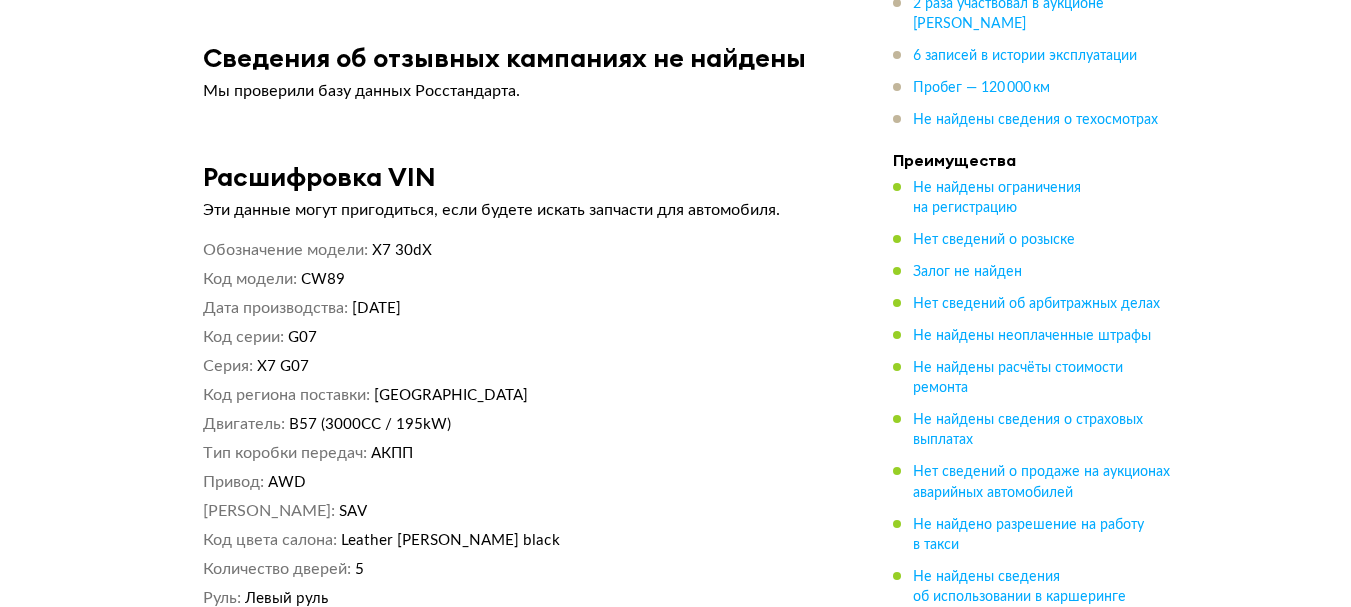 scroll, scrollTop: 8478, scrollLeft: 0, axis: vertical 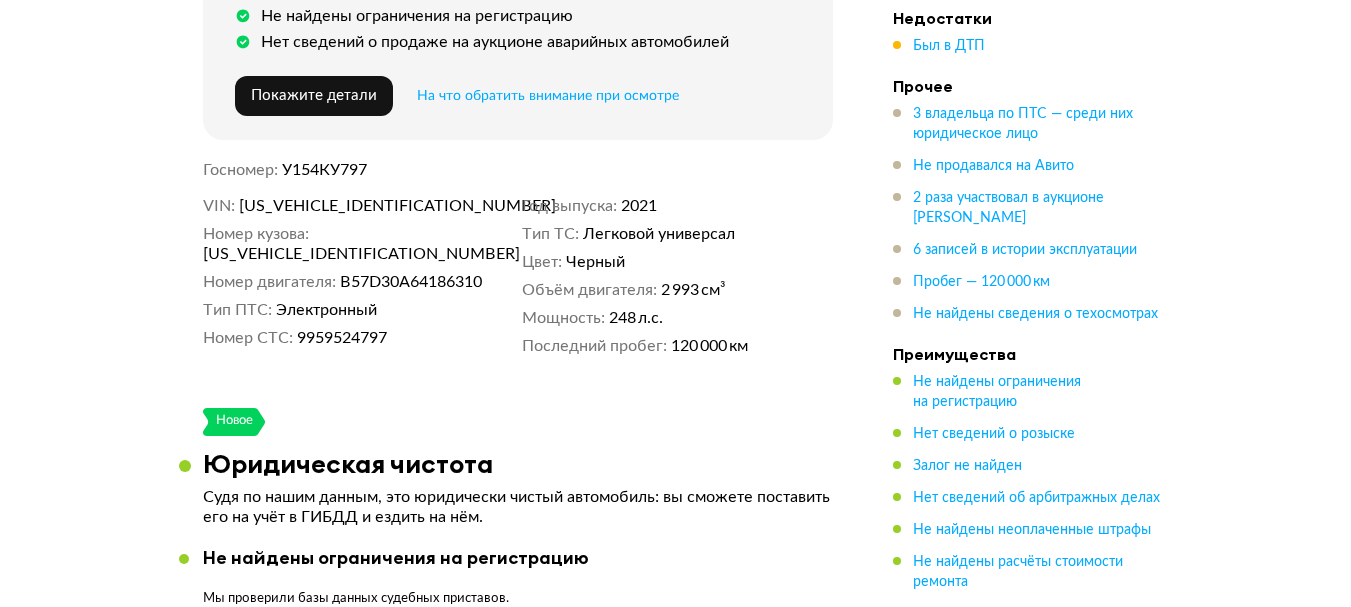 click on "X4XCW89490YG25293" at bounding box center [354, 206] 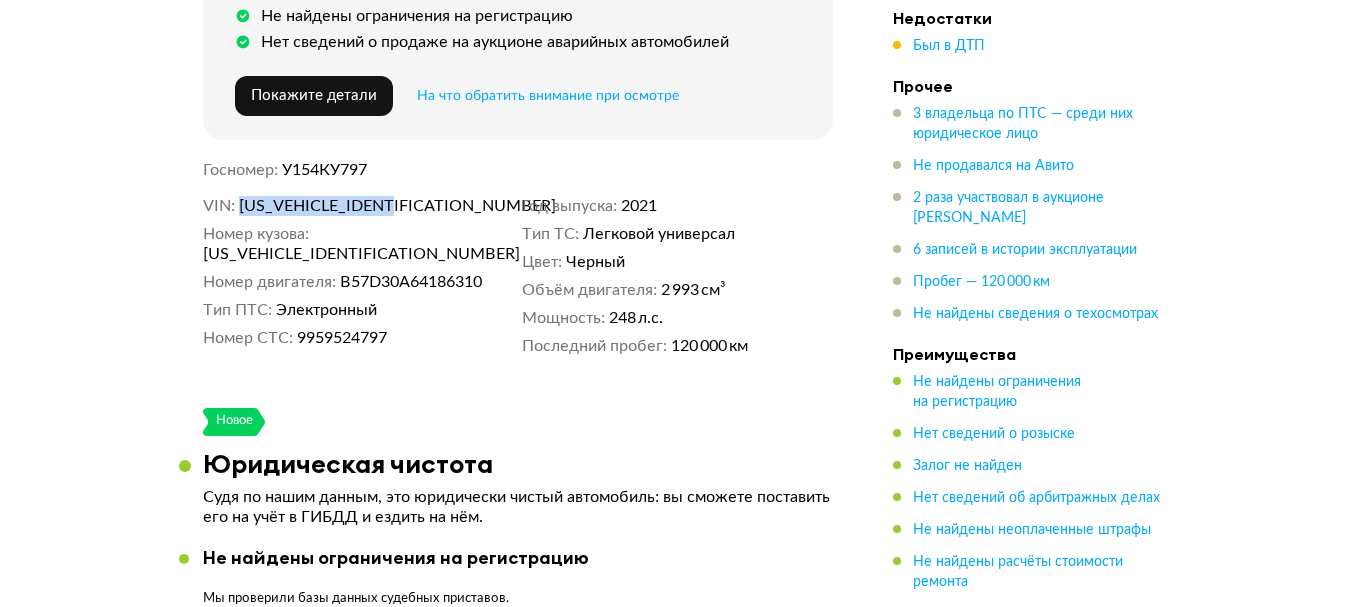 click on "X4XCW89490YG25293" at bounding box center [354, 206] 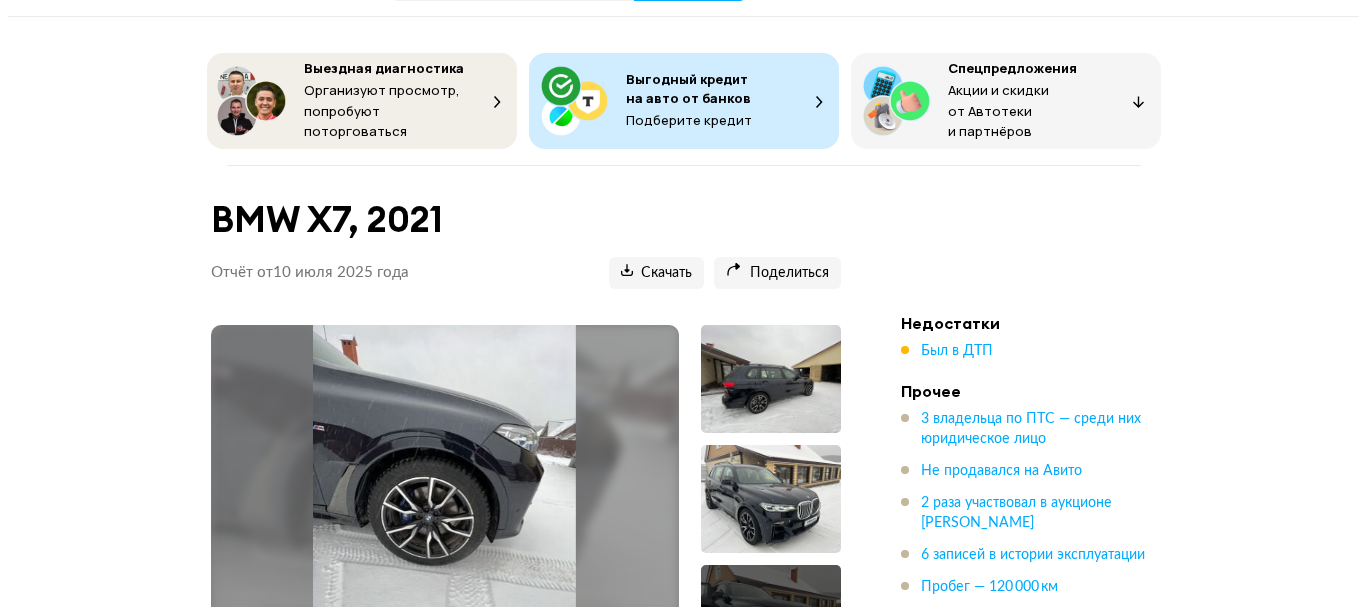 scroll, scrollTop: 0, scrollLeft: 0, axis: both 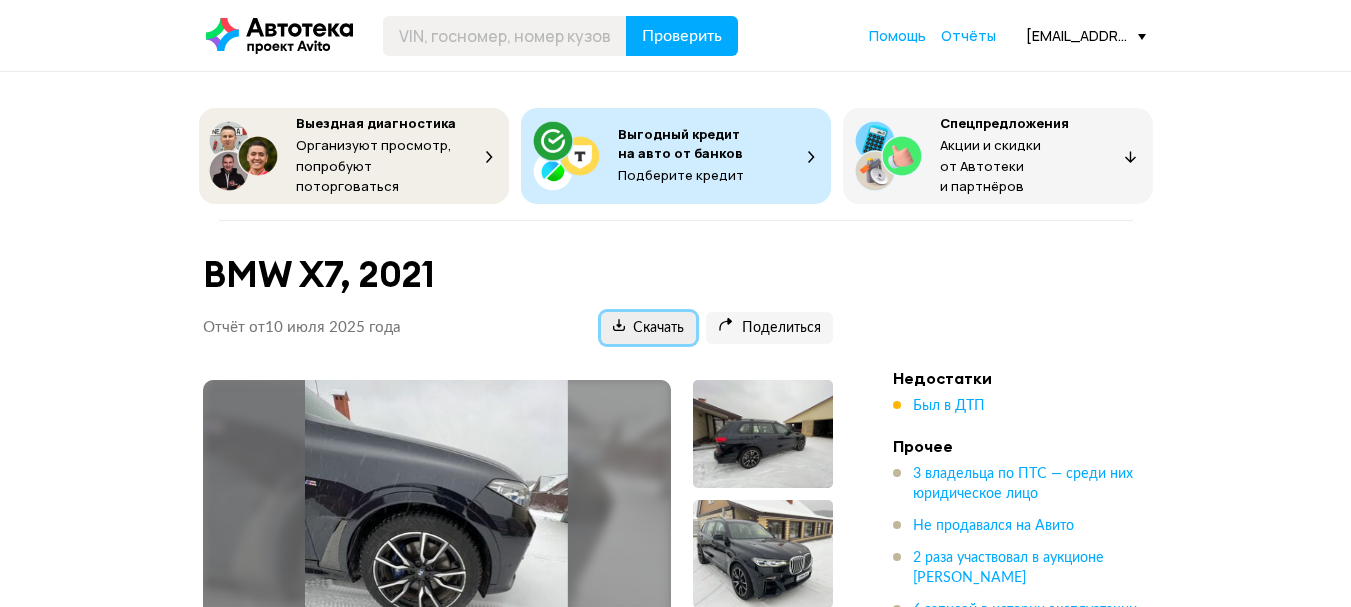 click on "Скачать" at bounding box center (648, 328) 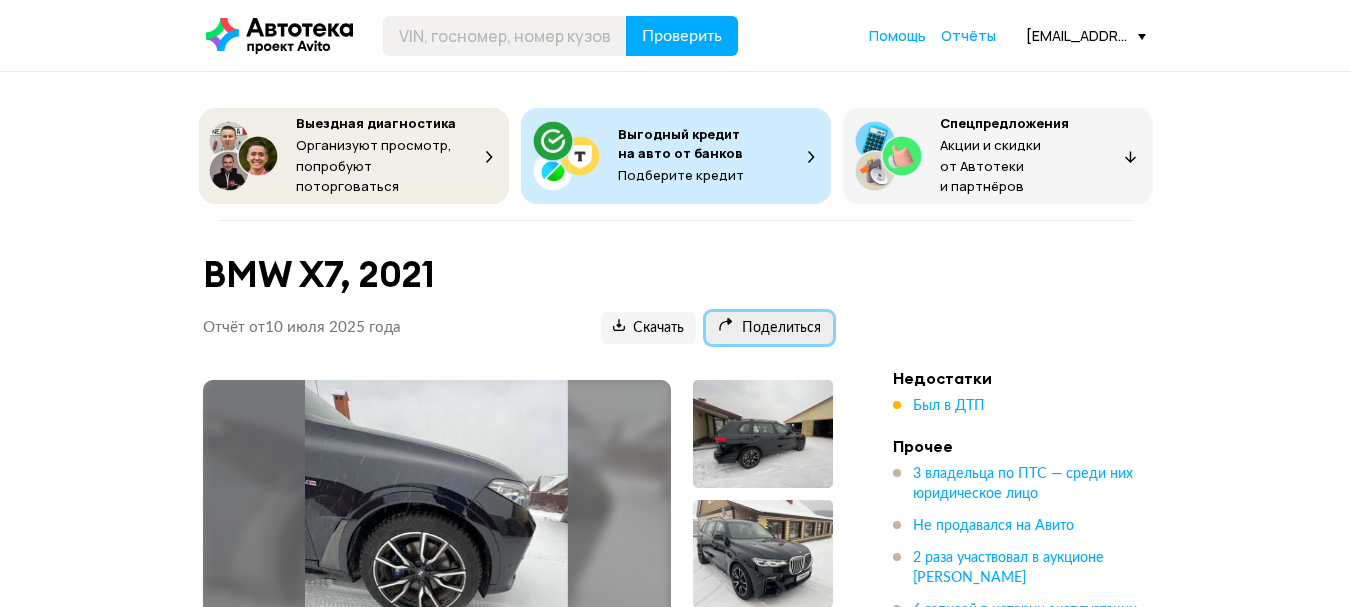 click on "Поделиться" at bounding box center (769, 328) 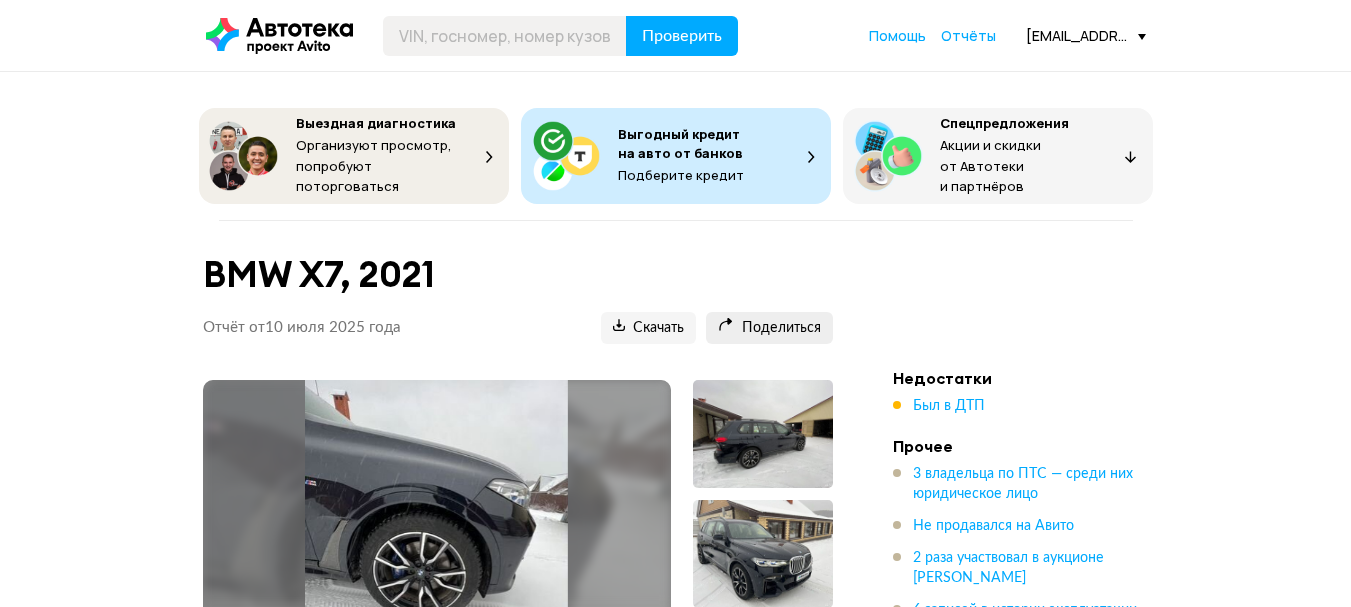 copy on "X4XCW89490YG25293" 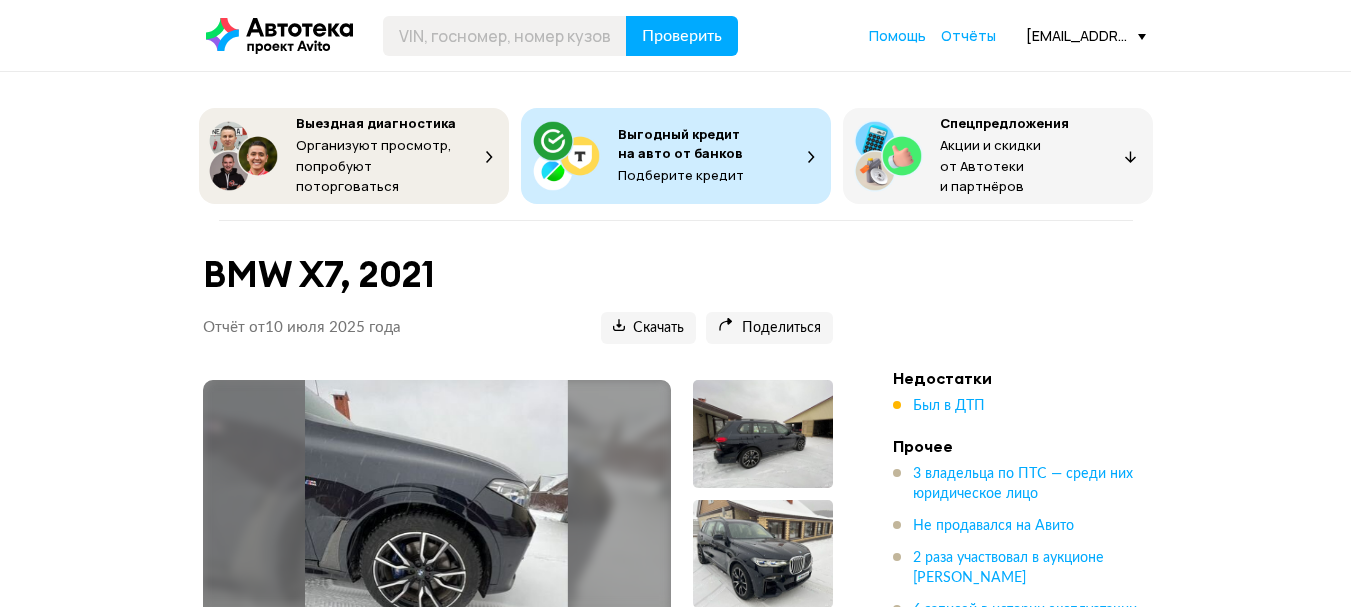 click at bounding box center (763, 554) 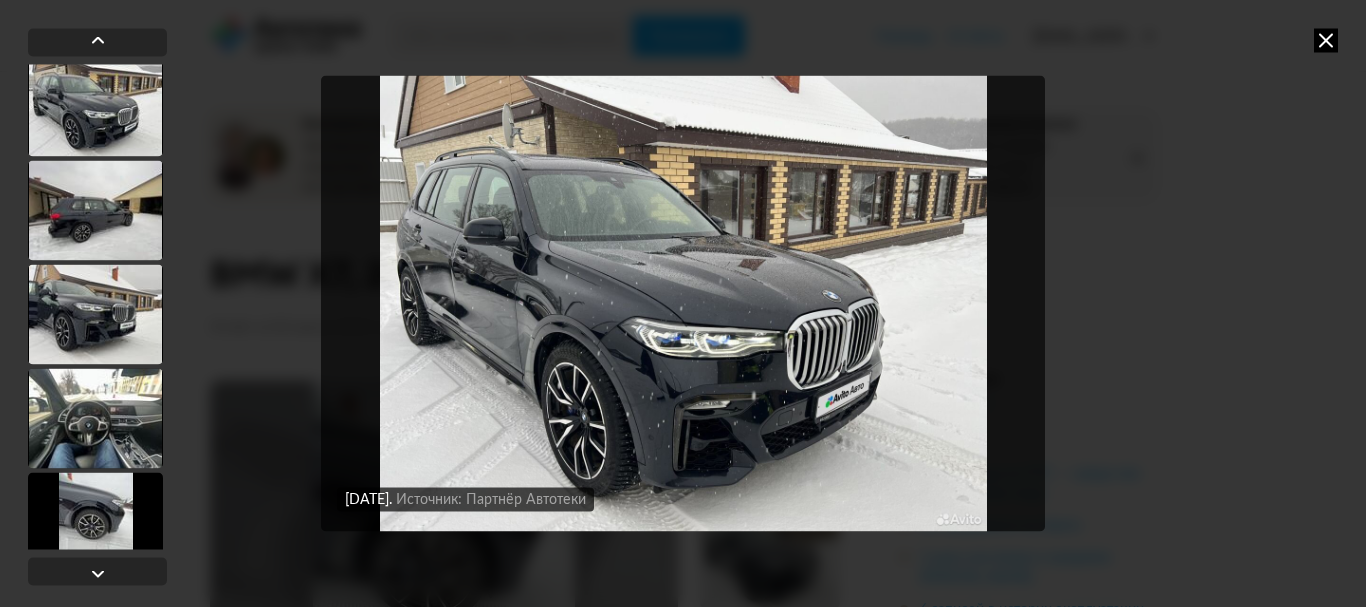 scroll, scrollTop: 556, scrollLeft: 0, axis: vertical 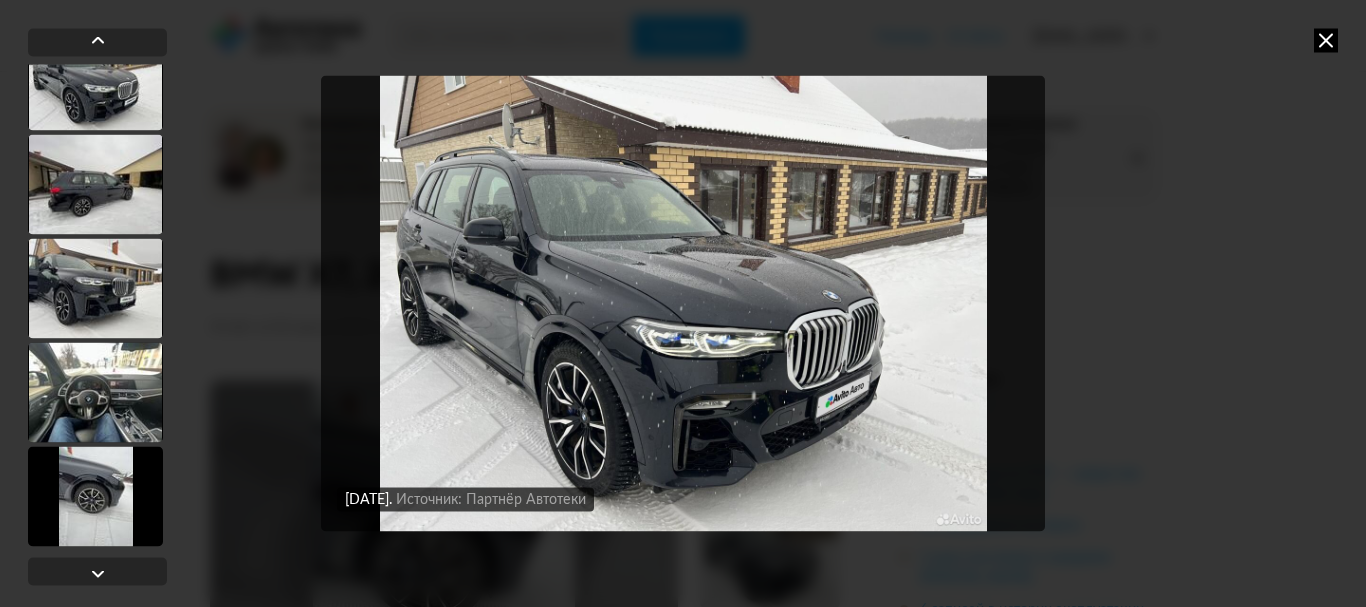 click at bounding box center (95, 496) 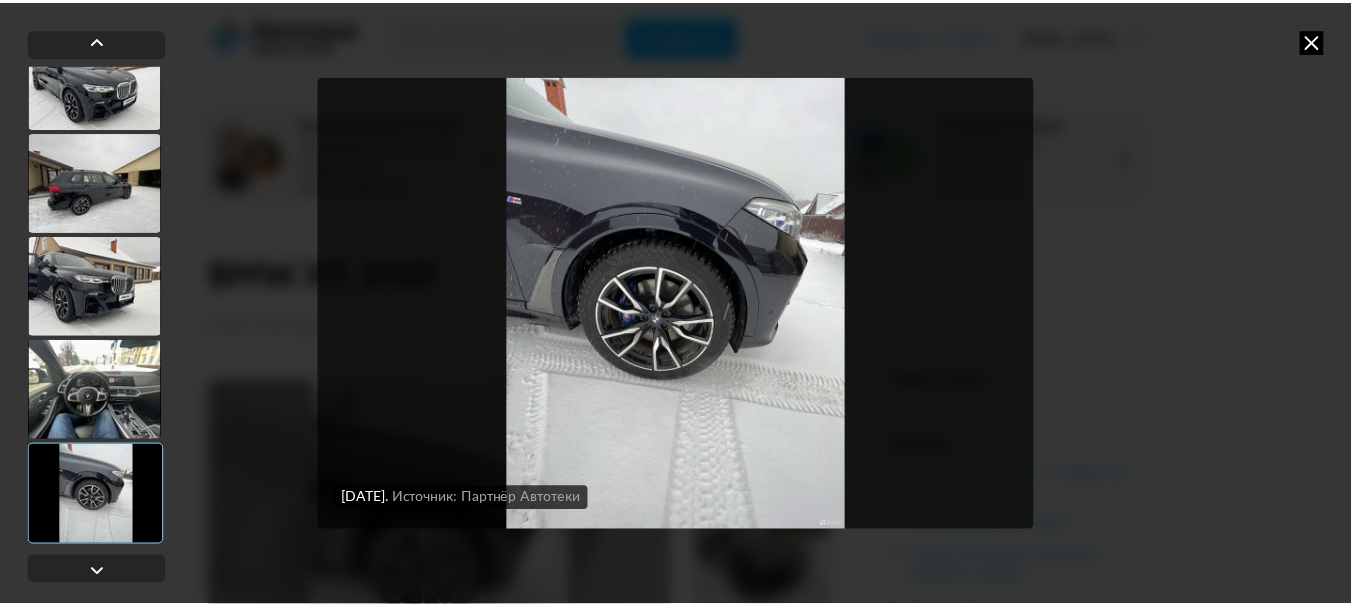 scroll, scrollTop: 554, scrollLeft: 0, axis: vertical 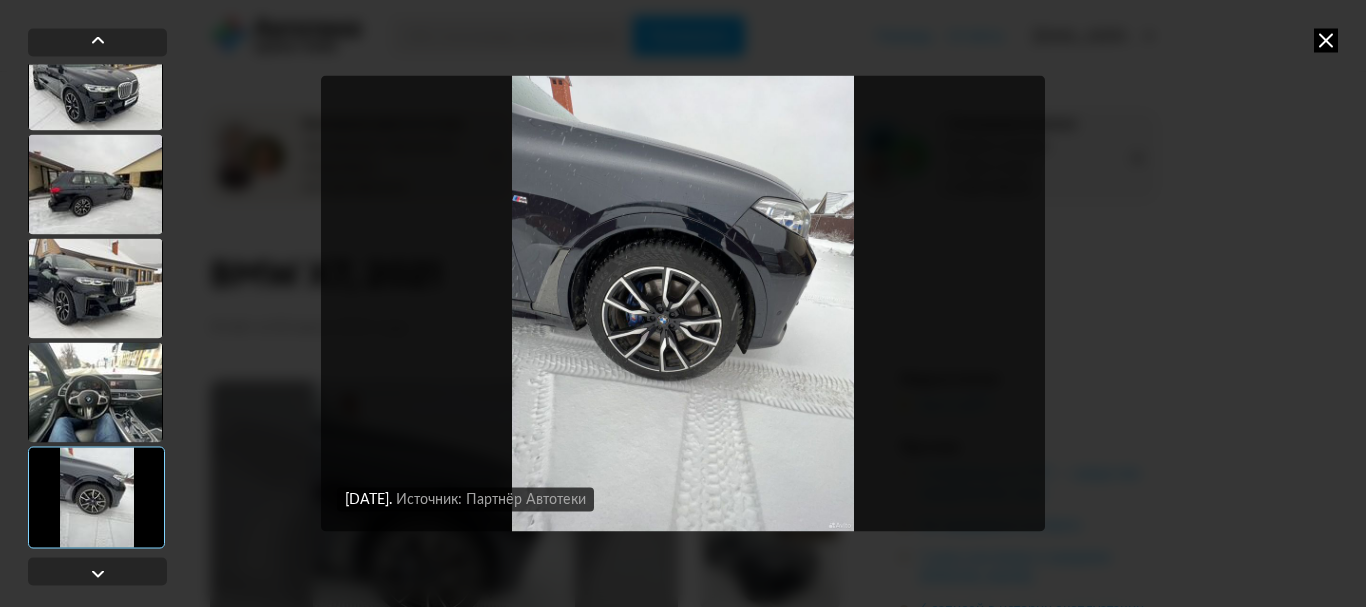 click at bounding box center [1326, 40] 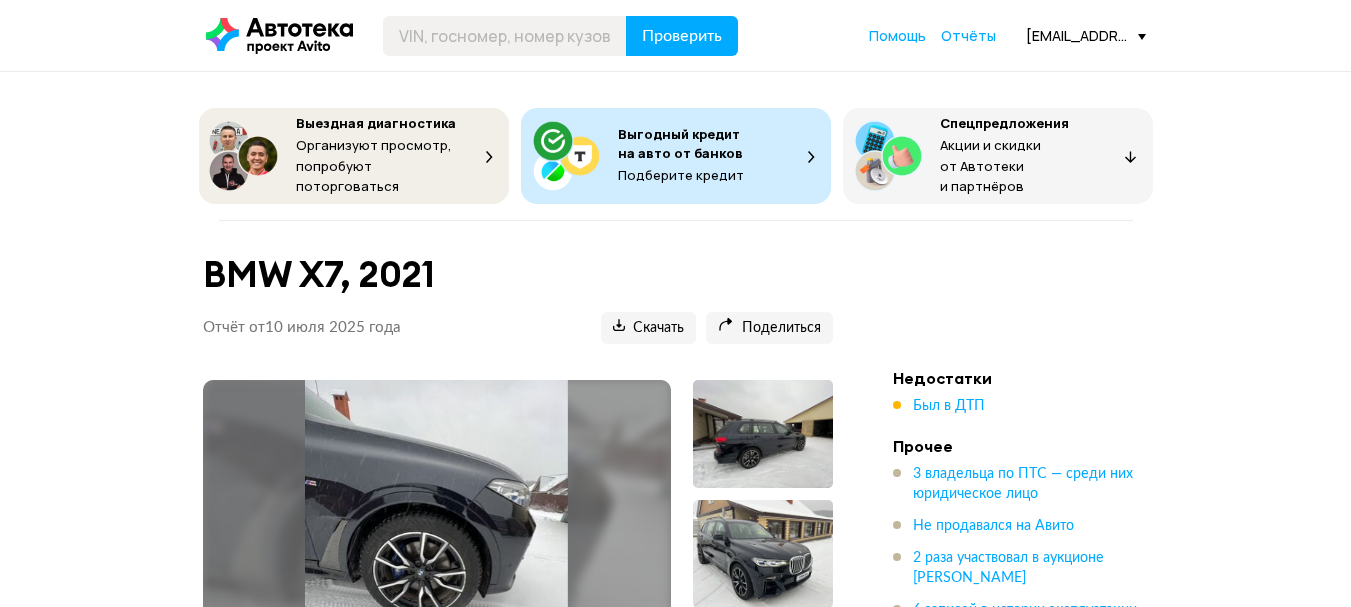 click on "Недостатки Был в ДТП" at bounding box center [1033, 392] 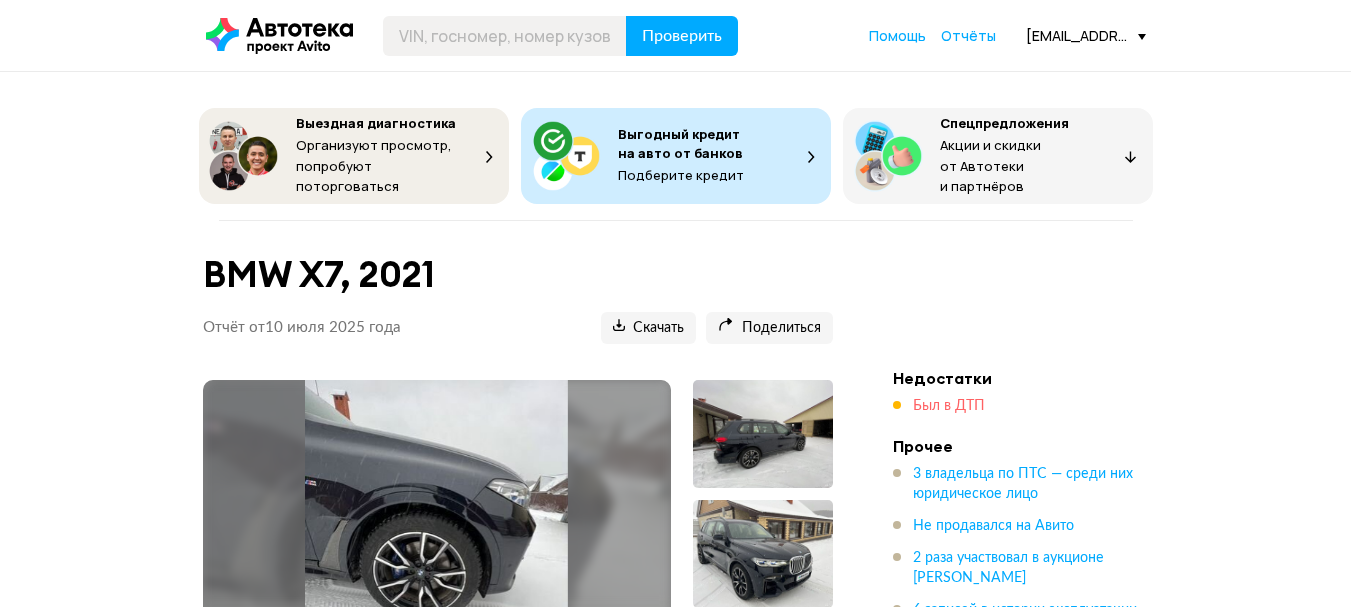 click on "Был в ДТП" at bounding box center (949, 406) 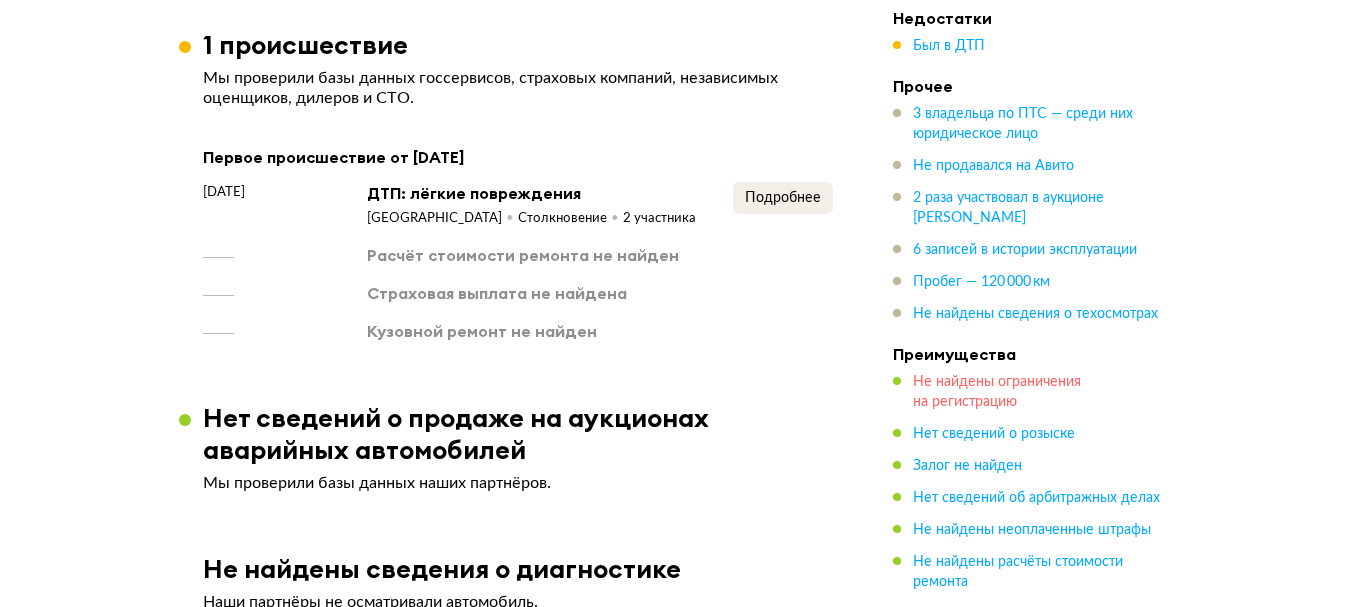 scroll, scrollTop: 3238, scrollLeft: 0, axis: vertical 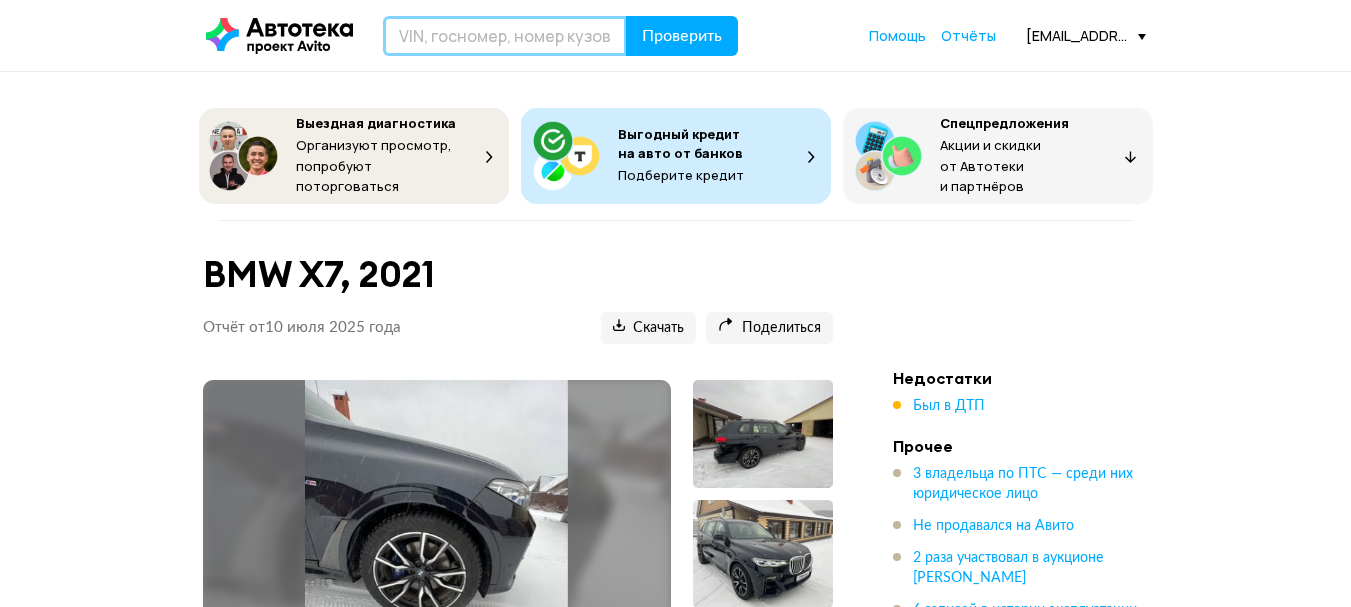 click at bounding box center [505, 36] 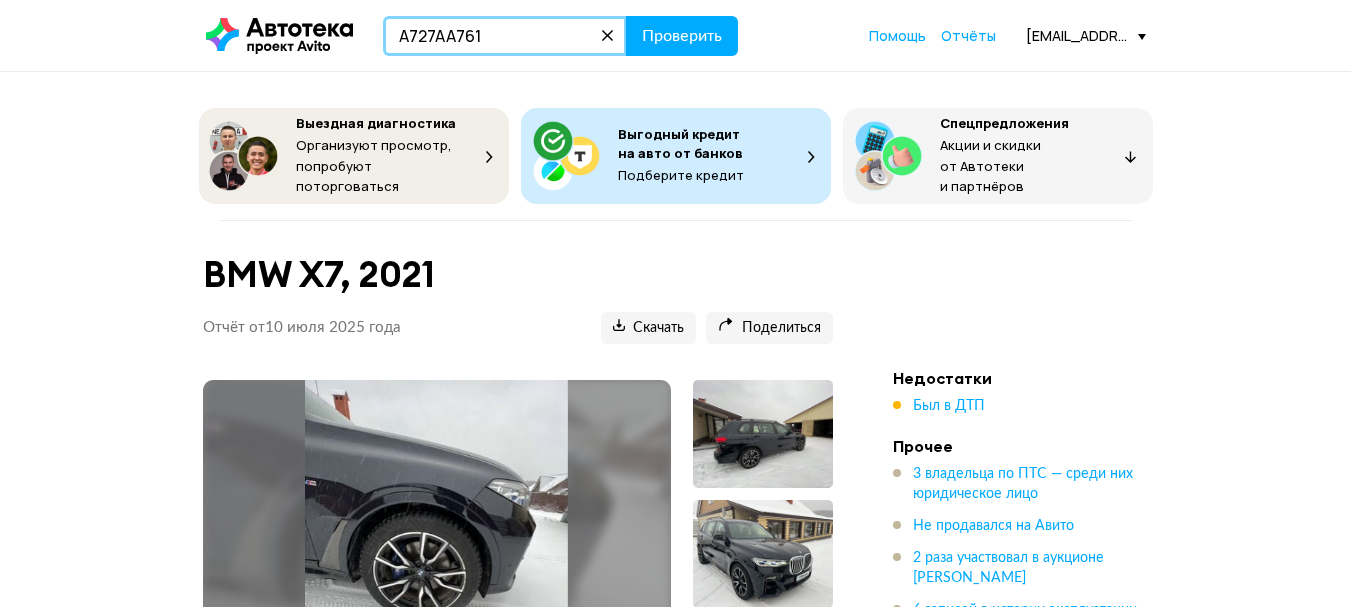 type on "А727АА761" 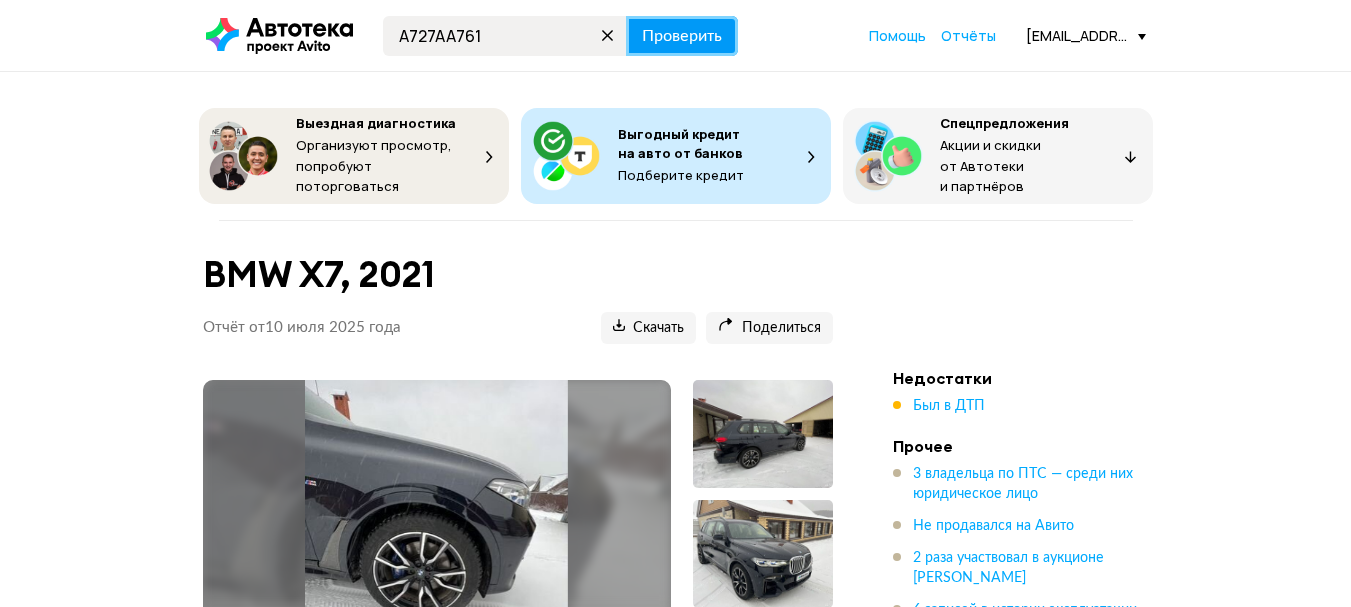 click on "Проверить" at bounding box center [682, 36] 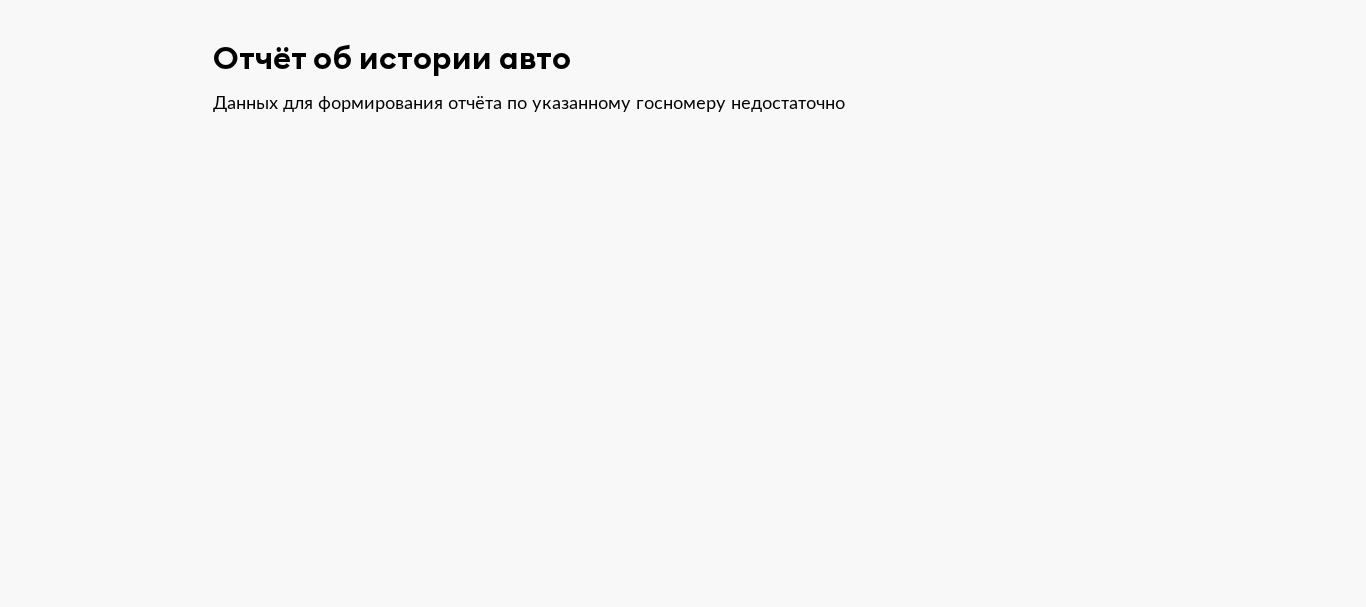drag, startPoint x: 1233, startPoint y: 94, endPoint x: 1219, endPoint y: 96, distance: 14.142136 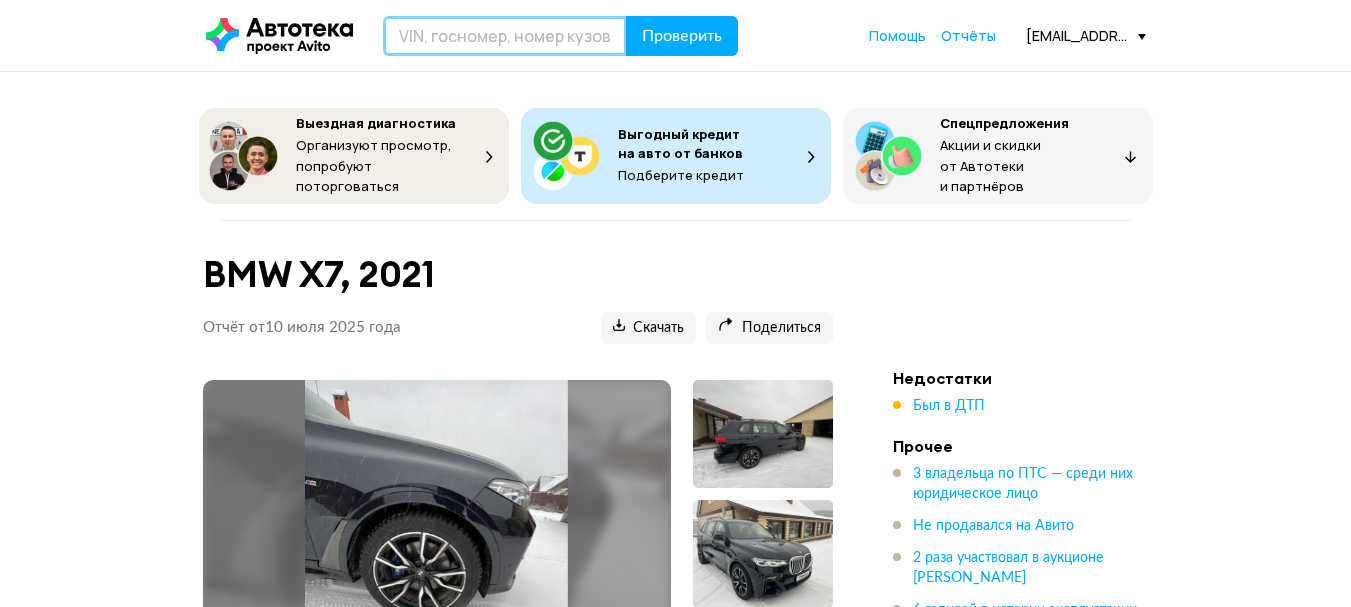 click at bounding box center (505, 36) 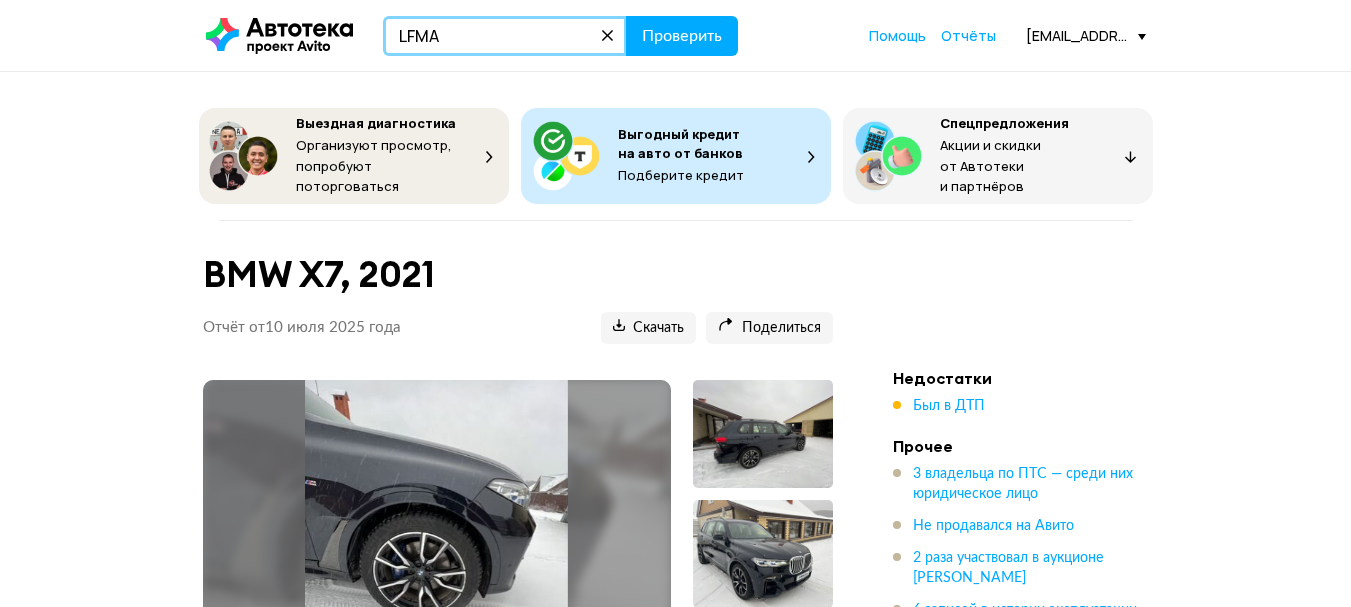 click on "LFMA" at bounding box center (505, 36) 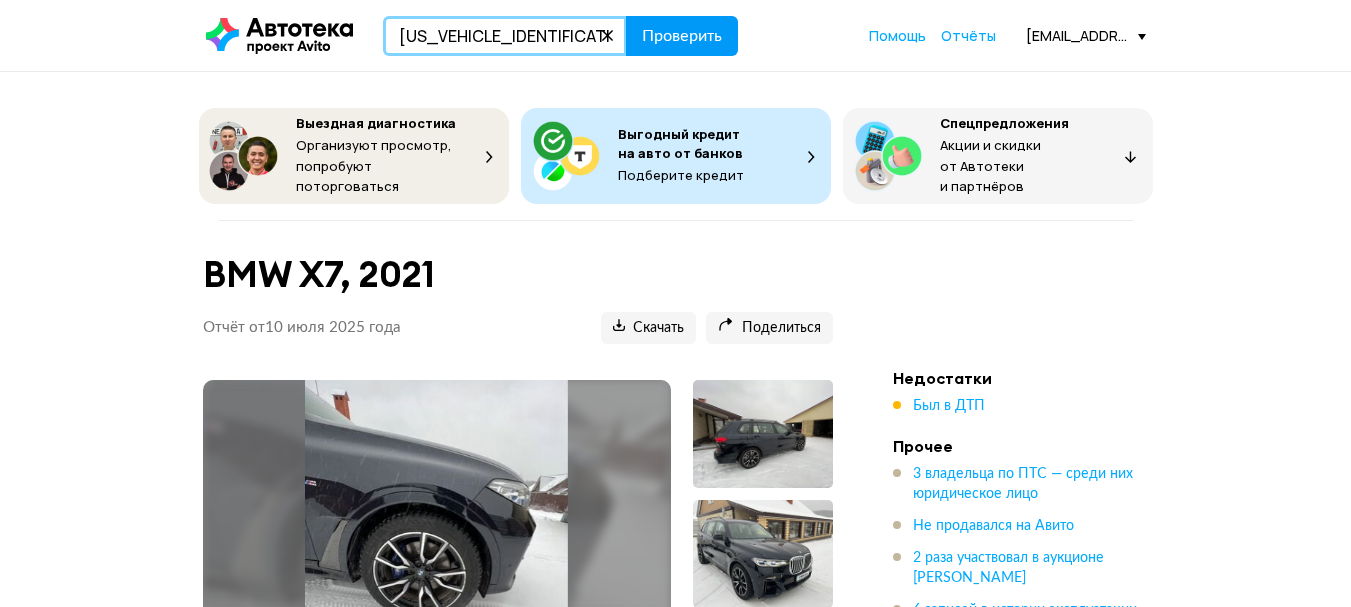 type on "LFMAJ54K6NS042112" 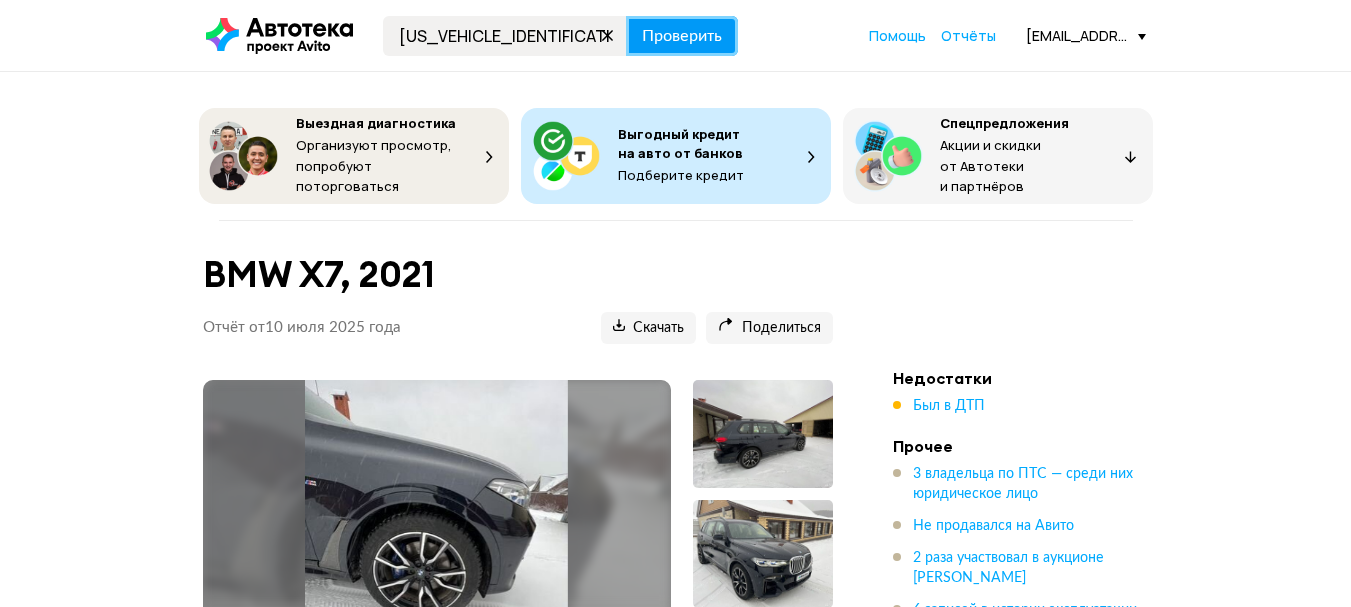 click on "Проверить" at bounding box center [682, 36] 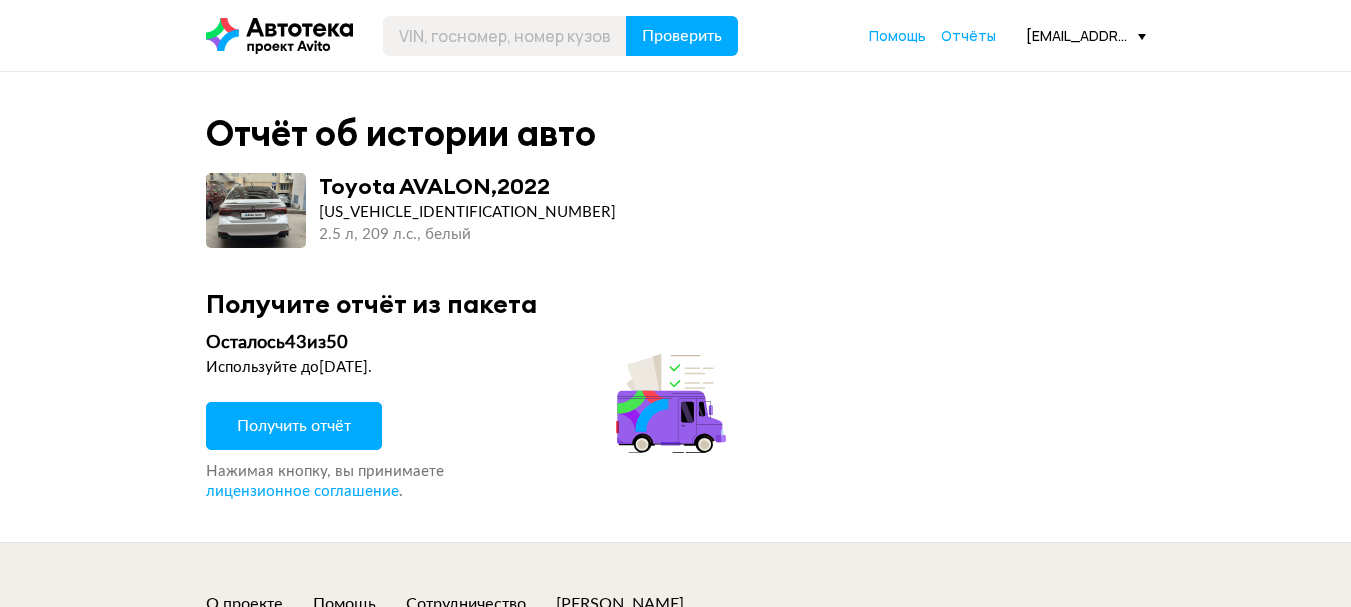click on "Получить отчёт" at bounding box center [294, 426] 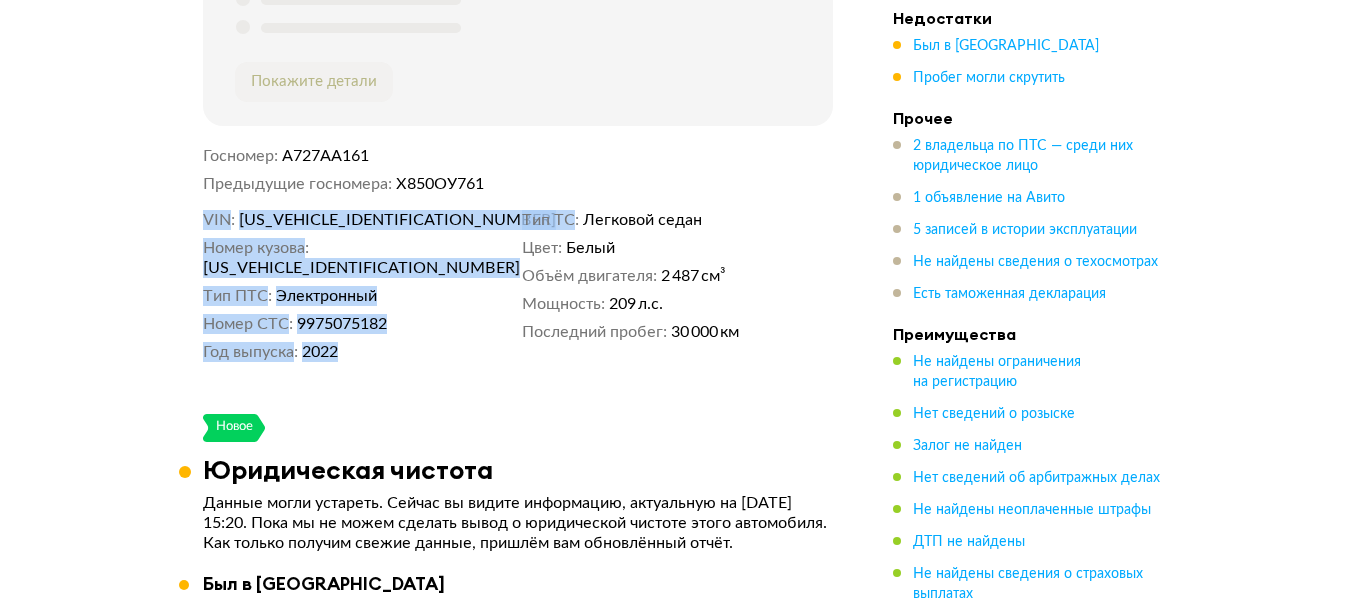click on "7 апреля 2025 года + 18 Рекомендация Идёт анализ данных... Когда мы получим информацию по всем пунктам, искусственный интеллект даст рекомендацию: стоит ли ехать на осмотр автомобиля. Покажите детали Госномер А727АА161 Предыдущие госномера Х850ОУ761 VIN LFMAJ54K6NS042112 Номер кузова LFMAJ54K6NS042112 Тип ПТС Электронный Номер СТС 9975075182 Год выпуска 2022 Тип ТС Легковой седан Цвет Белый Объём двигателя 2 487 см³ Мощность 209 л.с. Последний пробег 30 000 км" at bounding box center [518, -119] 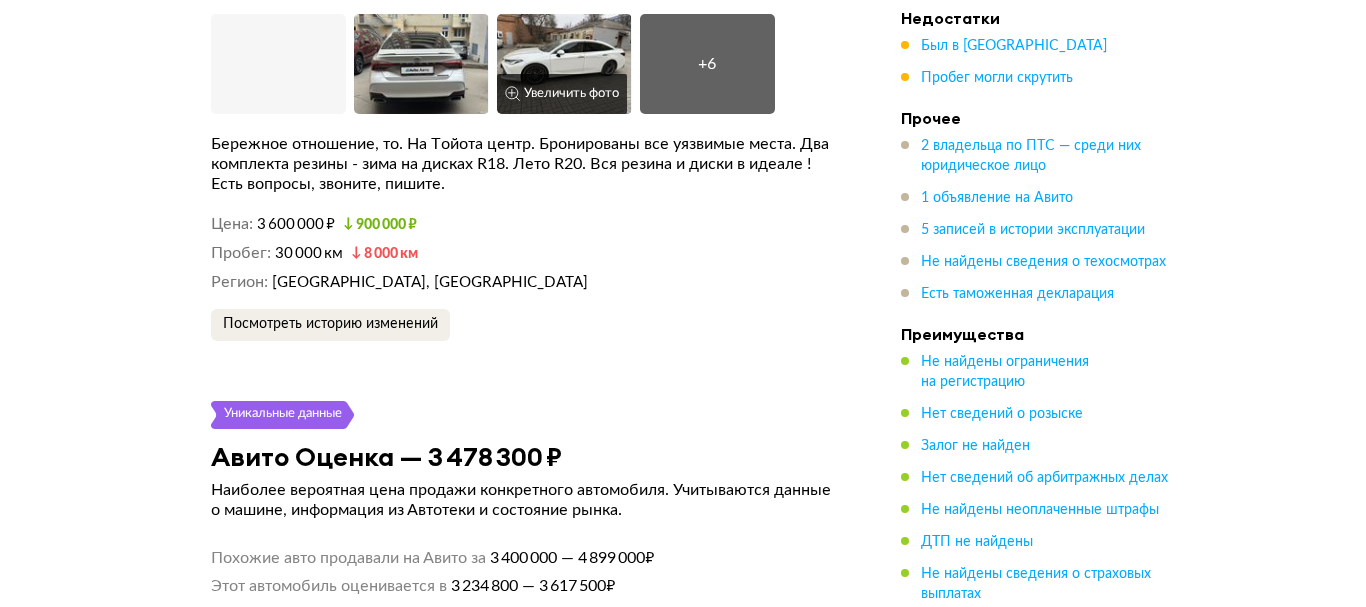 scroll, scrollTop: 3900, scrollLeft: 0, axis: vertical 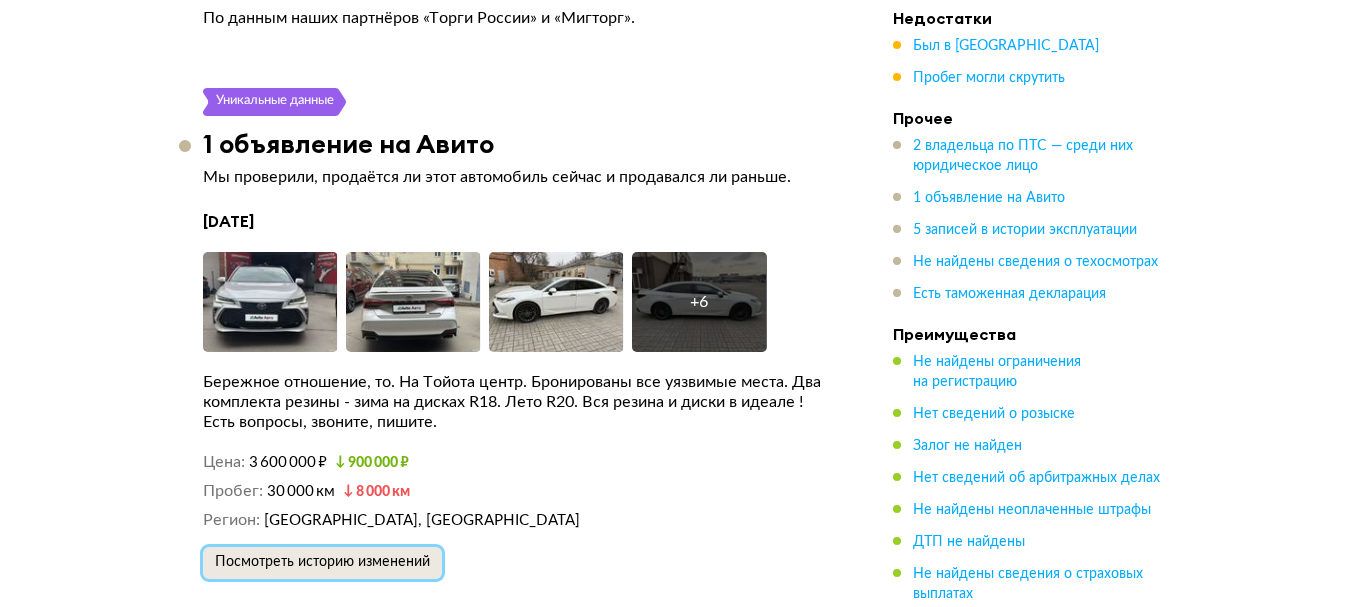 click on "Посмотреть историю изменений" at bounding box center (322, 562) 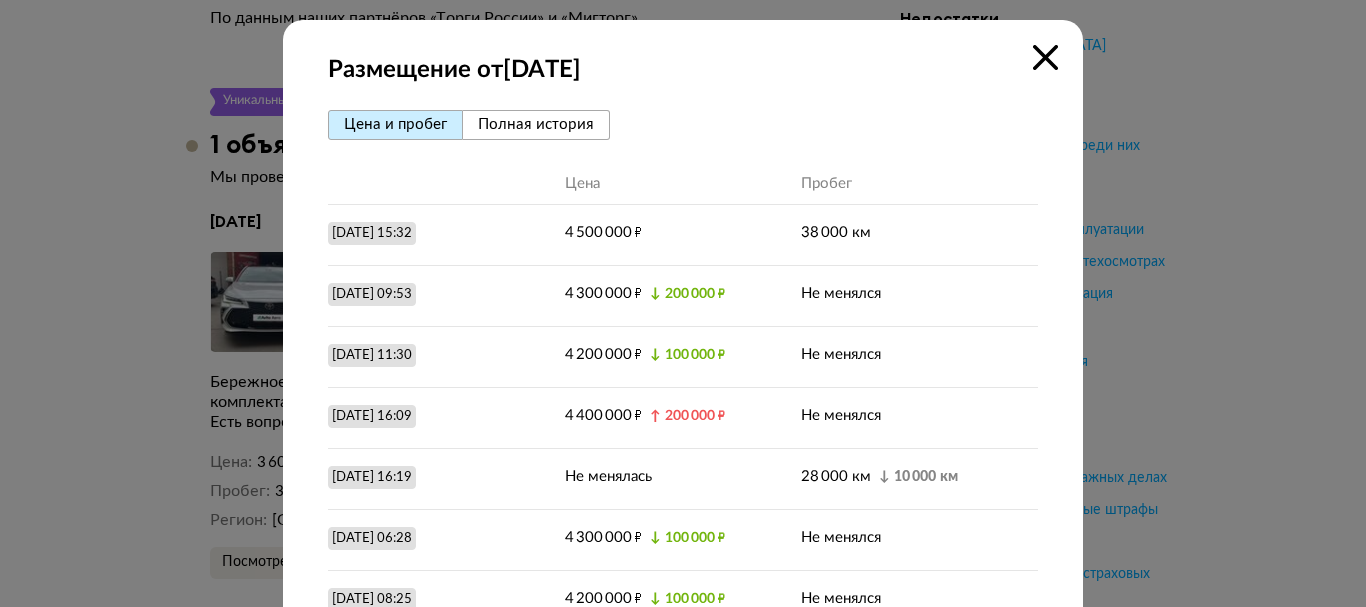 click on "Полная история" at bounding box center (536, 124) 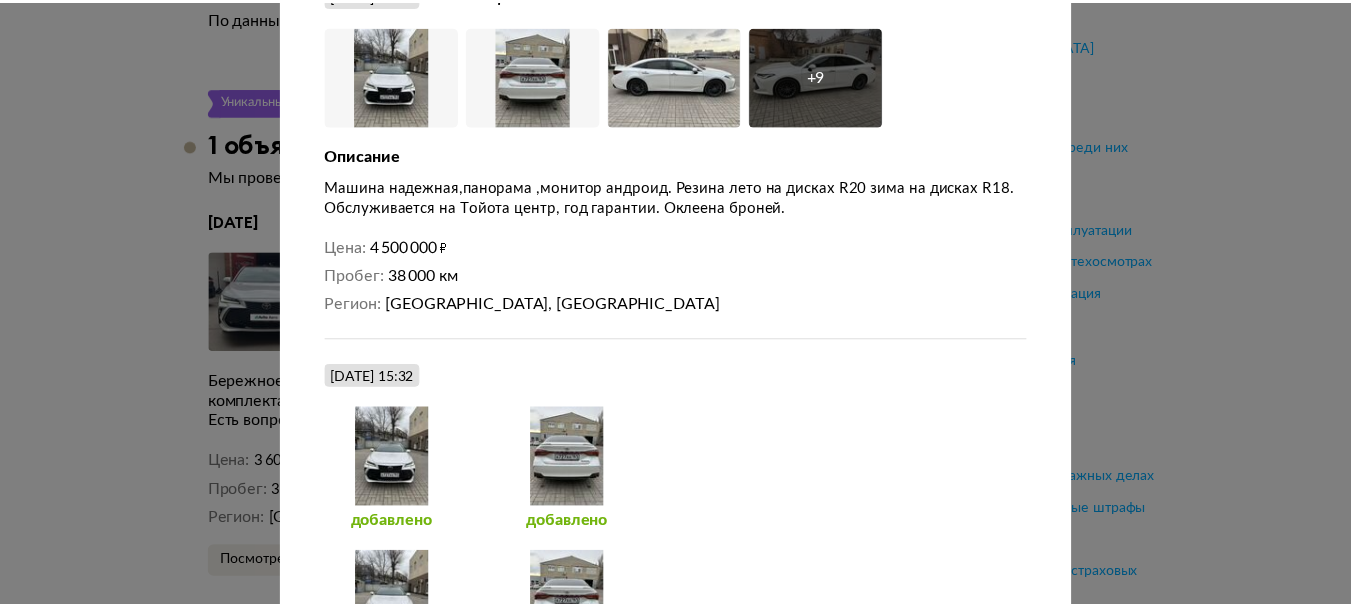 scroll, scrollTop: 0, scrollLeft: 0, axis: both 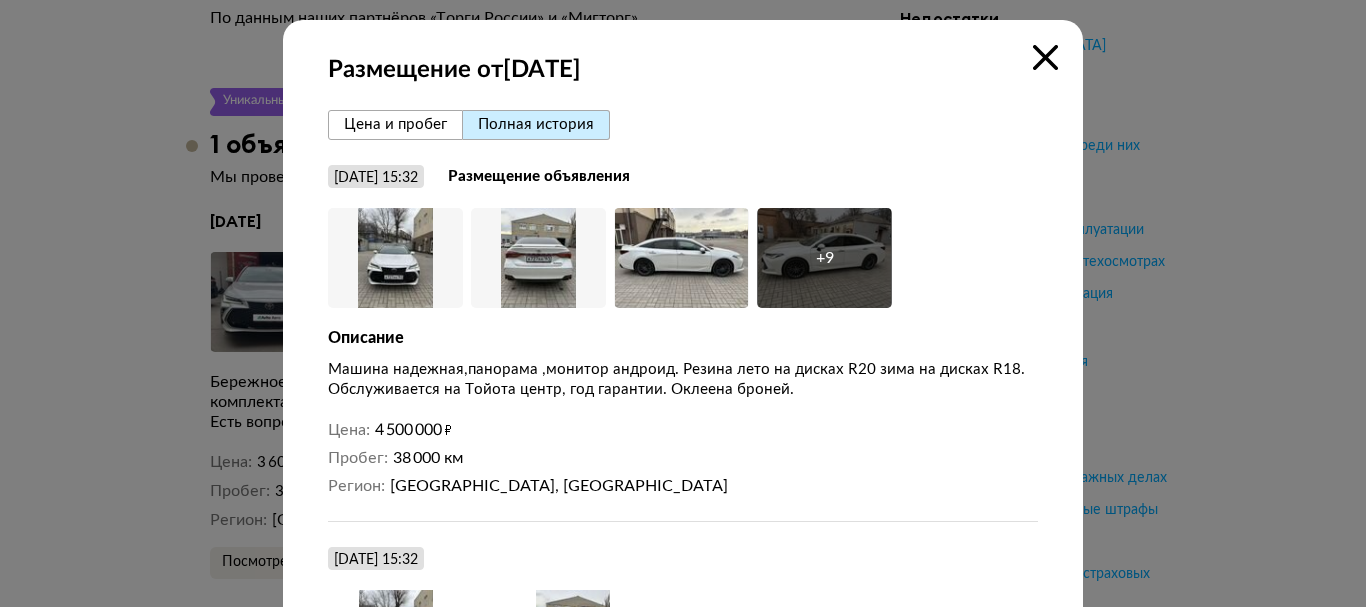 click on "Цена и пробег" at bounding box center [395, 124] 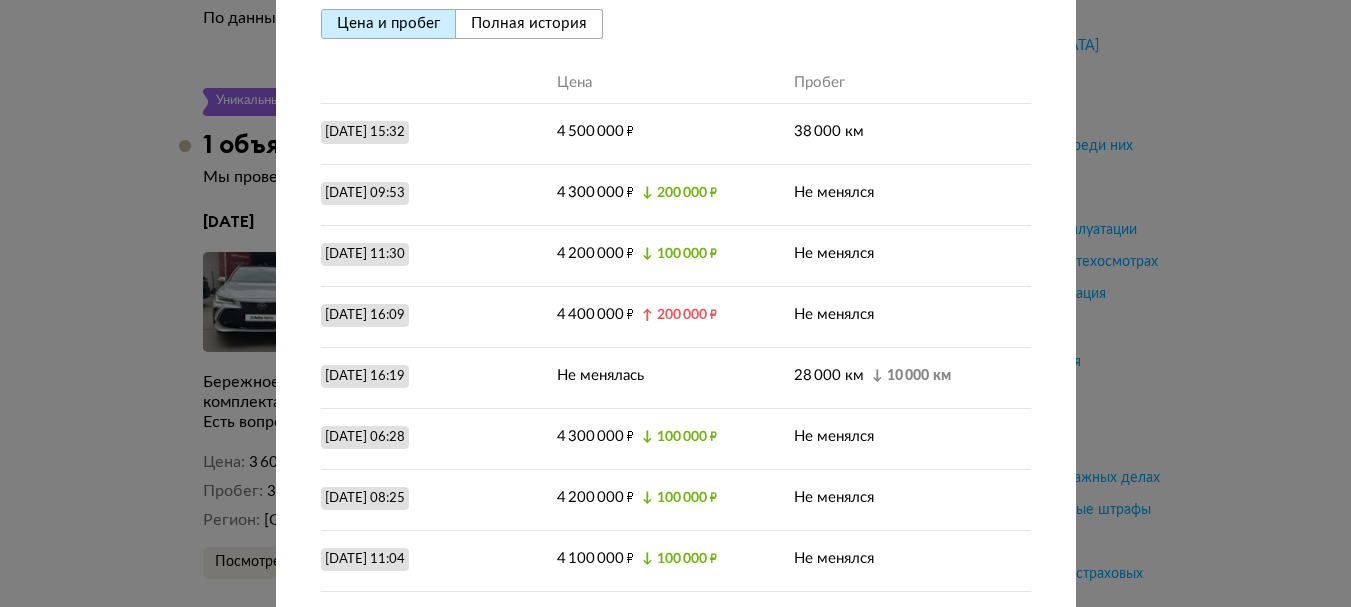 scroll, scrollTop: 100, scrollLeft: 0, axis: vertical 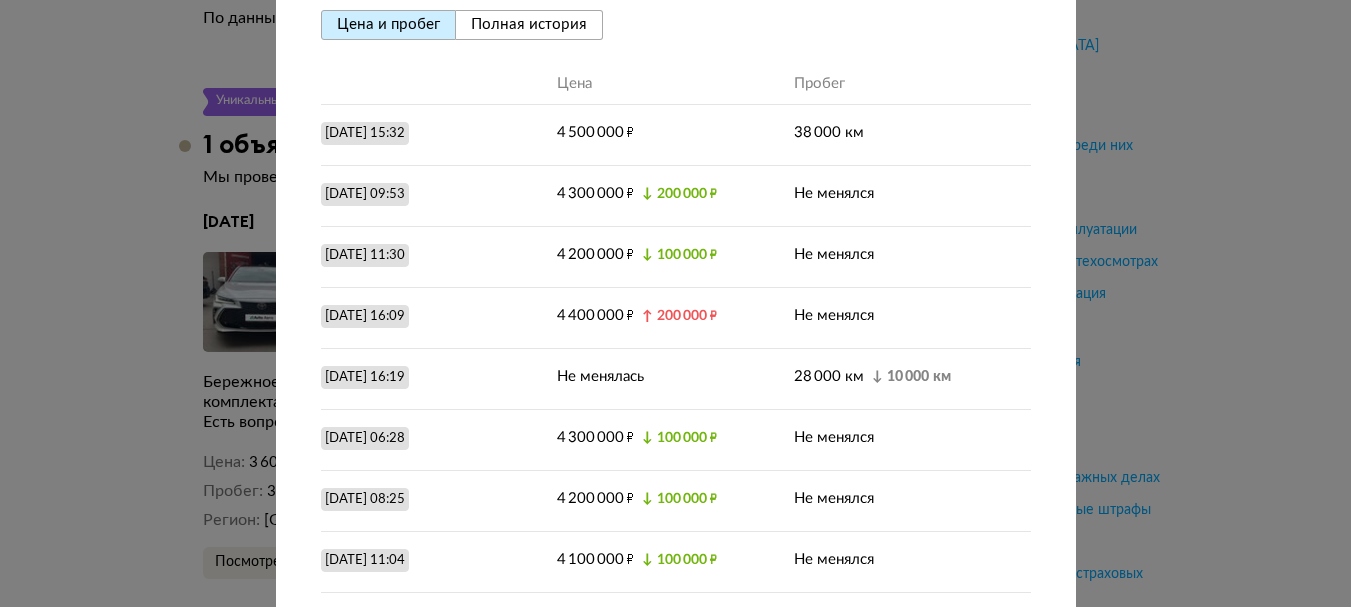 click on "Полная история" at bounding box center [529, 24] 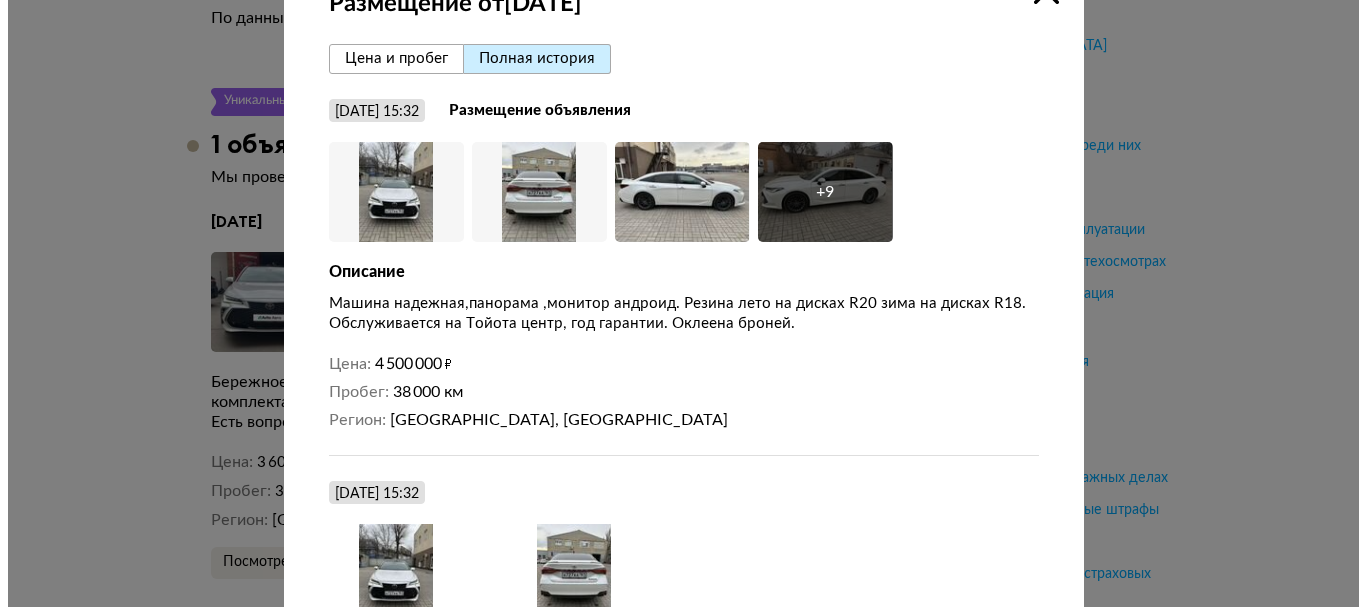 scroll, scrollTop: 0, scrollLeft: 0, axis: both 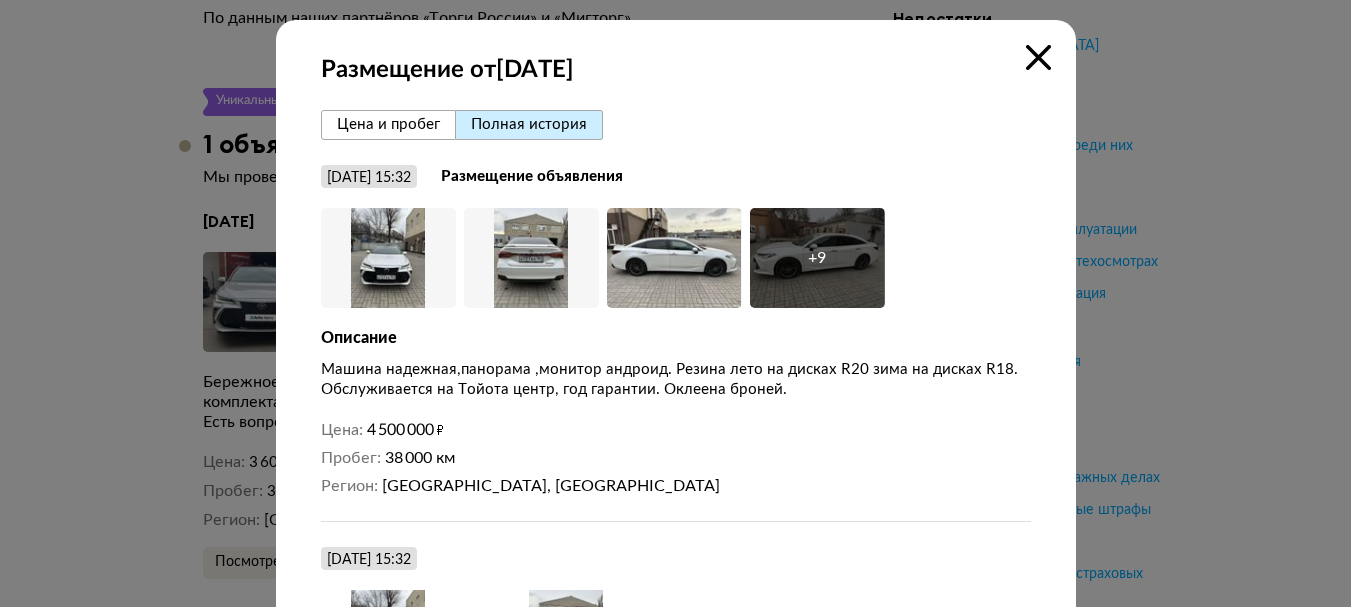 click on "Цена и пробег" at bounding box center [388, 124] 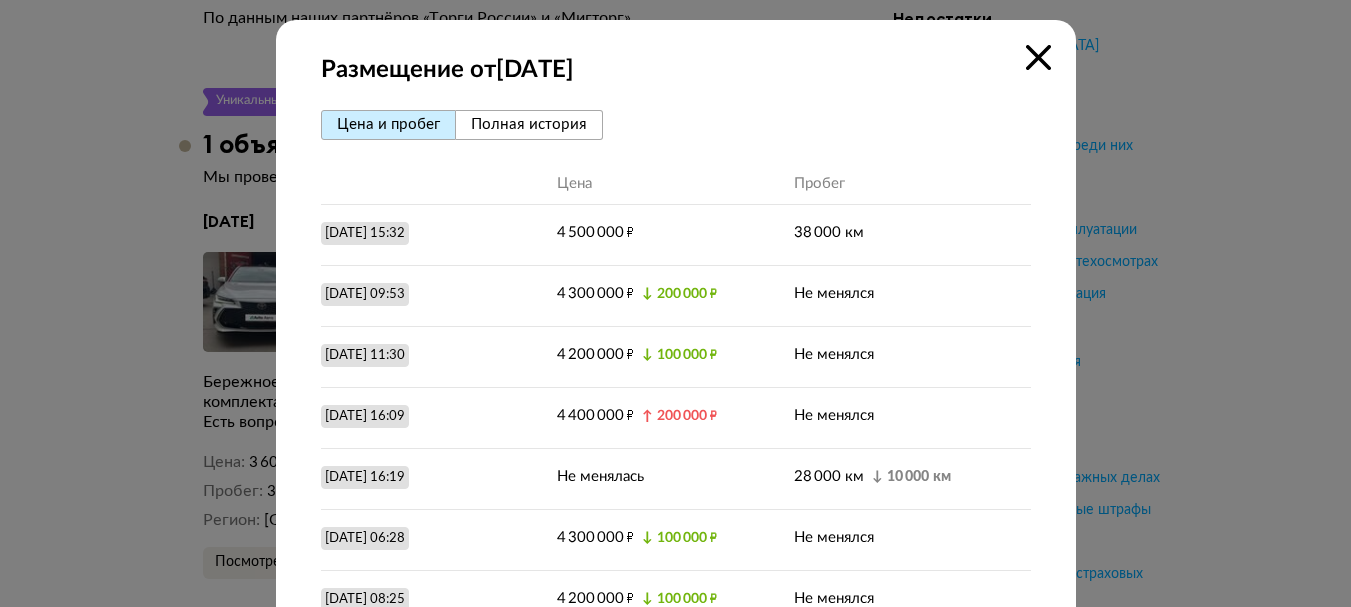 drag, startPoint x: 1037, startPoint y: 61, endPoint x: 1021, endPoint y: 55, distance: 17.088007 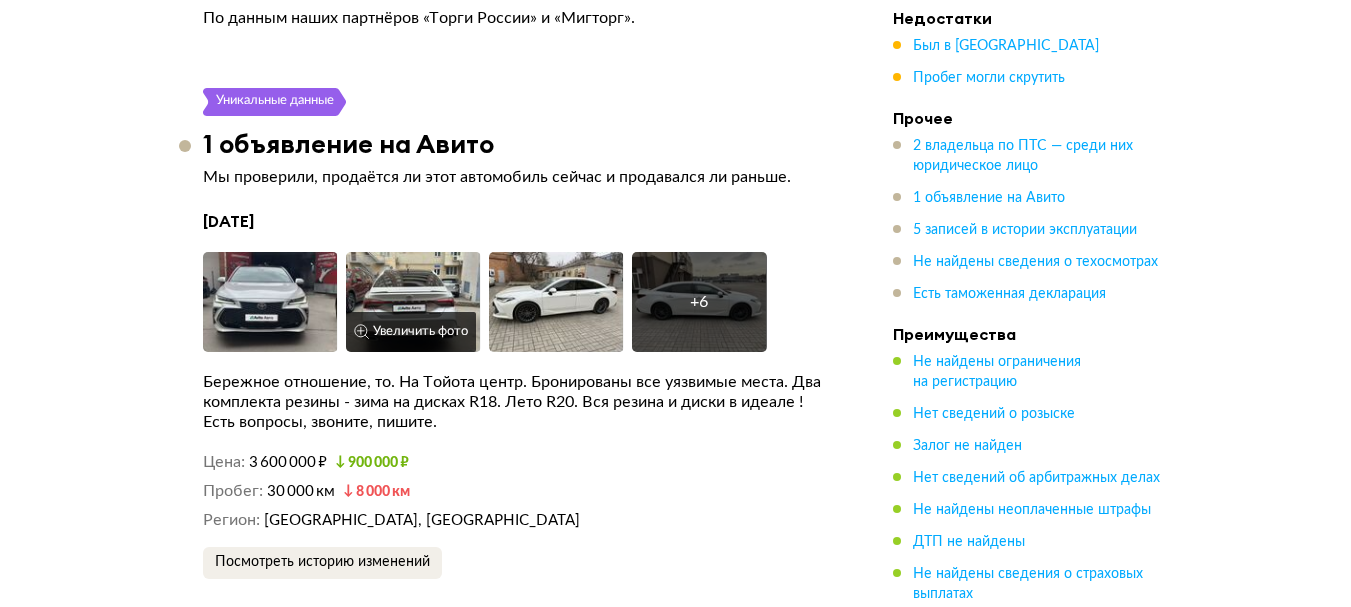 click at bounding box center (413, 302) 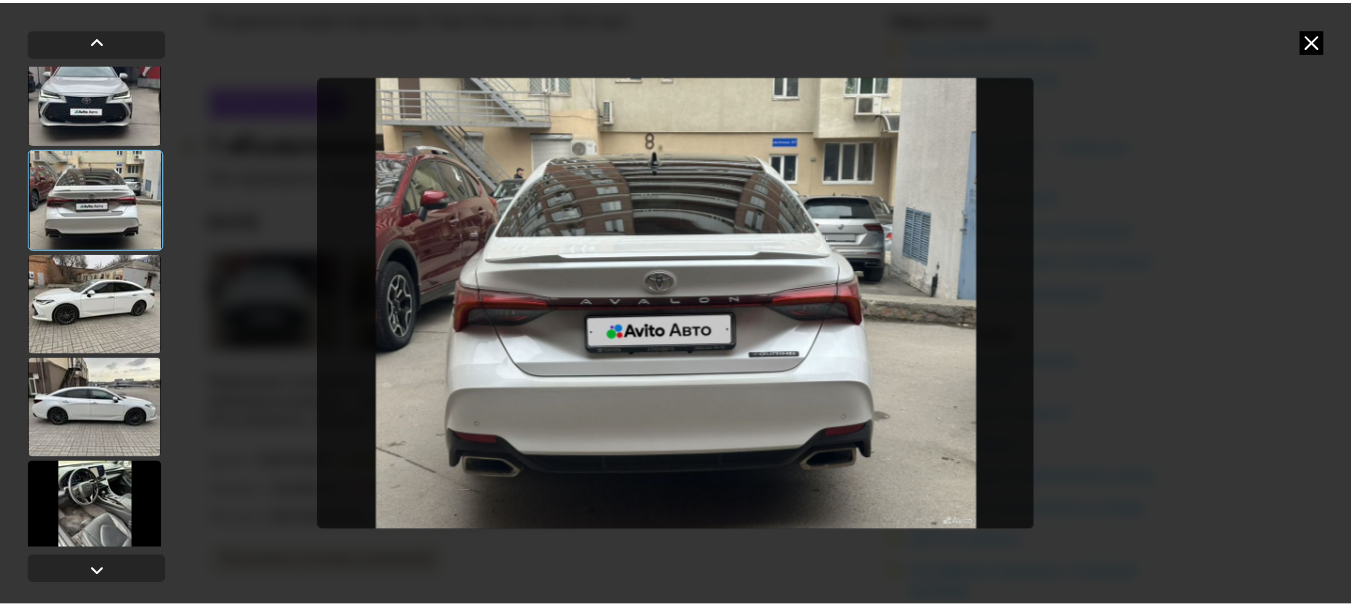 scroll, scrollTop: 0, scrollLeft: 0, axis: both 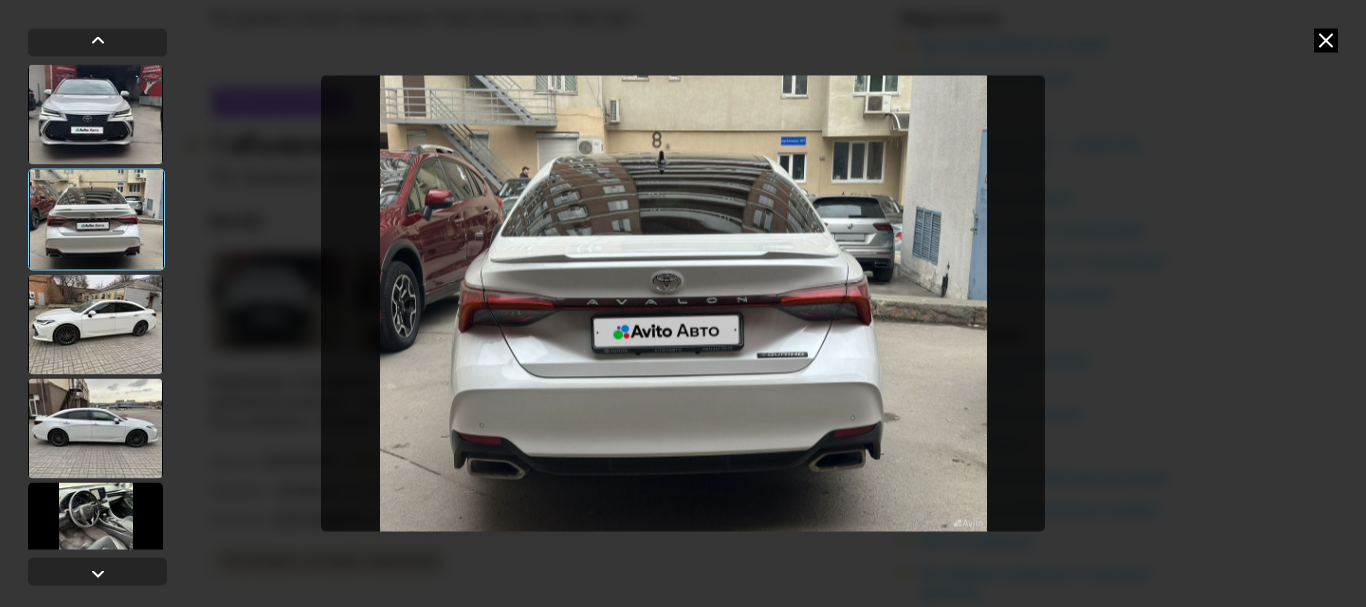 click at bounding box center (1326, 40) 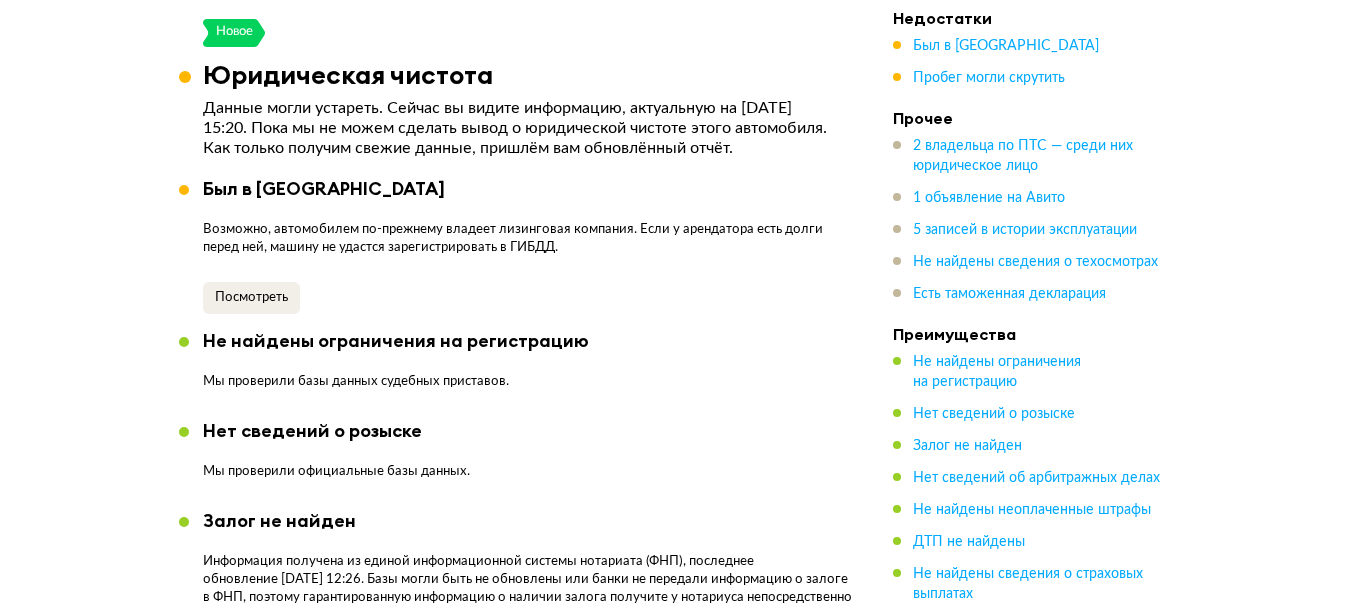 scroll, scrollTop: 1500, scrollLeft: 0, axis: vertical 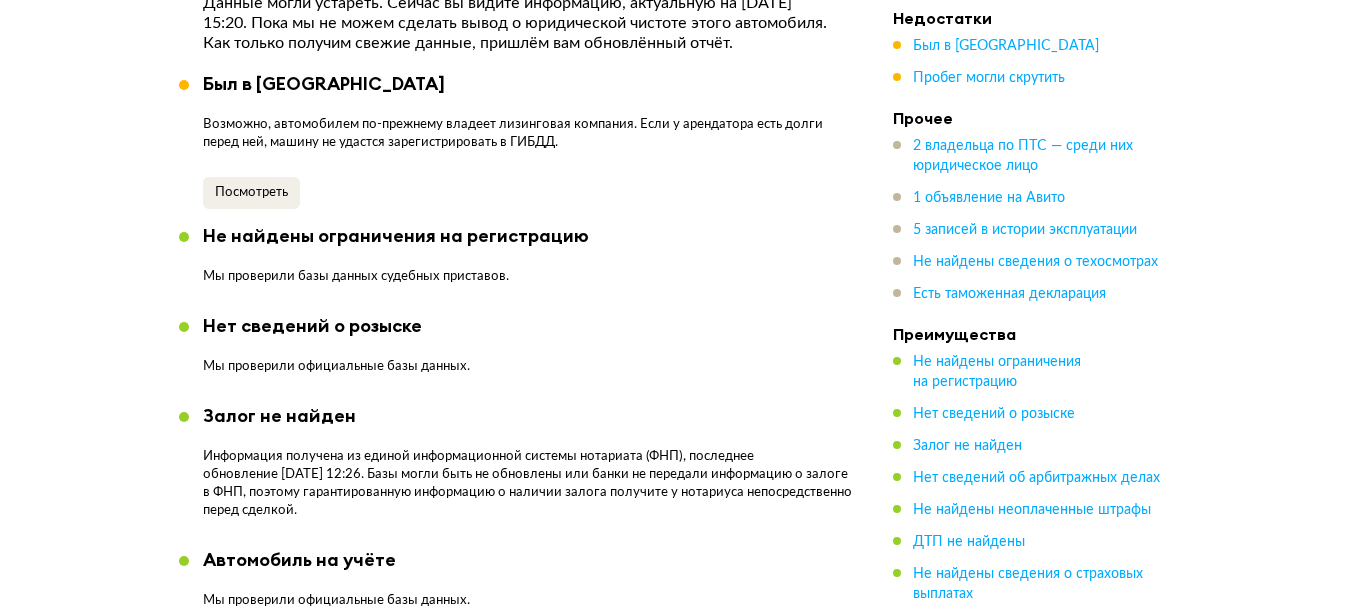 click on "Был в лизинге Возможно, автомобилем по-прежнему владеет лизинговая компания. Если у арендатора есть долги перед ней, машину не удастся зарегистрировать в ГИБДД. Посмотреть Не найдены ограничения на регистрацию Мы проверили базы данных судебных приставов. Нет сведений о розыске Мы проверили официальные базы данных. Залог не найден Автомобиль на учёте Мы проверили официальные базы данных. Нет сведений об арбитражных делах Данные предоставлены реестром арбитражных дел. Не найдены неоплаченные штрафы Мы проверили базы данных ГИС ГМП, МАДИ и АМПП." at bounding box center (518, 505) 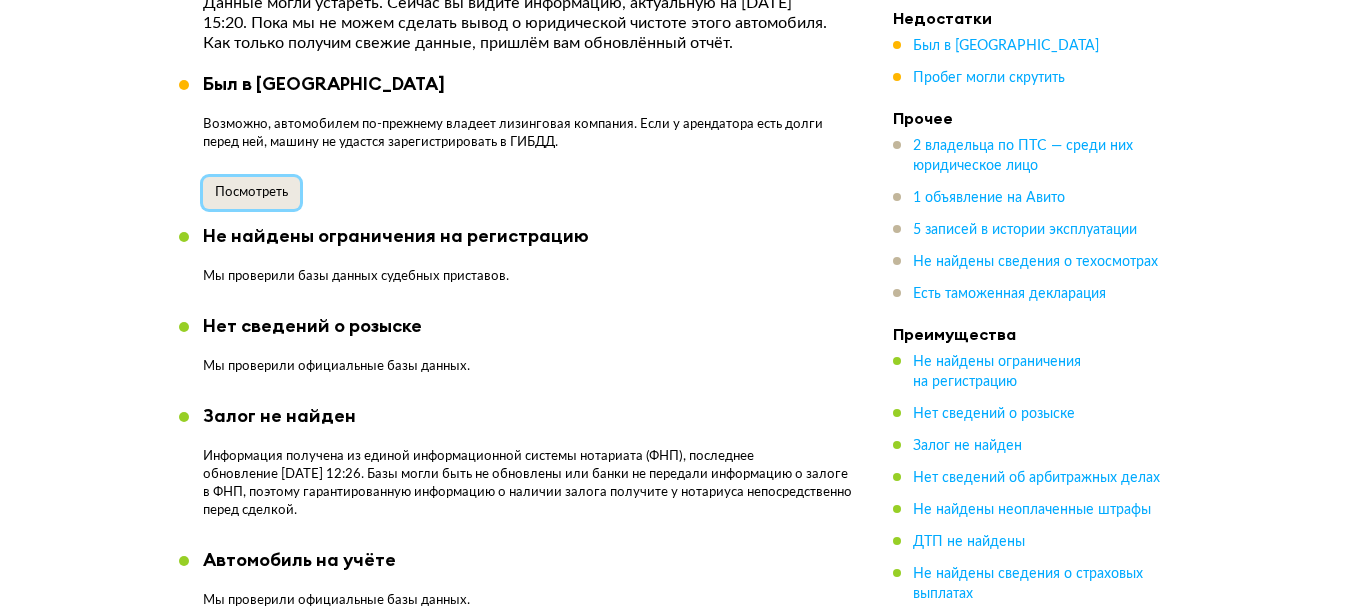 click on "Посмотреть" at bounding box center (251, 192) 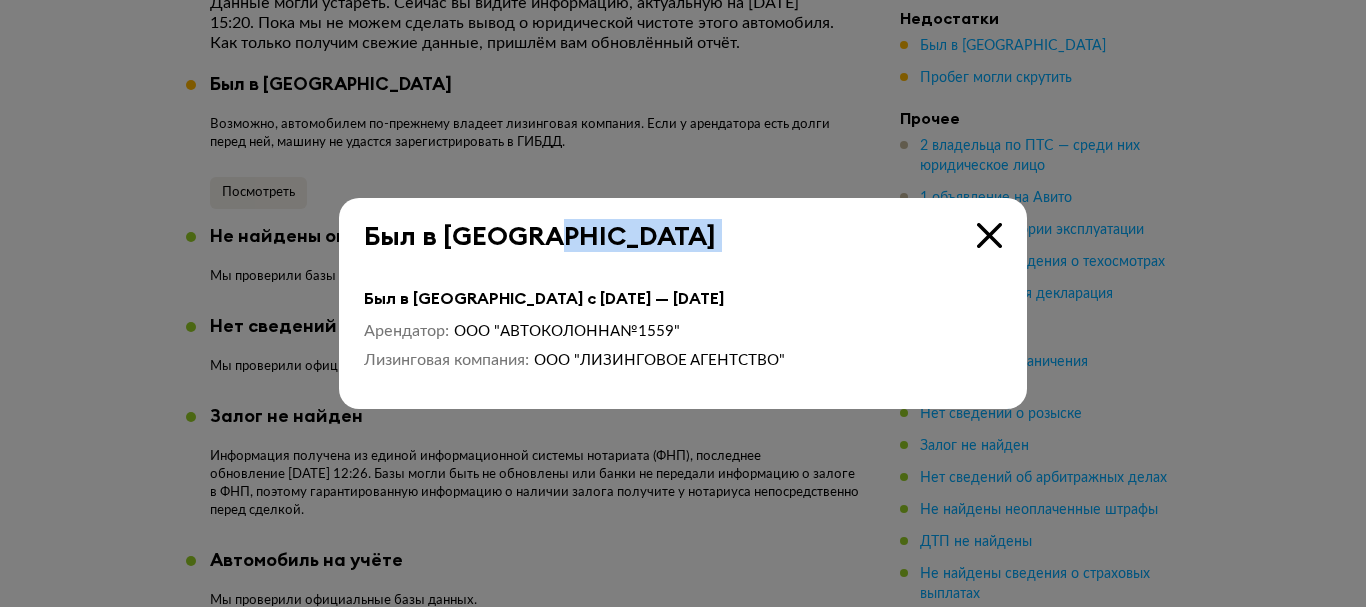 drag, startPoint x: 958, startPoint y: 280, endPoint x: 951, endPoint y: 239, distance: 41.59327 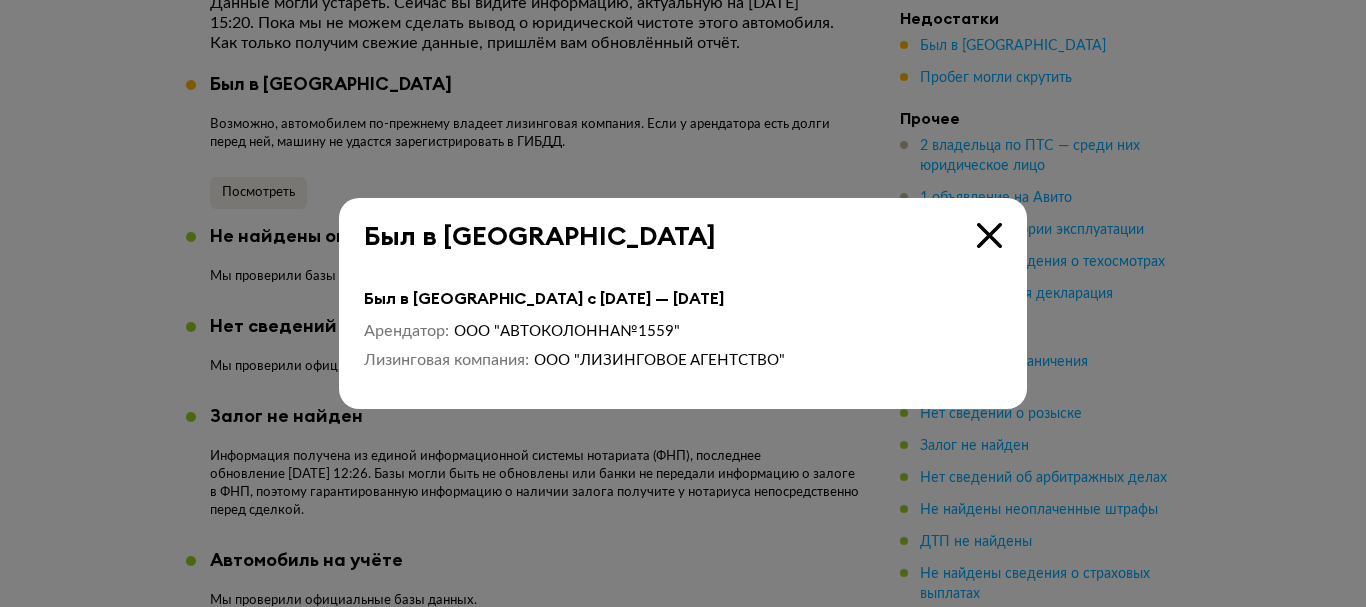 click at bounding box center (989, 235) 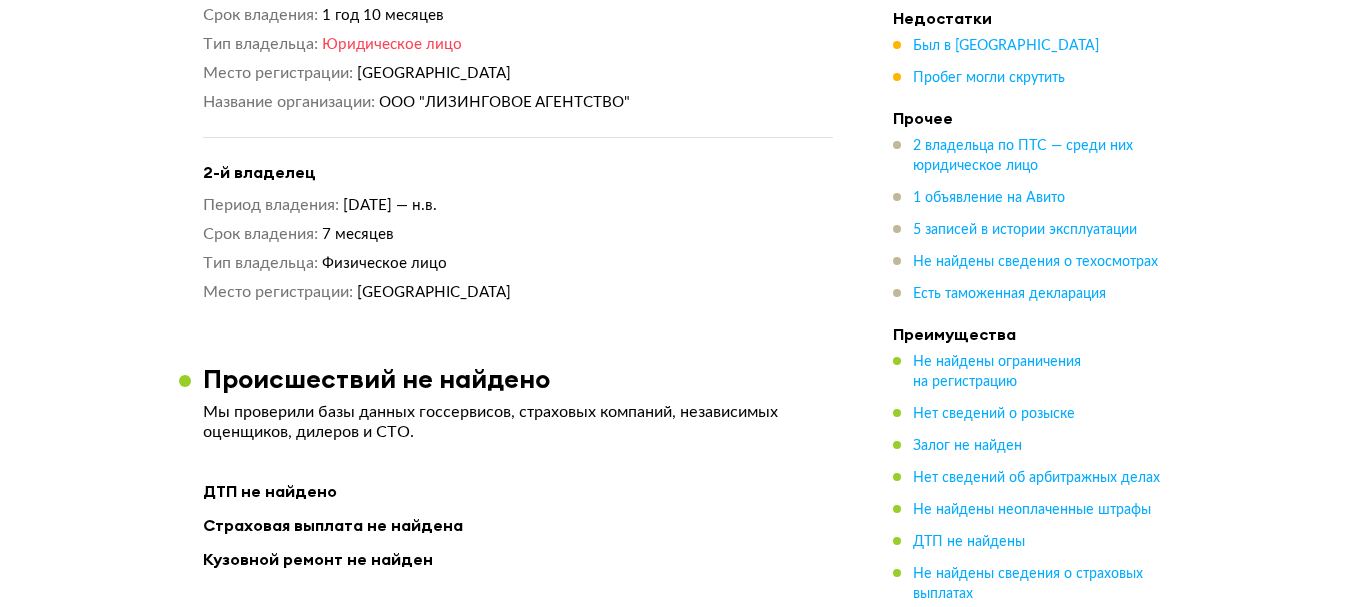 scroll, scrollTop: 2700, scrollLeft: 0, axis: vertical 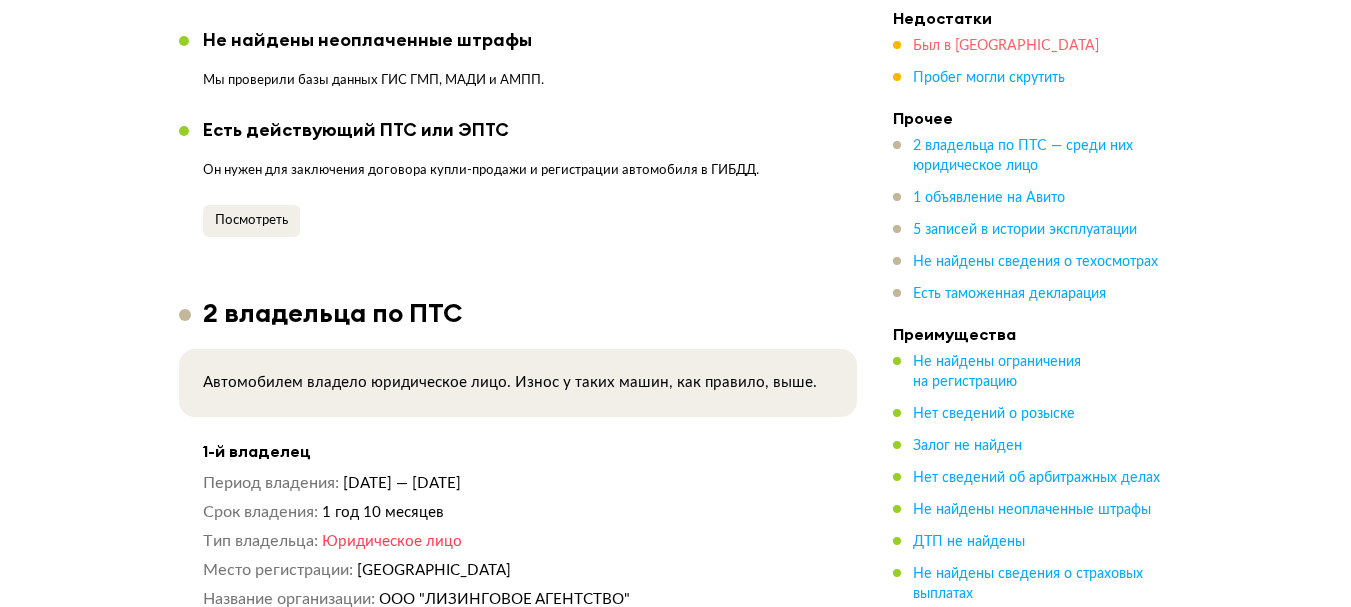 click on "Был в лизинге" at bounding box center [1006, 46] 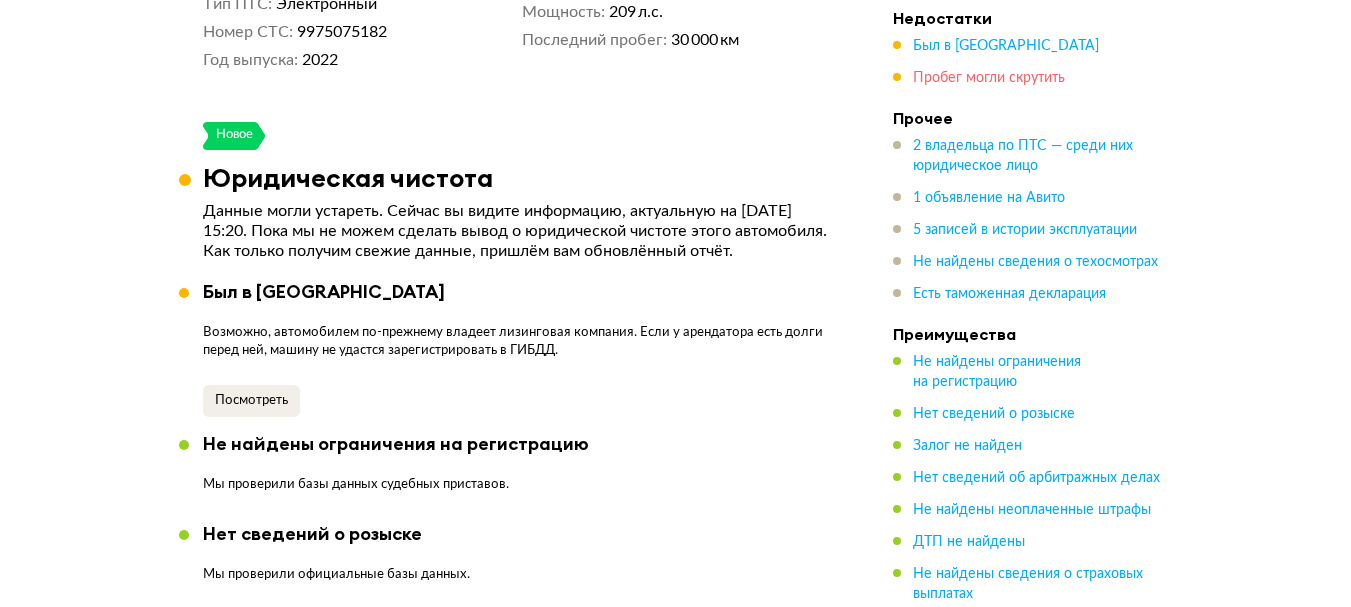 scroll, scrollTop: 1290, scrollLeft: 0, axis: vertical 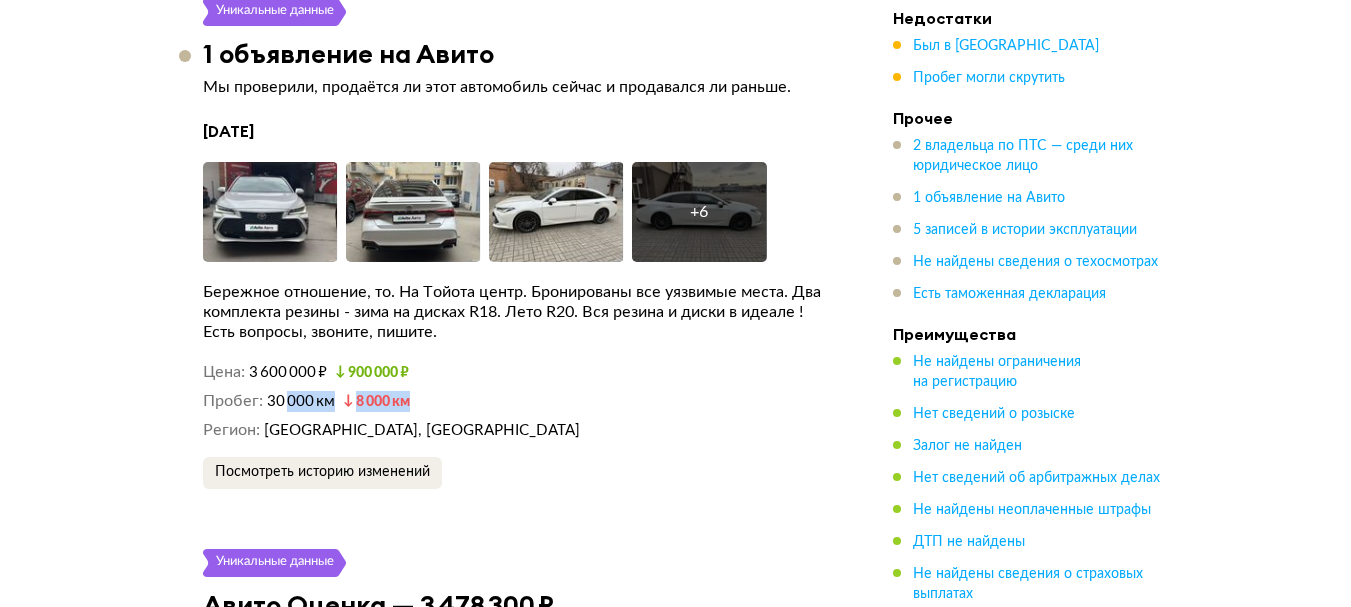 drag, startPoint x: 287, startPoint y: 386, endPoint x: 490, endPoint y: 385, distance: 203.00246 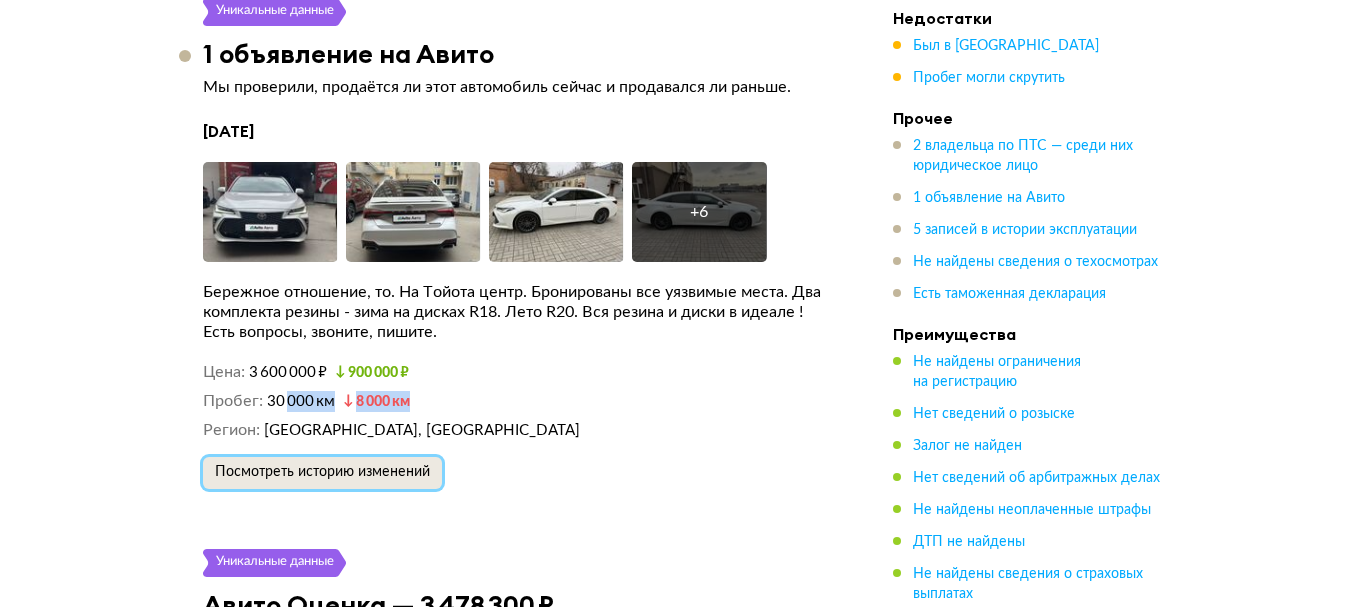 click on "Посмотреть историю изменений" at bounding box center (322, 473) 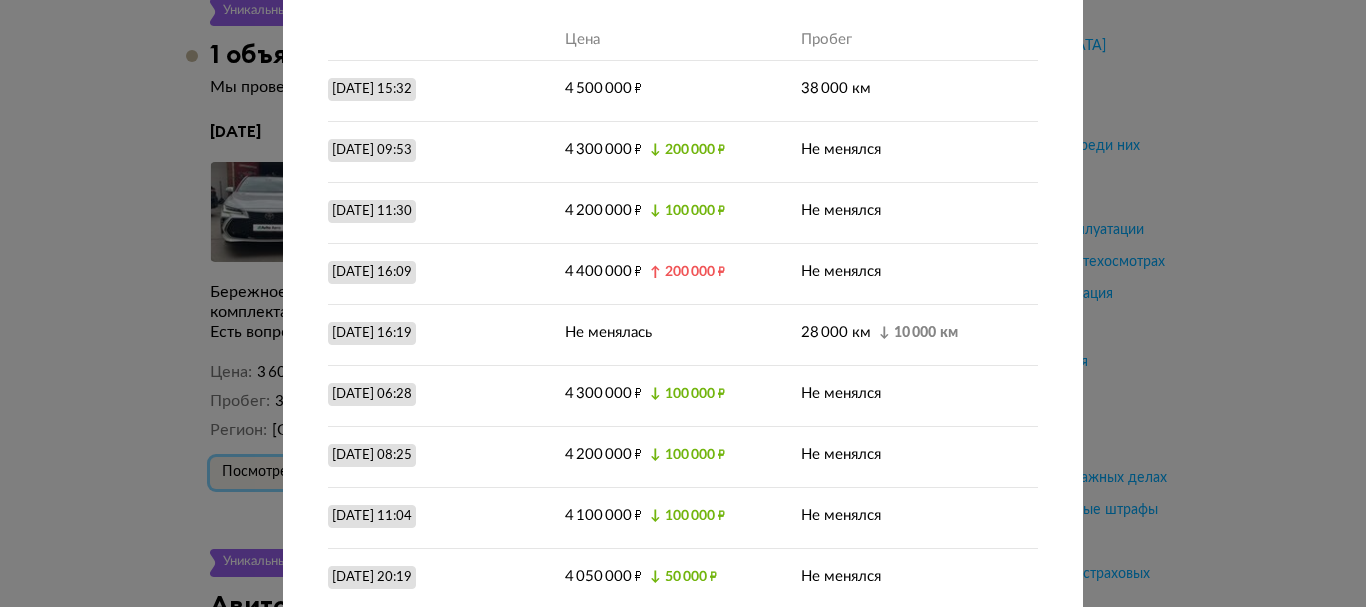 scroll, scrollTop: 0, scrollLeft: 0, axis: both 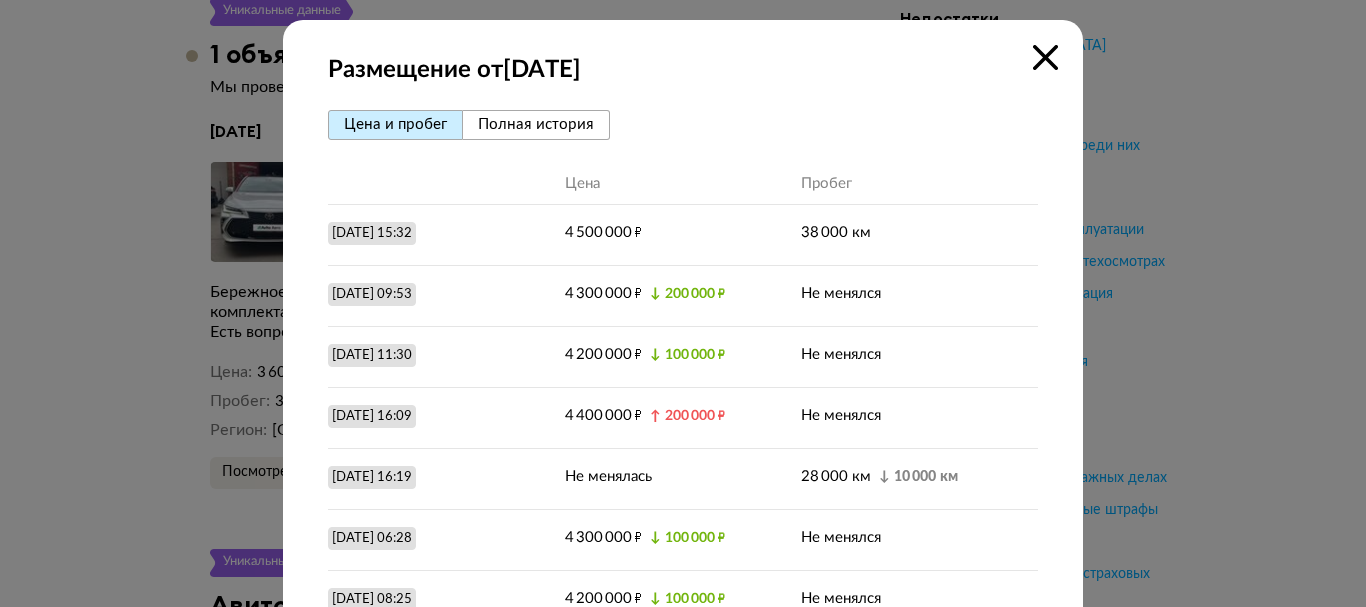 click on "Полная история" at bounding box center [536, 124] 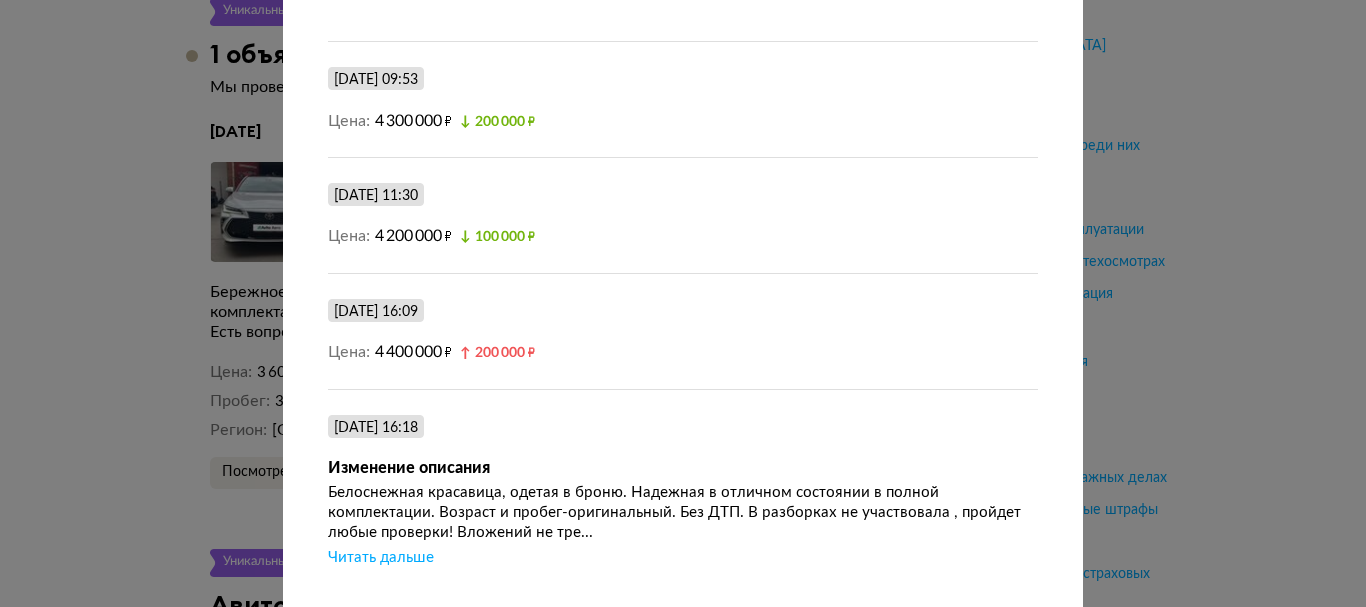 scroll, scrollTop: 900, scrollLeft: 0, axis: vertical 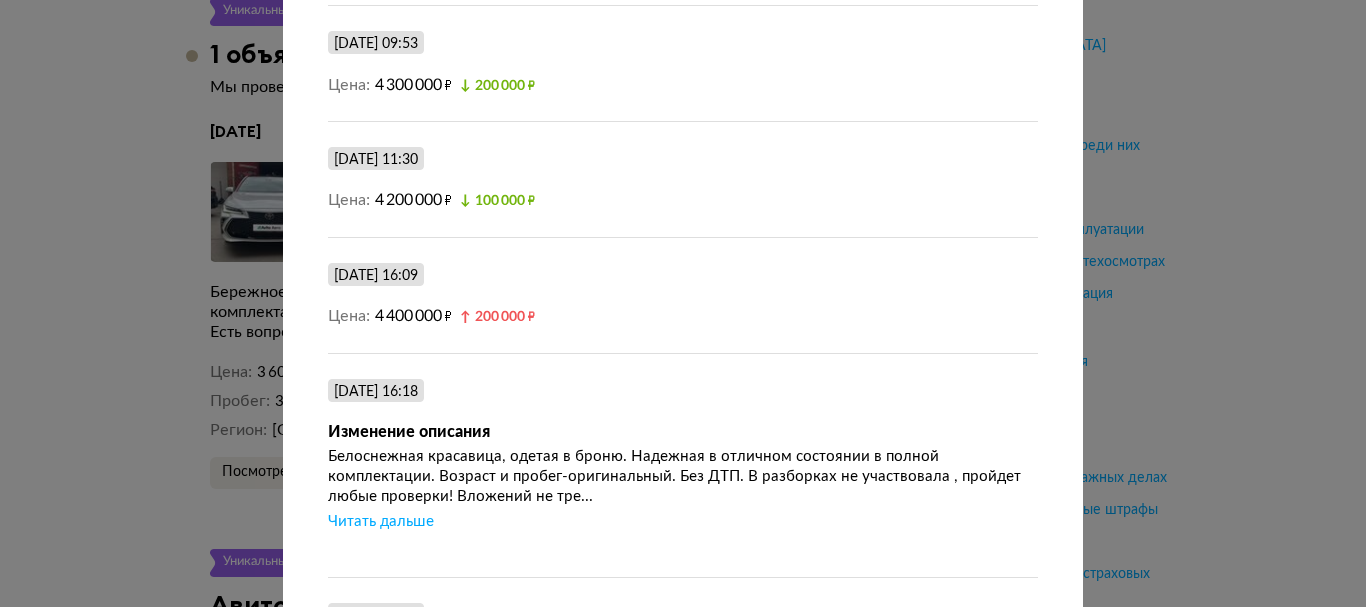 click on "Размещение от  3 февраля 2025 года Цена и пробег Полная история 3 февраля 2025 г. 15:32 Размещение объявления Увеличить фото Увеличить фото Увеличить фото + 9 Увеличить фото Описание Машина надежная,панорама ,монитор андроид. Резина лето на дисках R20 зима на дисках R18. Обслуживается на Тойота центр, год гарантии. Оклеена броней. Цена 4 500 000 ₽    Пробег 38 000 км    Регион Ростовская область, Ростов-на-Дону 3 февраля 2025 г. 15:32 добавлено добавлено удалено удалено 7 февраля 2025 г. 09:53 Цена 4 300 000 ₽    ↓   200 000 ₽ 26 февраля 2025 г. 11:30 Цена 4 200 000 ₽    ↓   100 000 ₽ Цена    ↑" at bounding box center [683, 303] 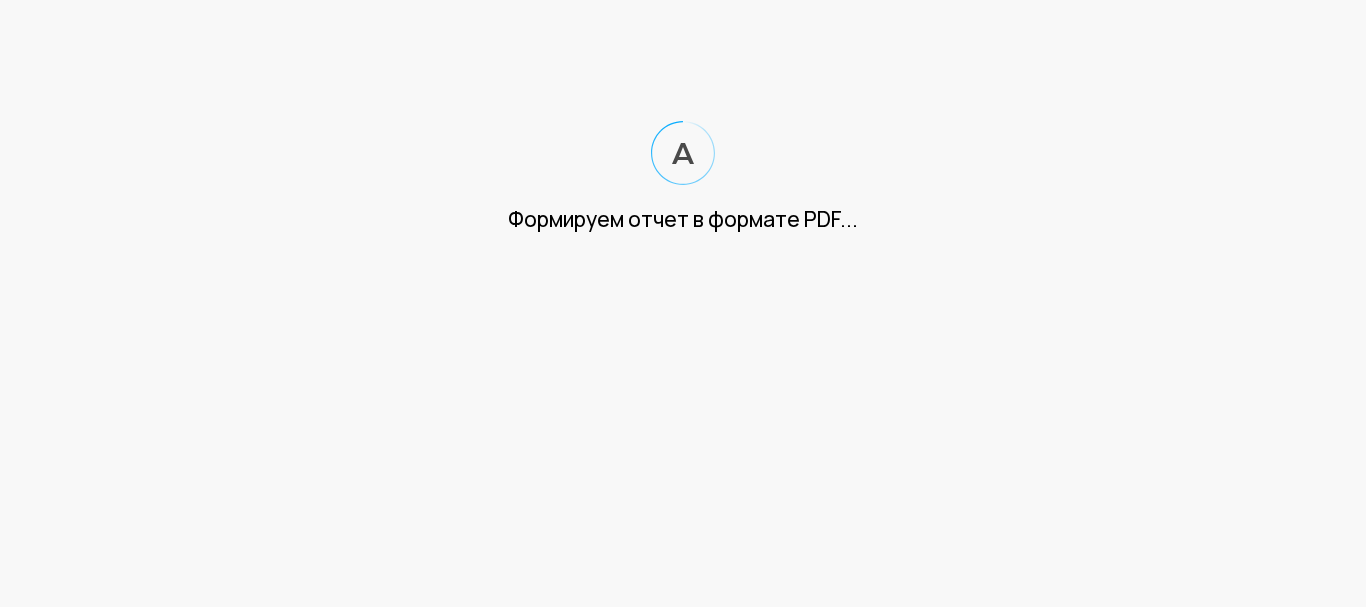 scroll, scrollTop: 0, scrollLeft: 0, axis: both 